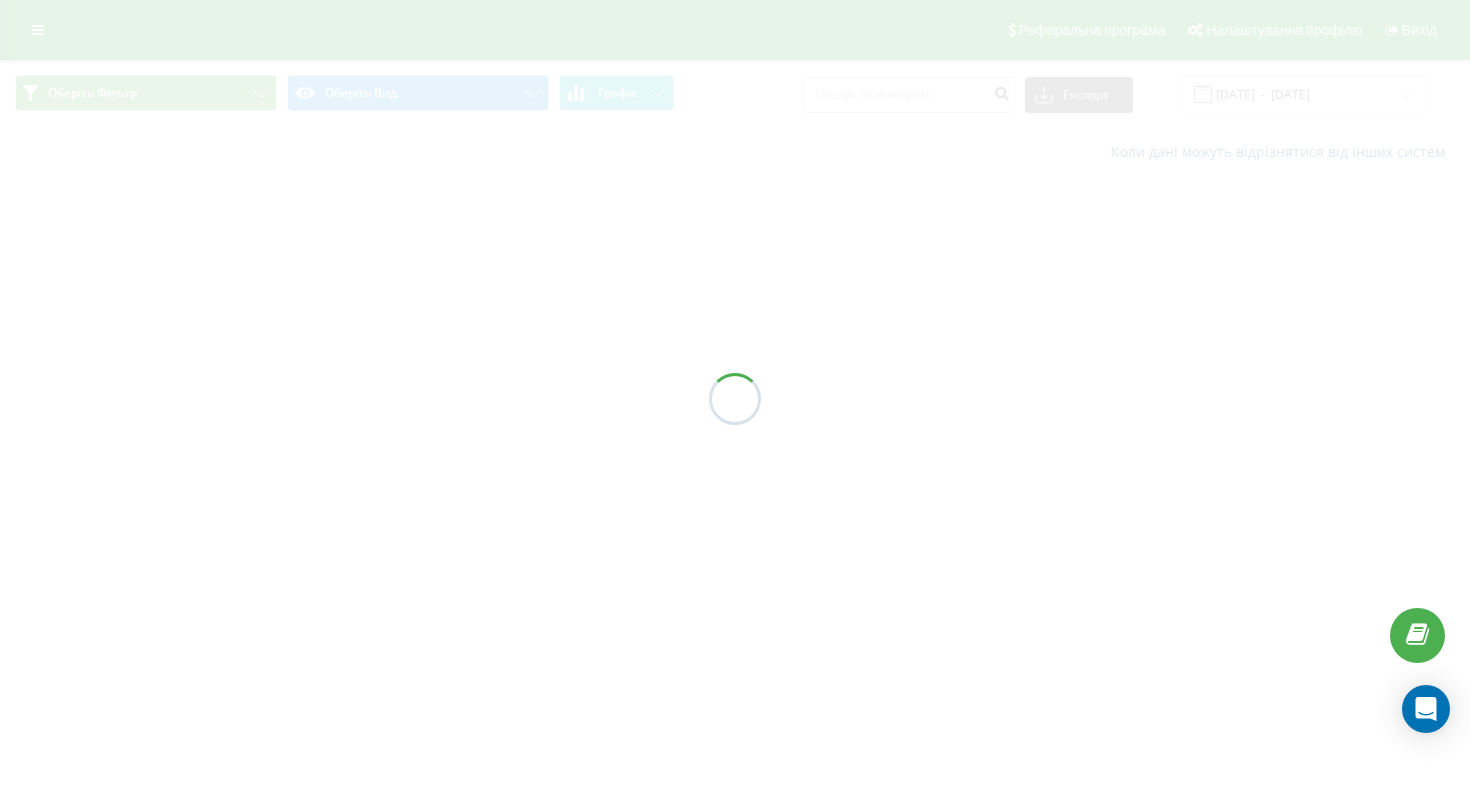 scroll, scrollTop: 0, scrollLeft: 0, axis: both 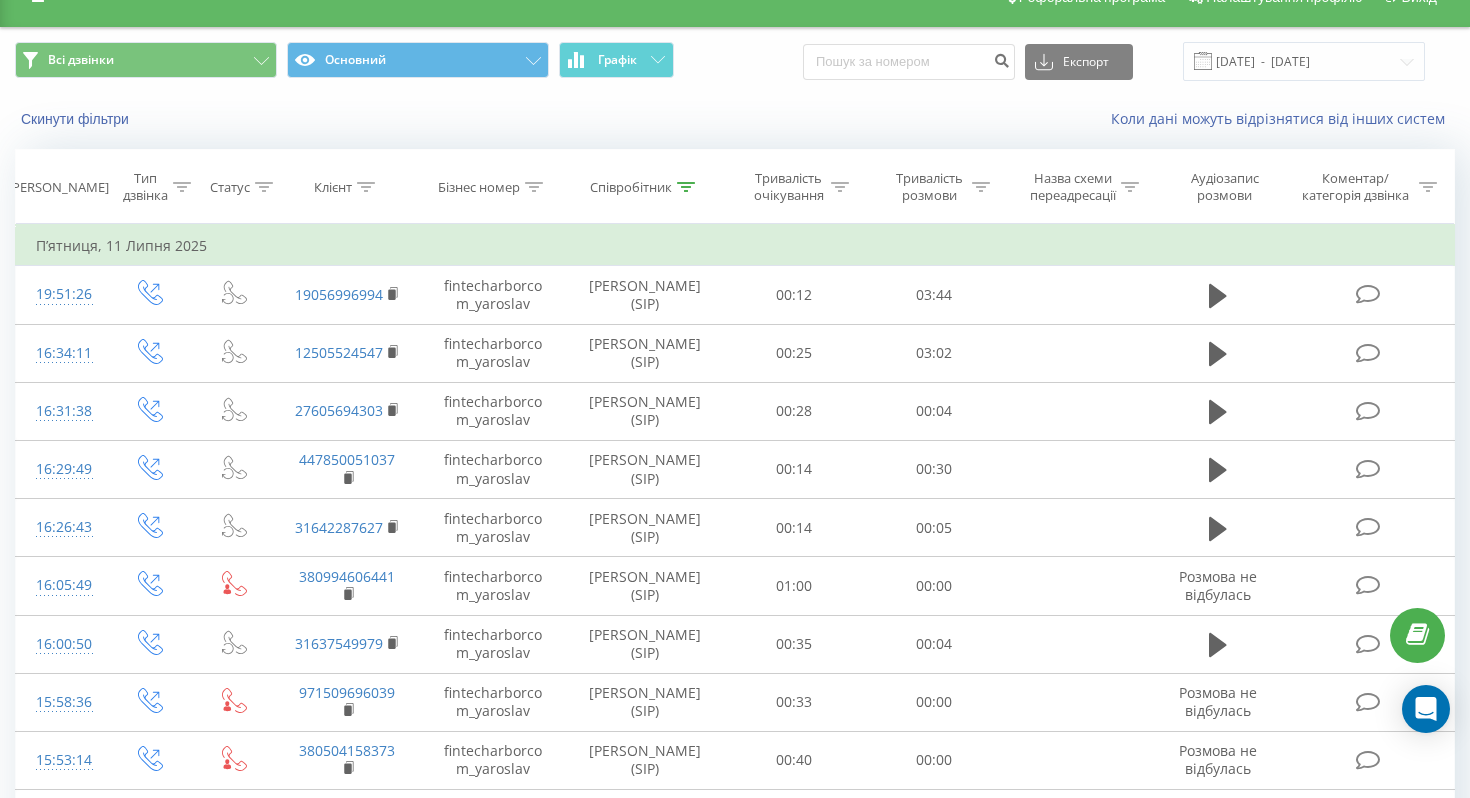 click 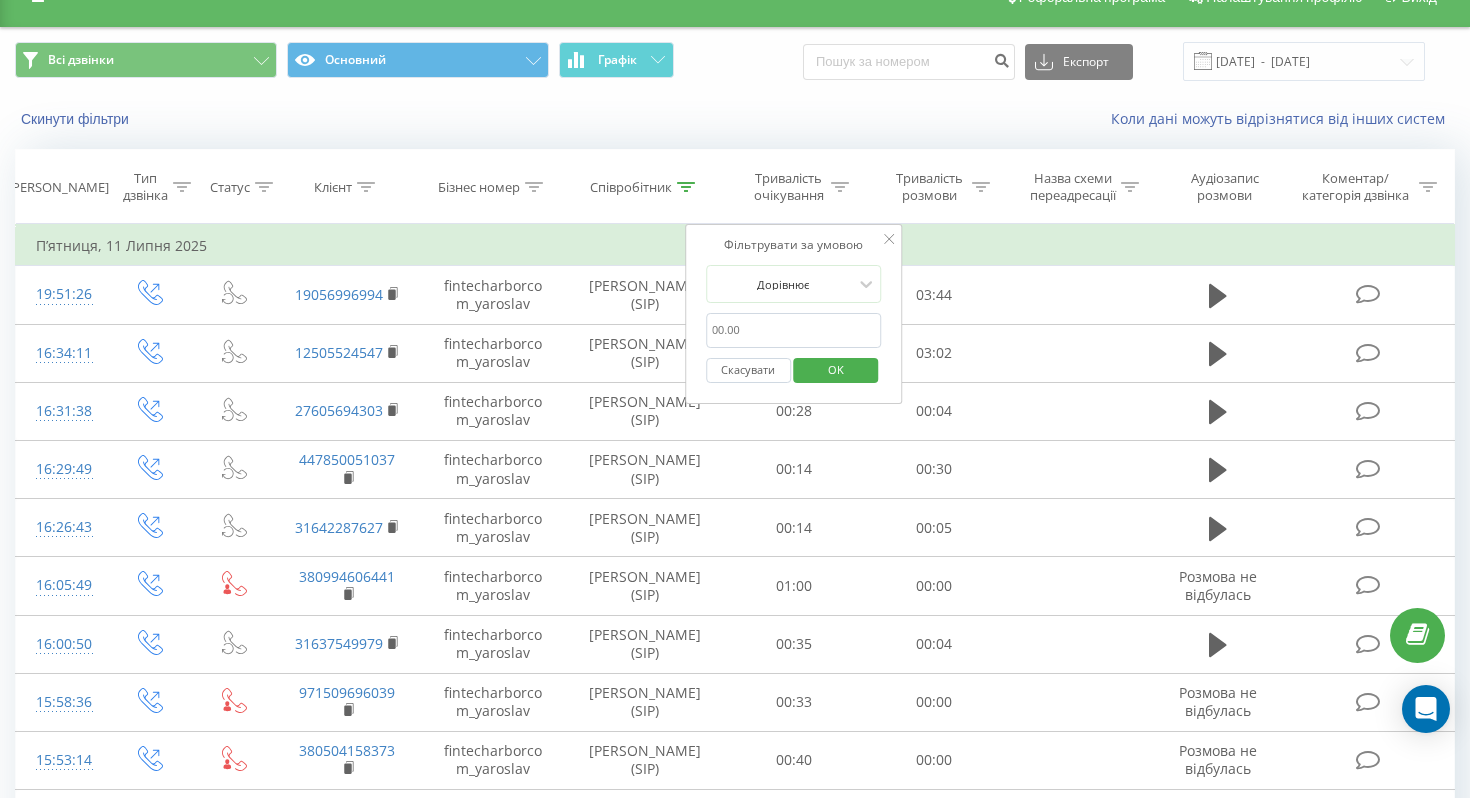 click 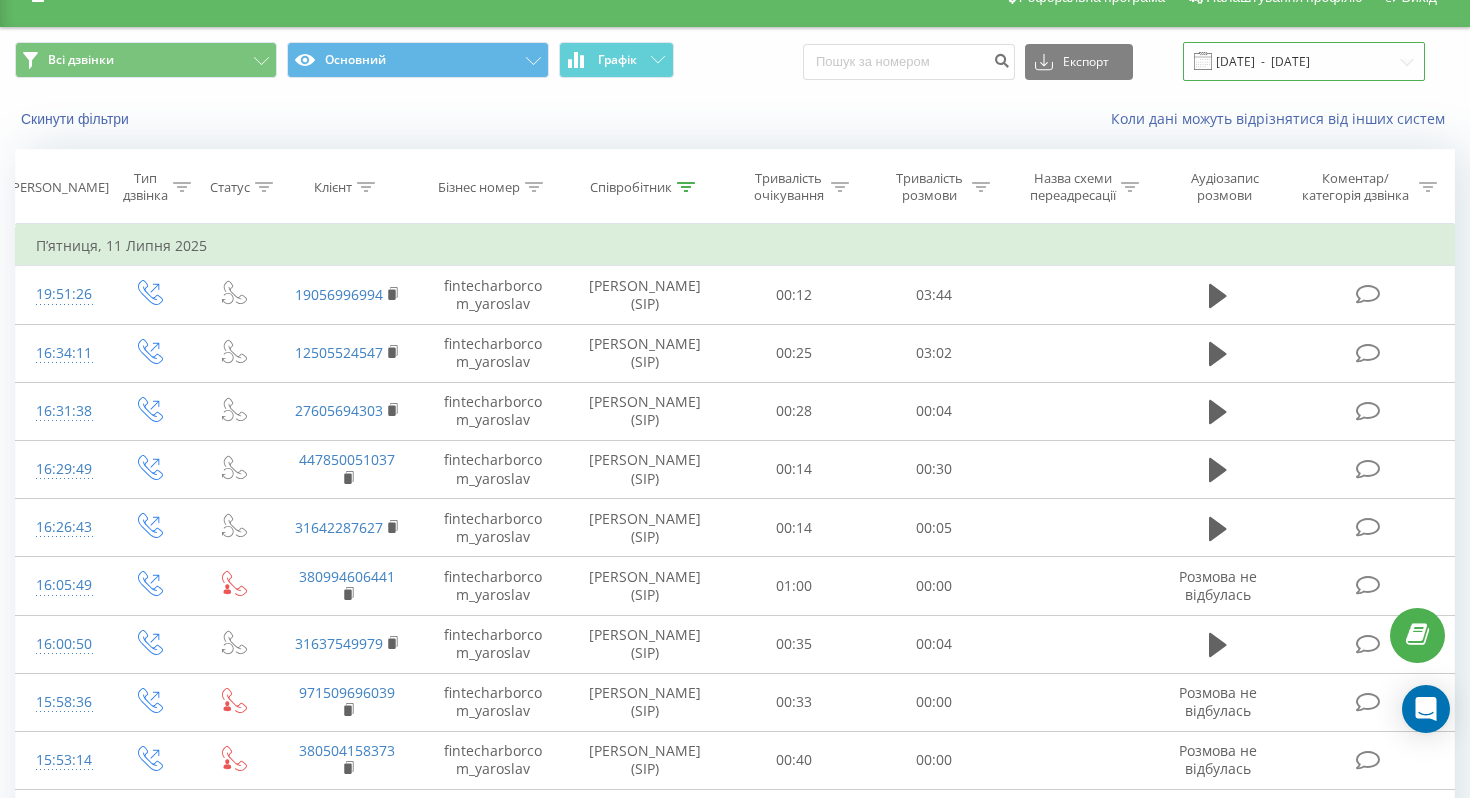 click on "10.07.2025  -  11.07.2025" at bounding box center (1304, 61) 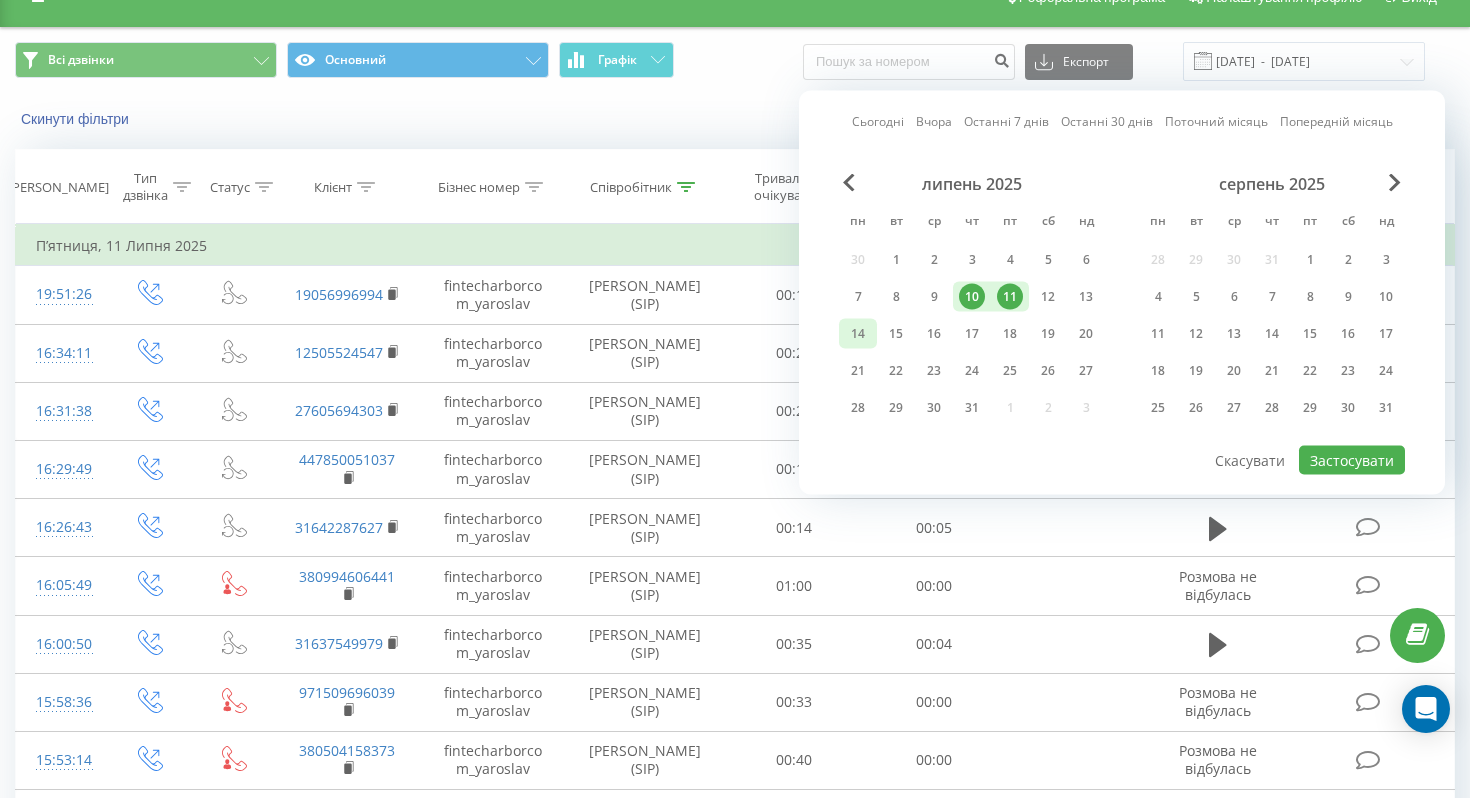 click on "14" at bounding box center (858, 334) 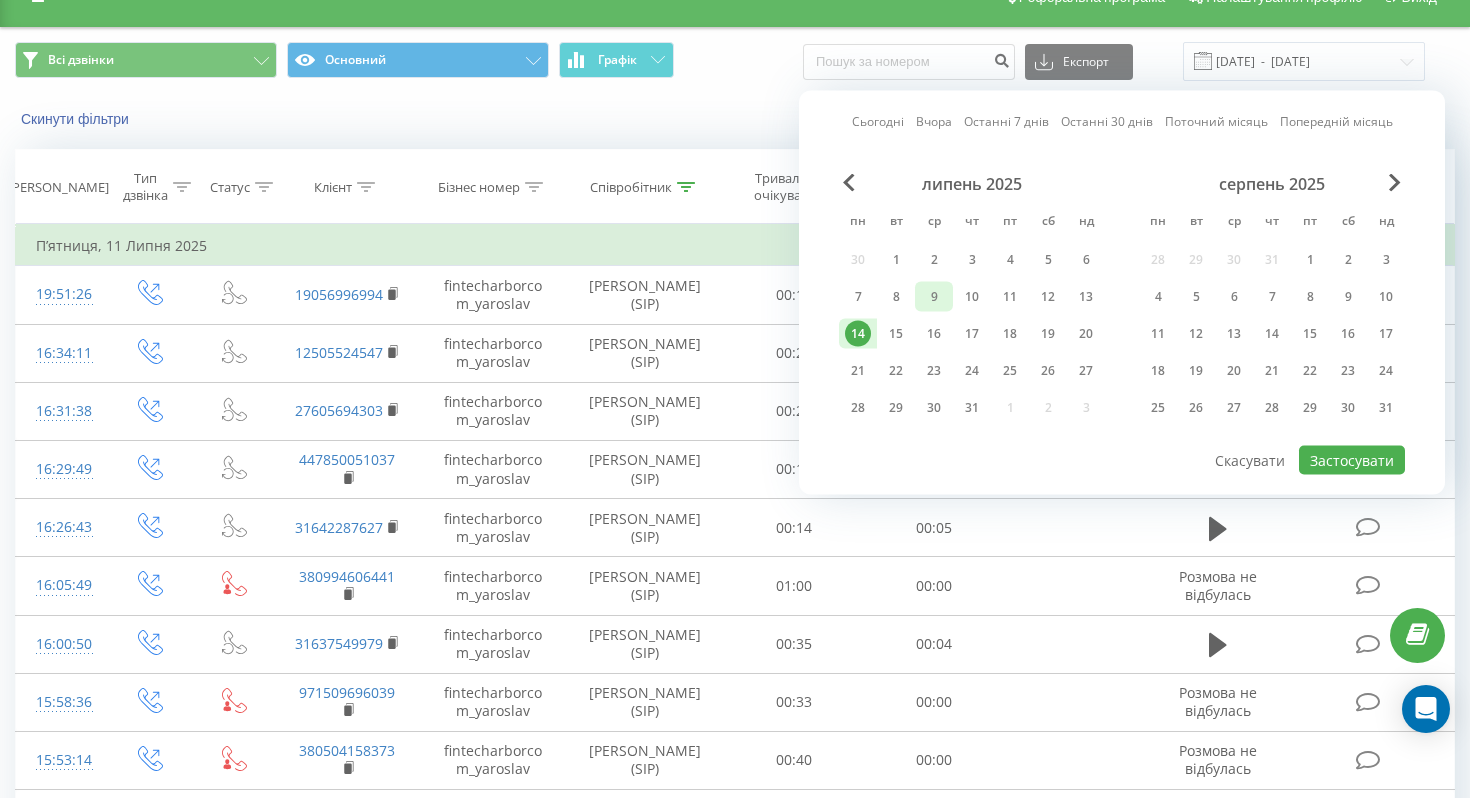 click on "9" at bounding box center (934, 297) 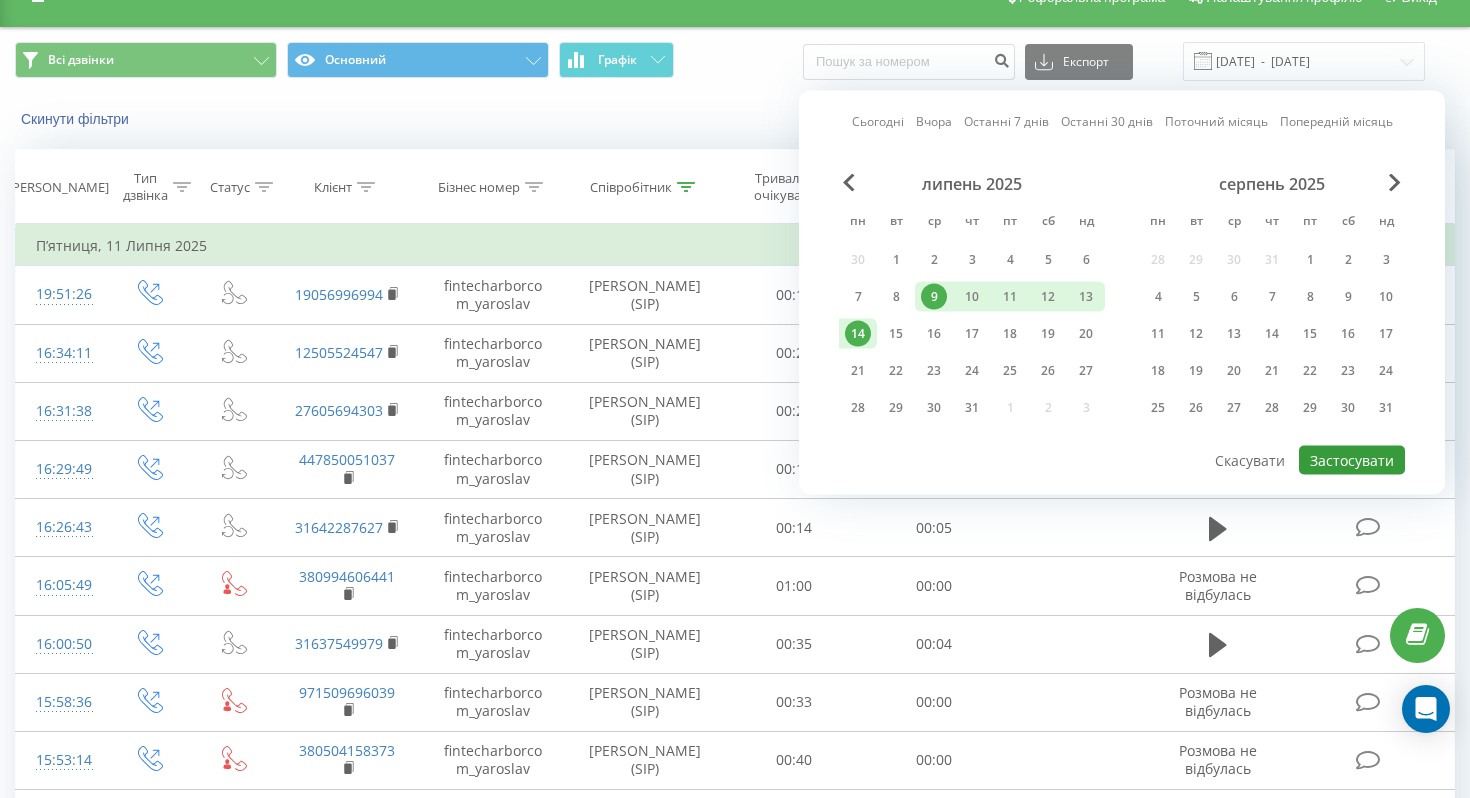 click on "Застосувати" at bounding box center [1352, 460] 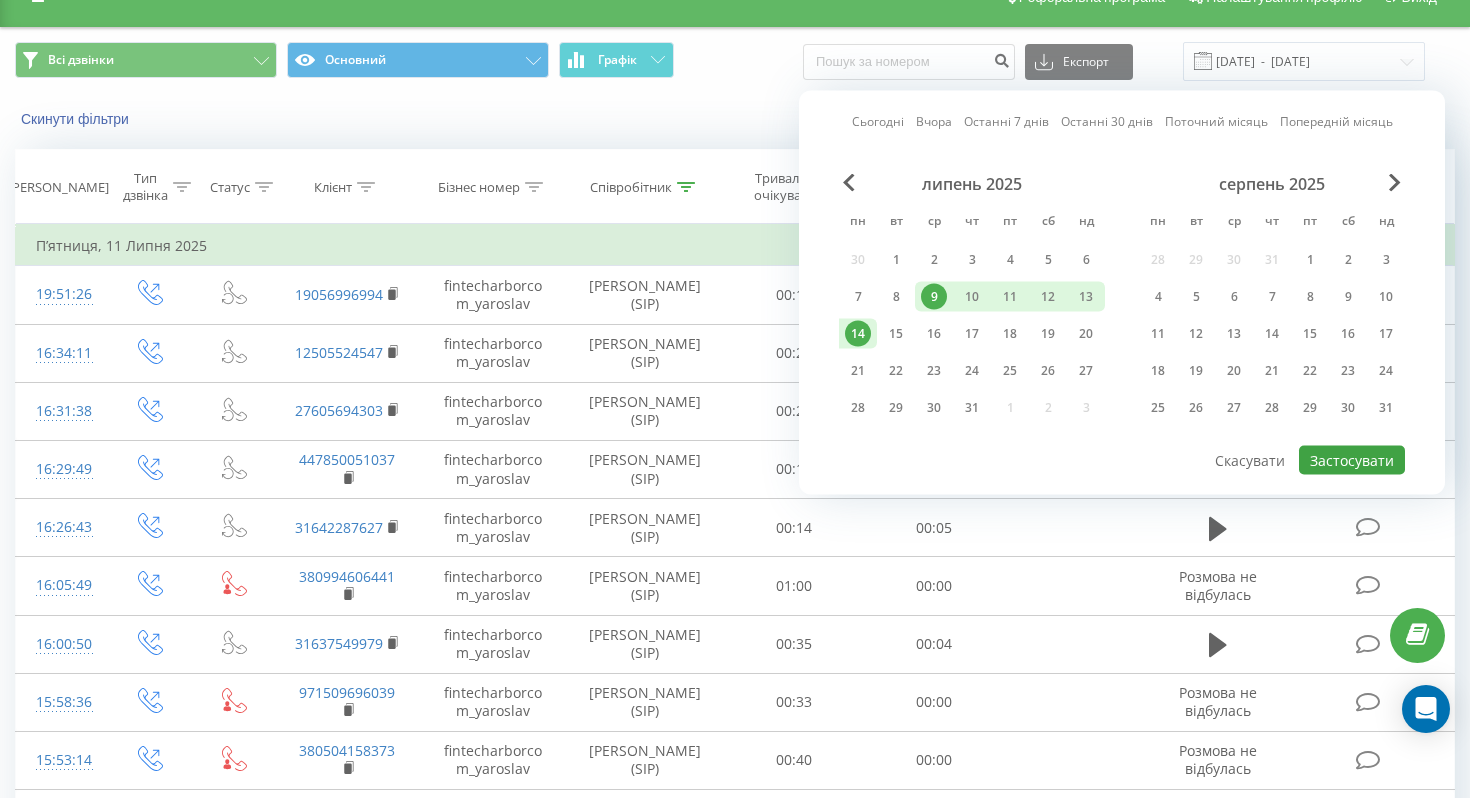 type on "[DATE]  -  [DATE]" 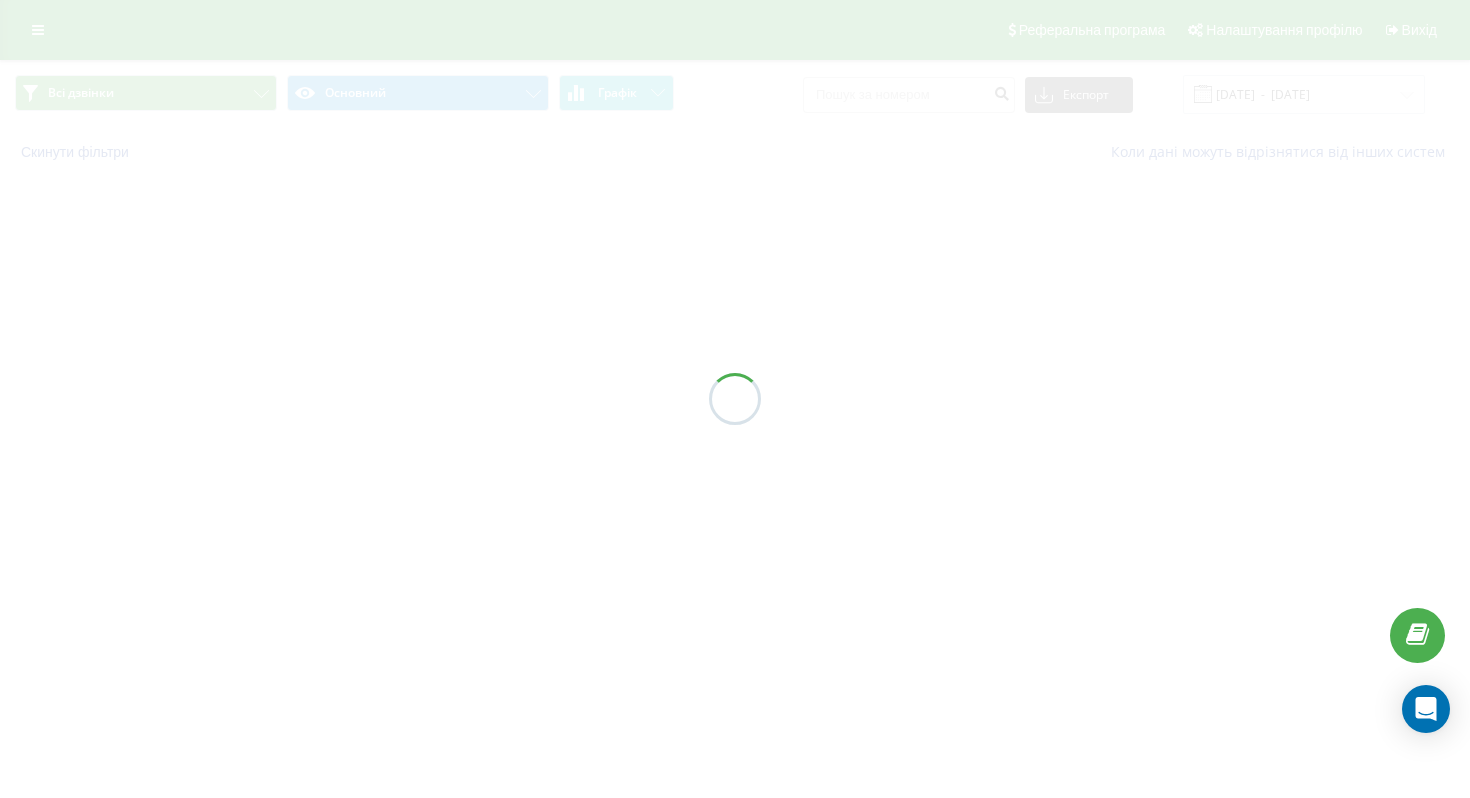 scroll, scrollTop: 0, scrollLeft: 0, axis: both 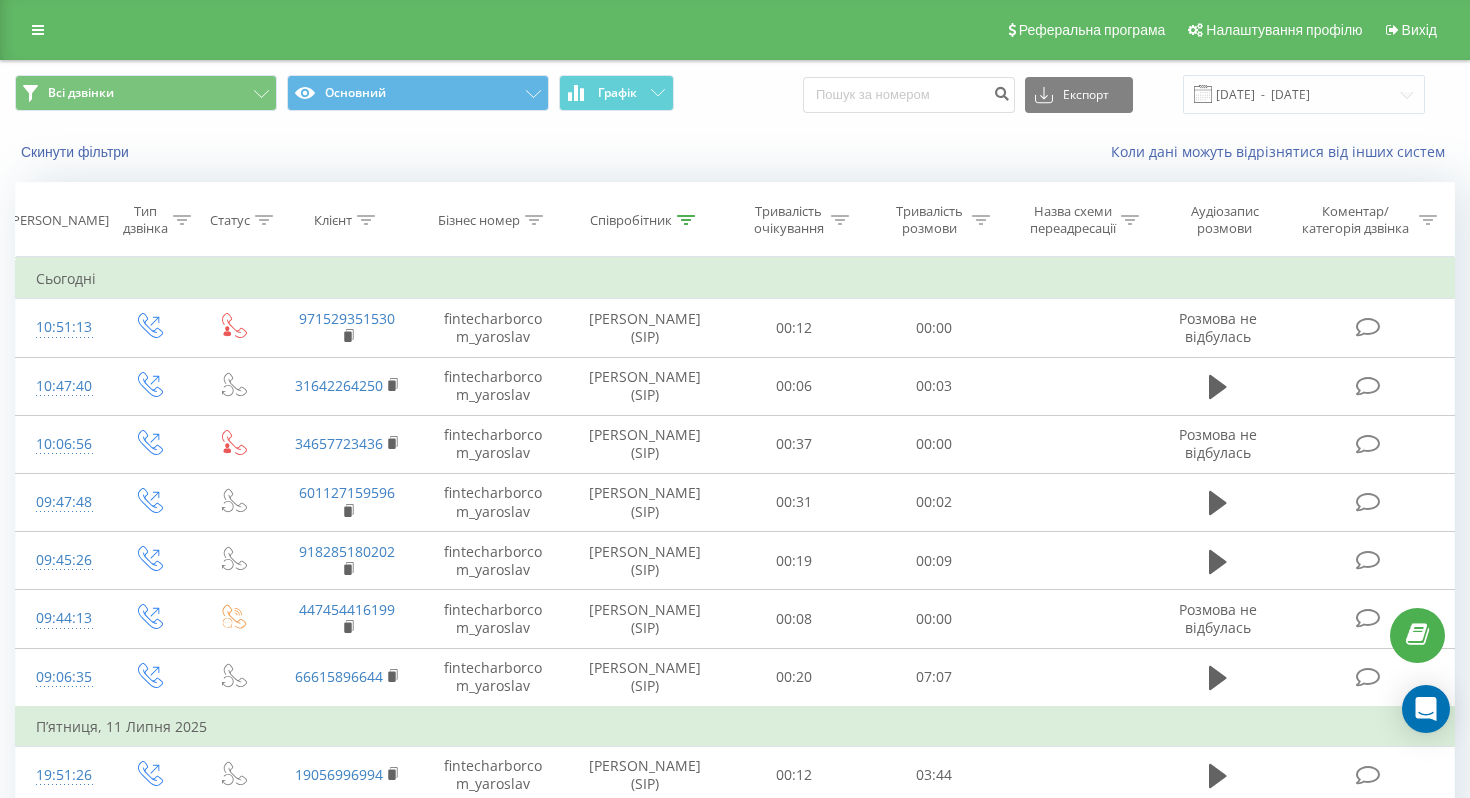 click on "Тривалість очікування" at bounding box center [789, 220] 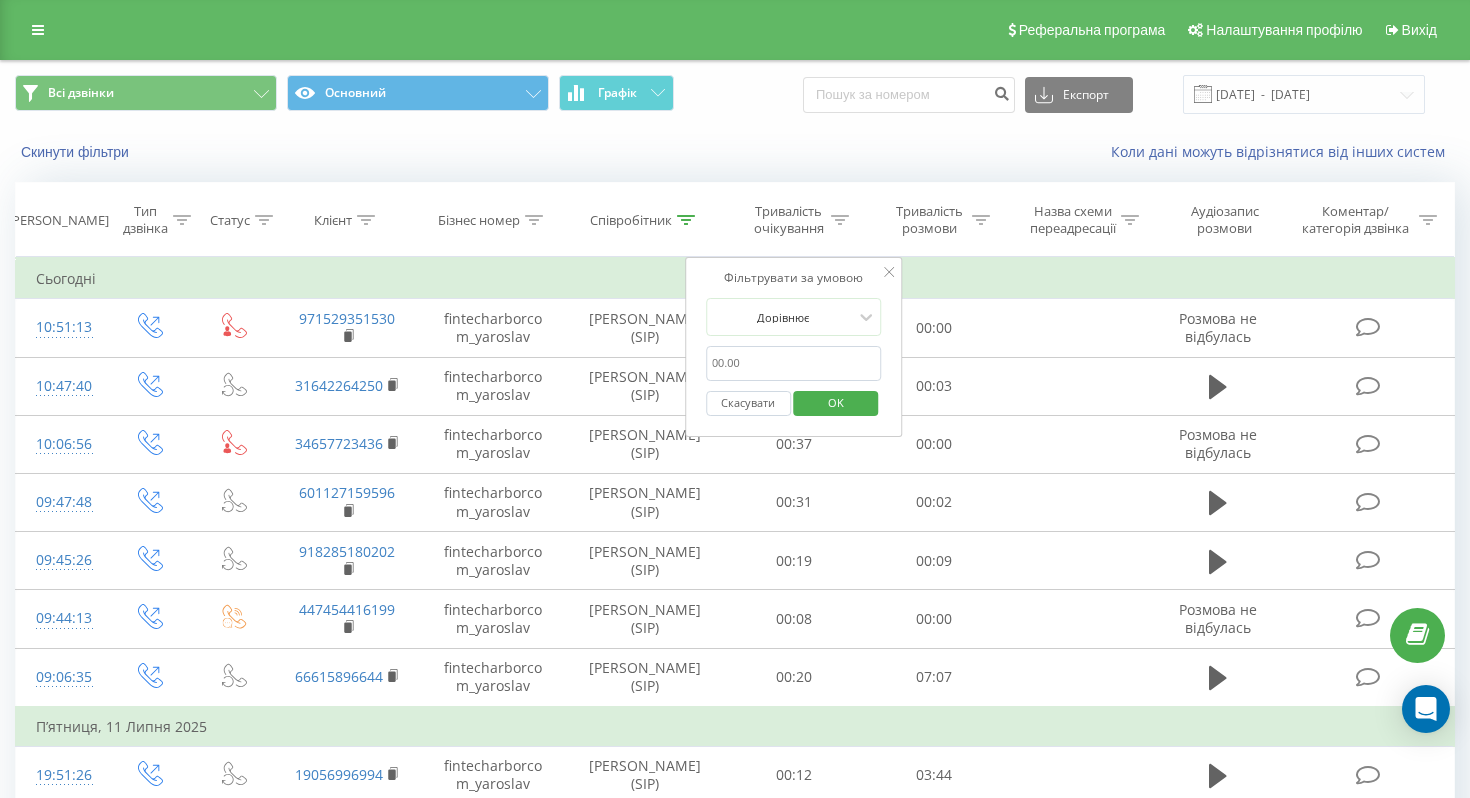 click on "Співробітник" at bounding box center (631, 220) 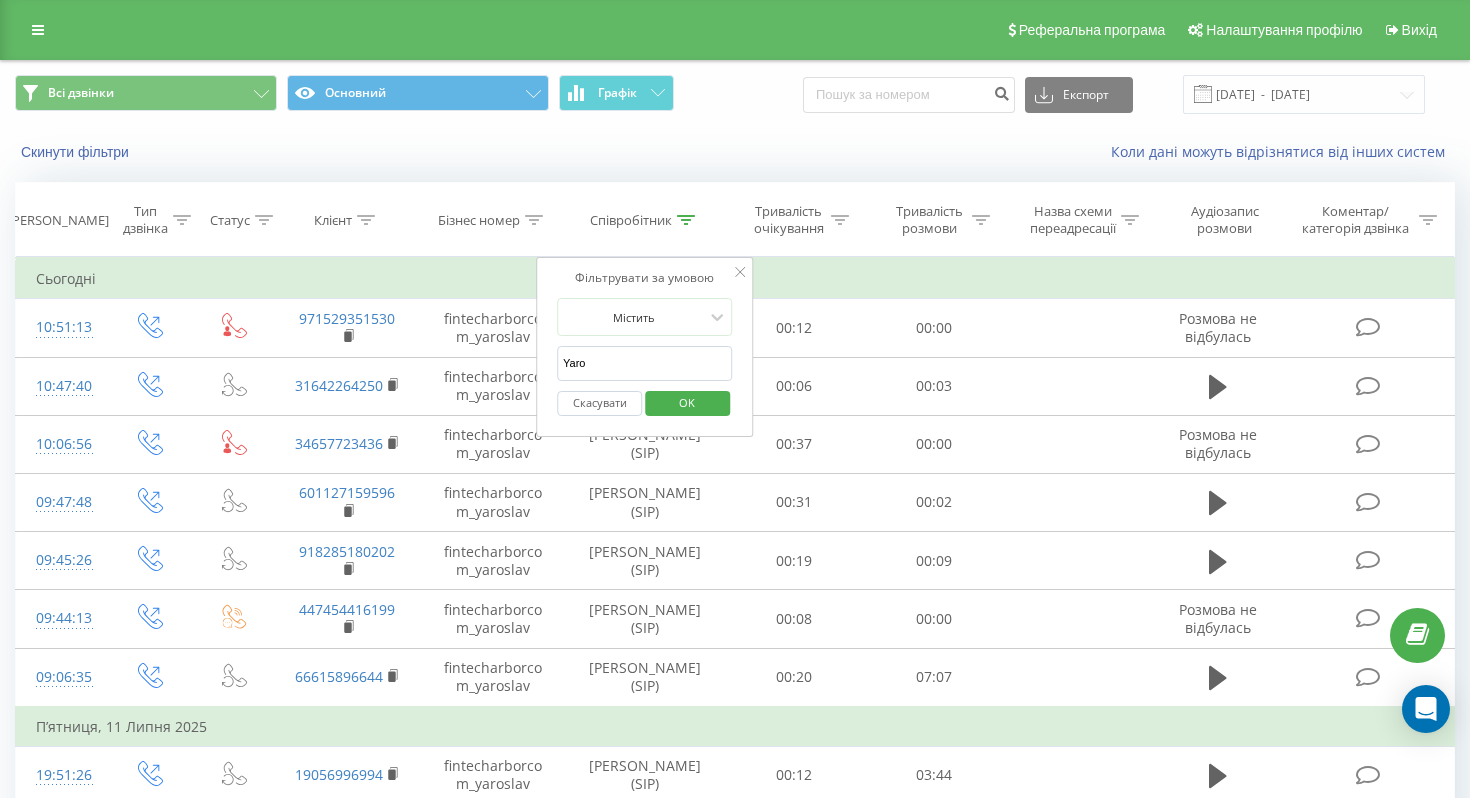 click on "Yaro" at bounding box center [645, 363] 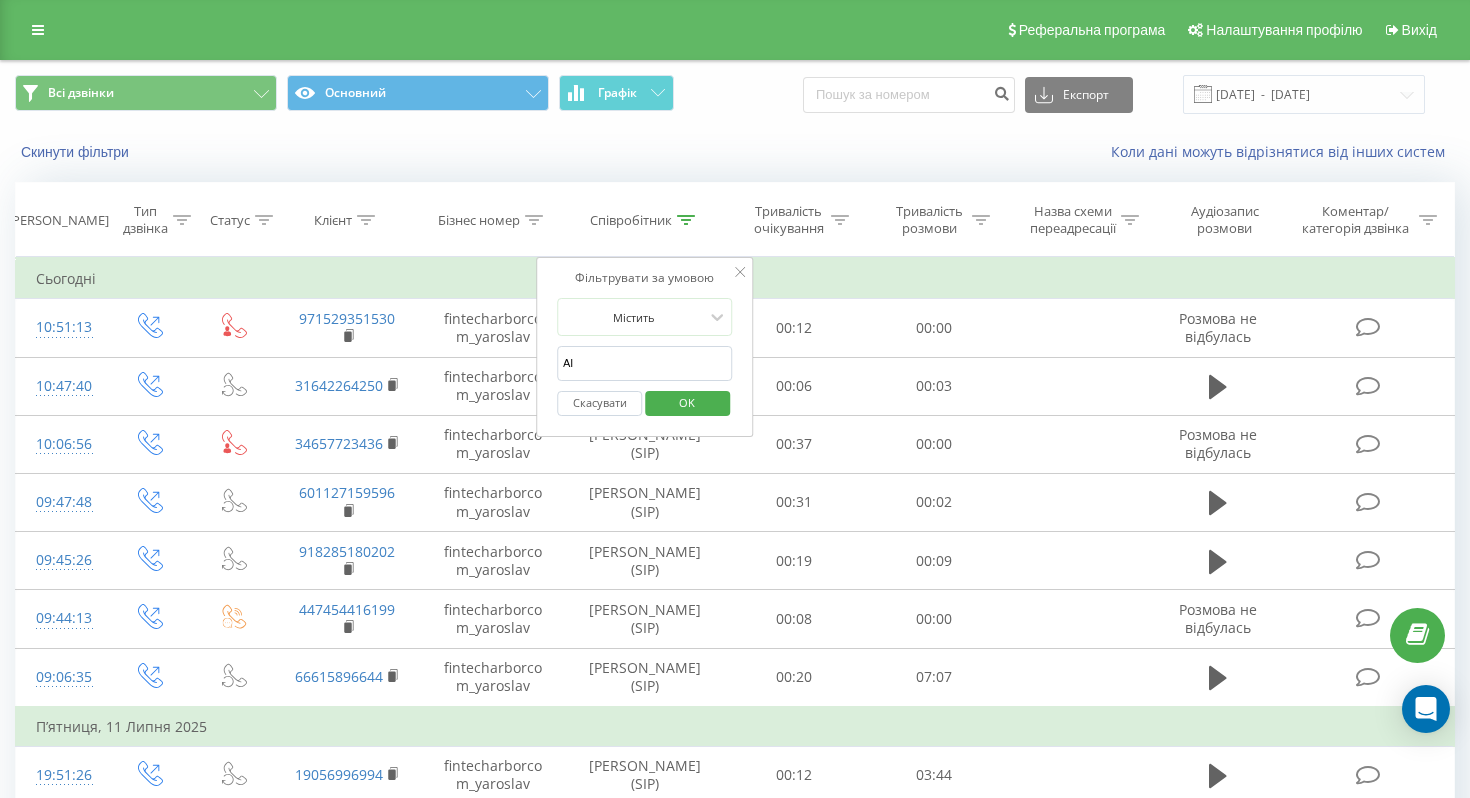 type on "Alex" 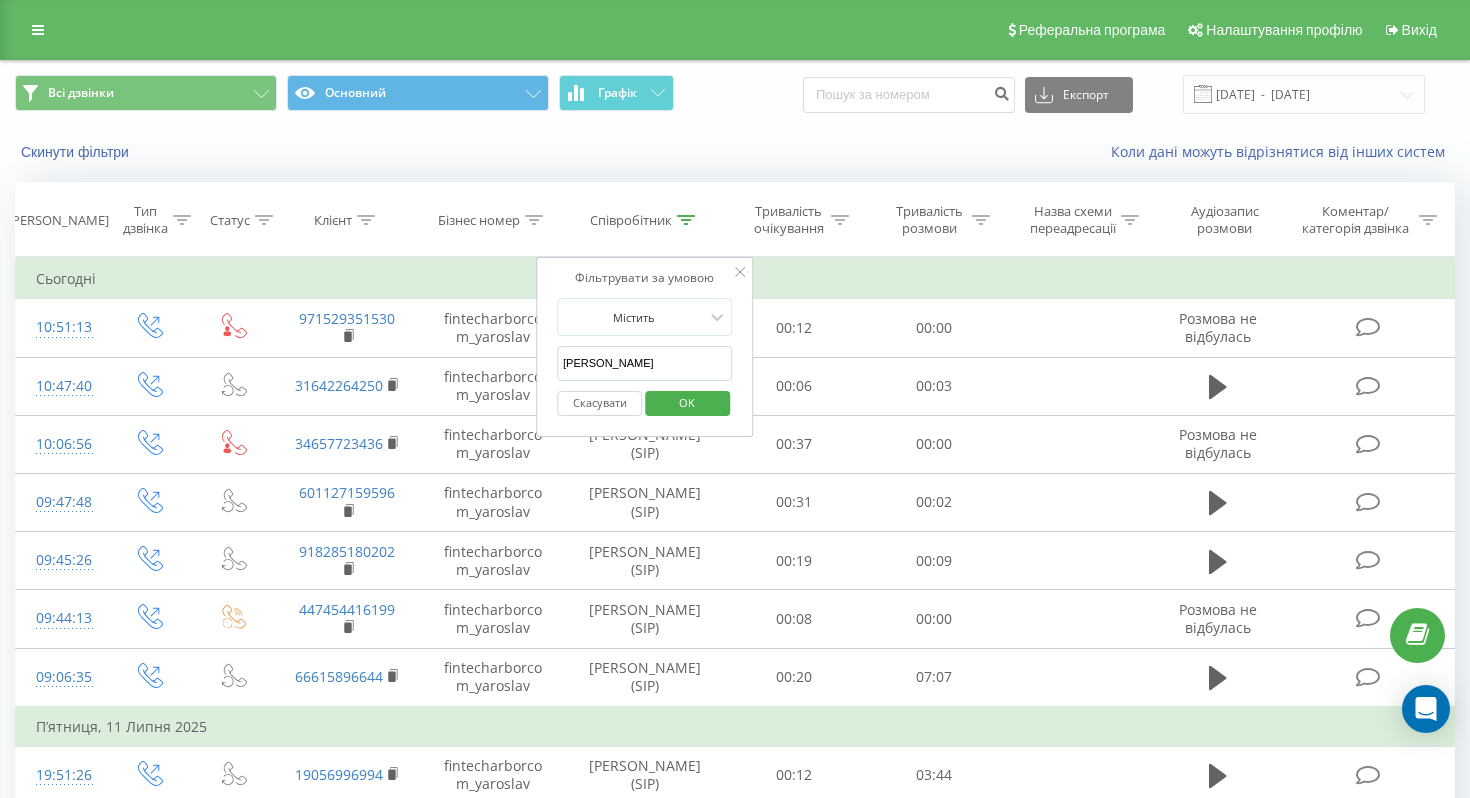 click on "OK" at bounding box center [687, 402] 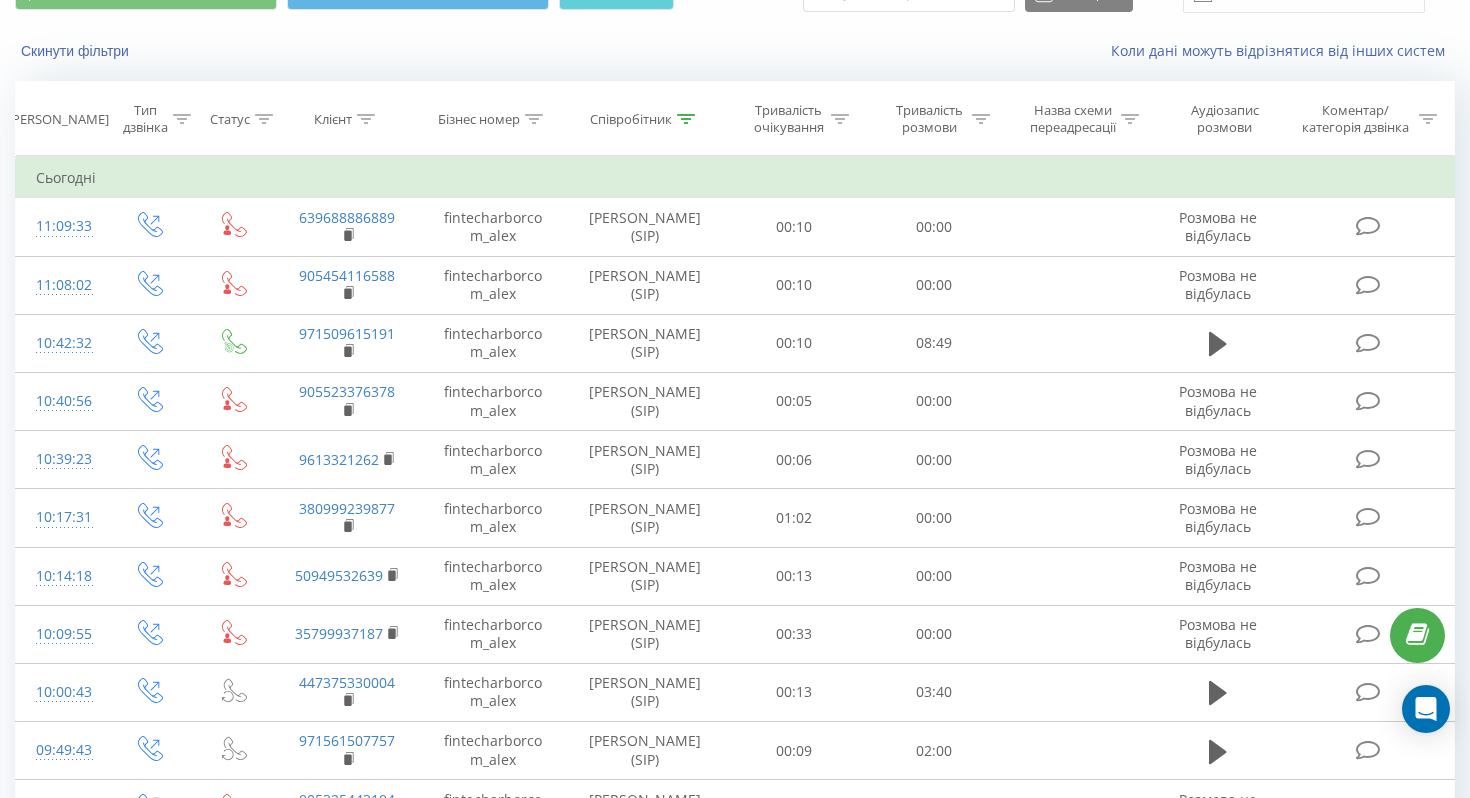 scroll, scrollTop: 0, scrollLeft: 0, axis: both 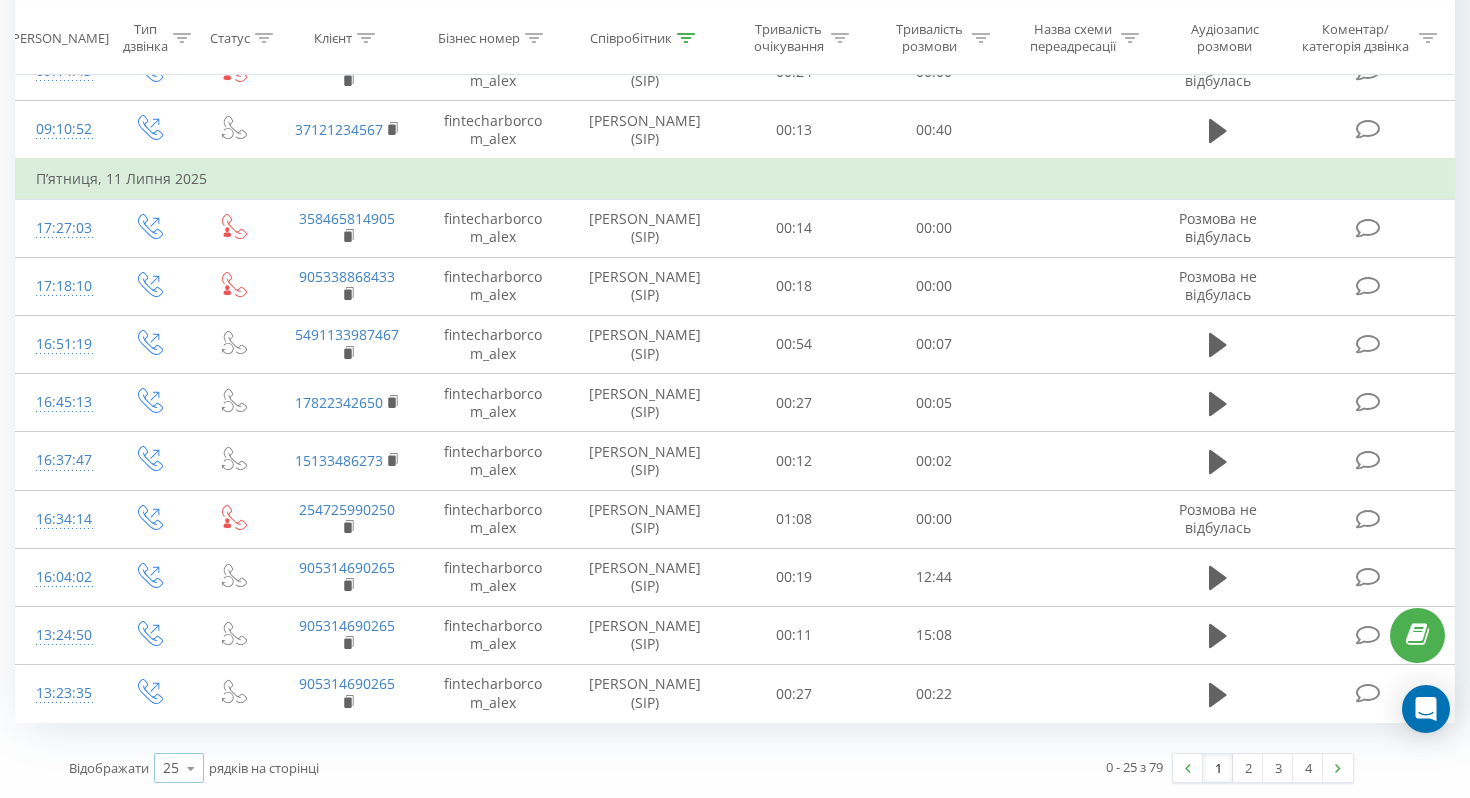 click on "25 10 25 50 100" at bounding box center (179, 768) 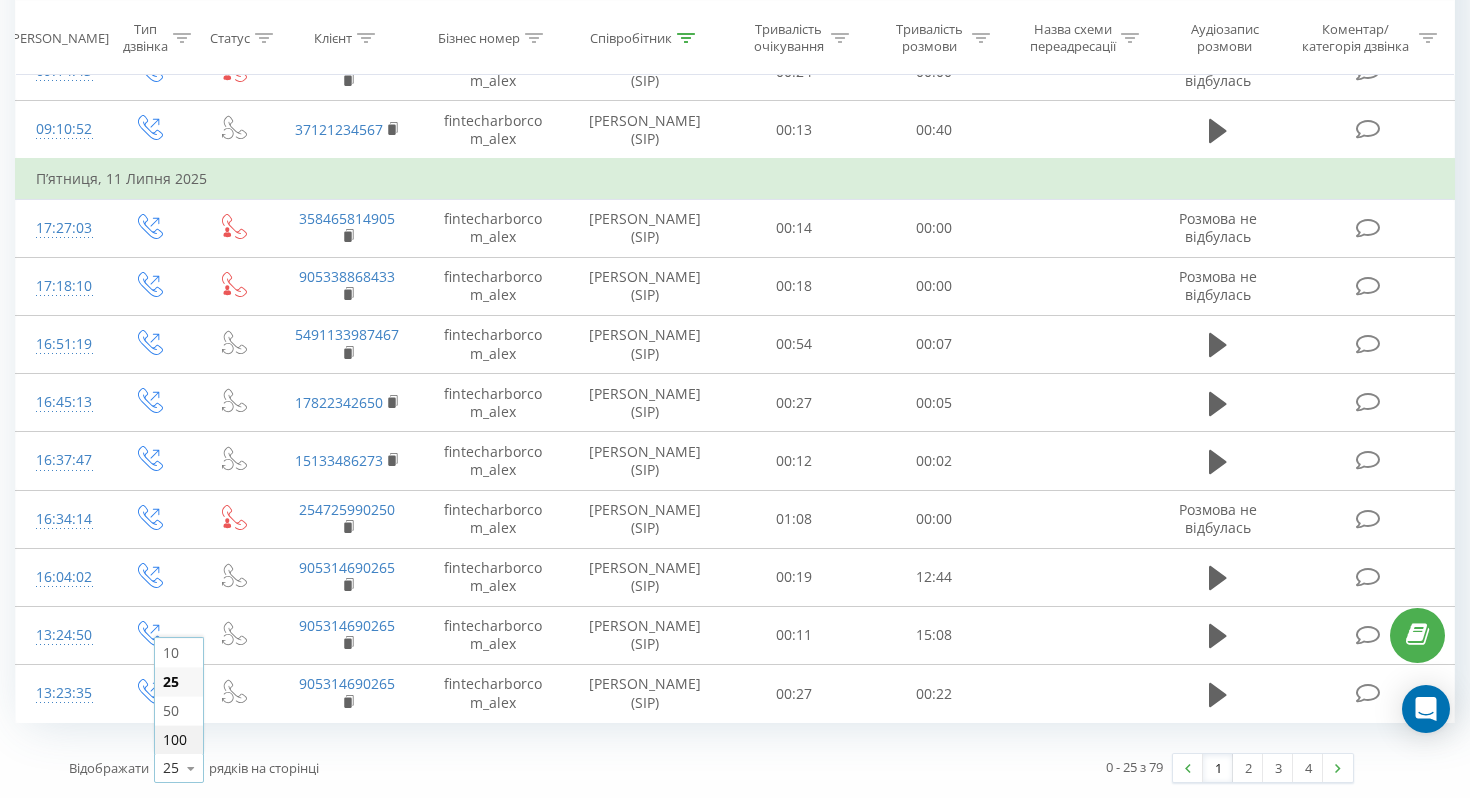 click on "100" at bounding box center (179, 739) 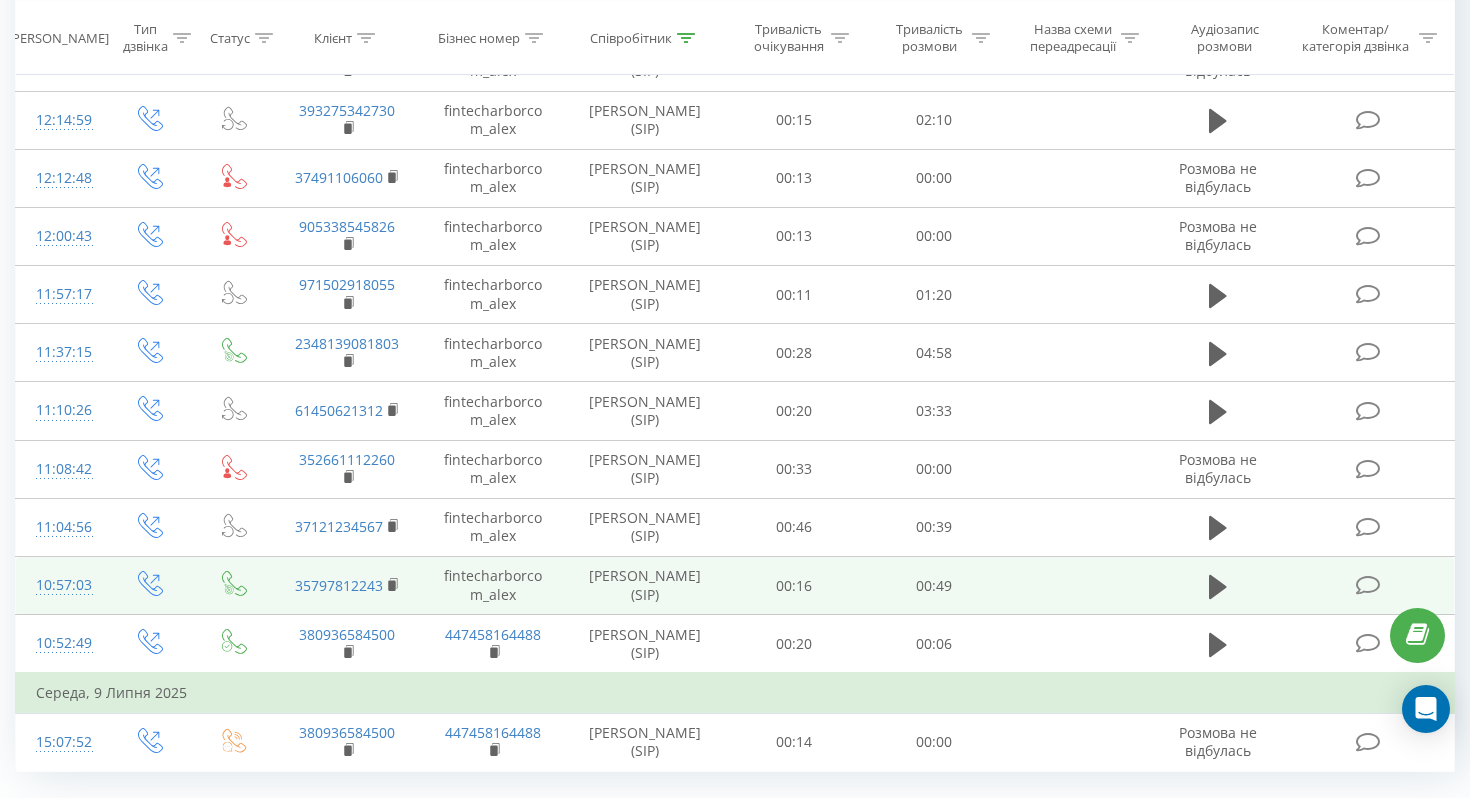 scroll, scrollTop: 4242, scrollLeft: 0, axis: vertical 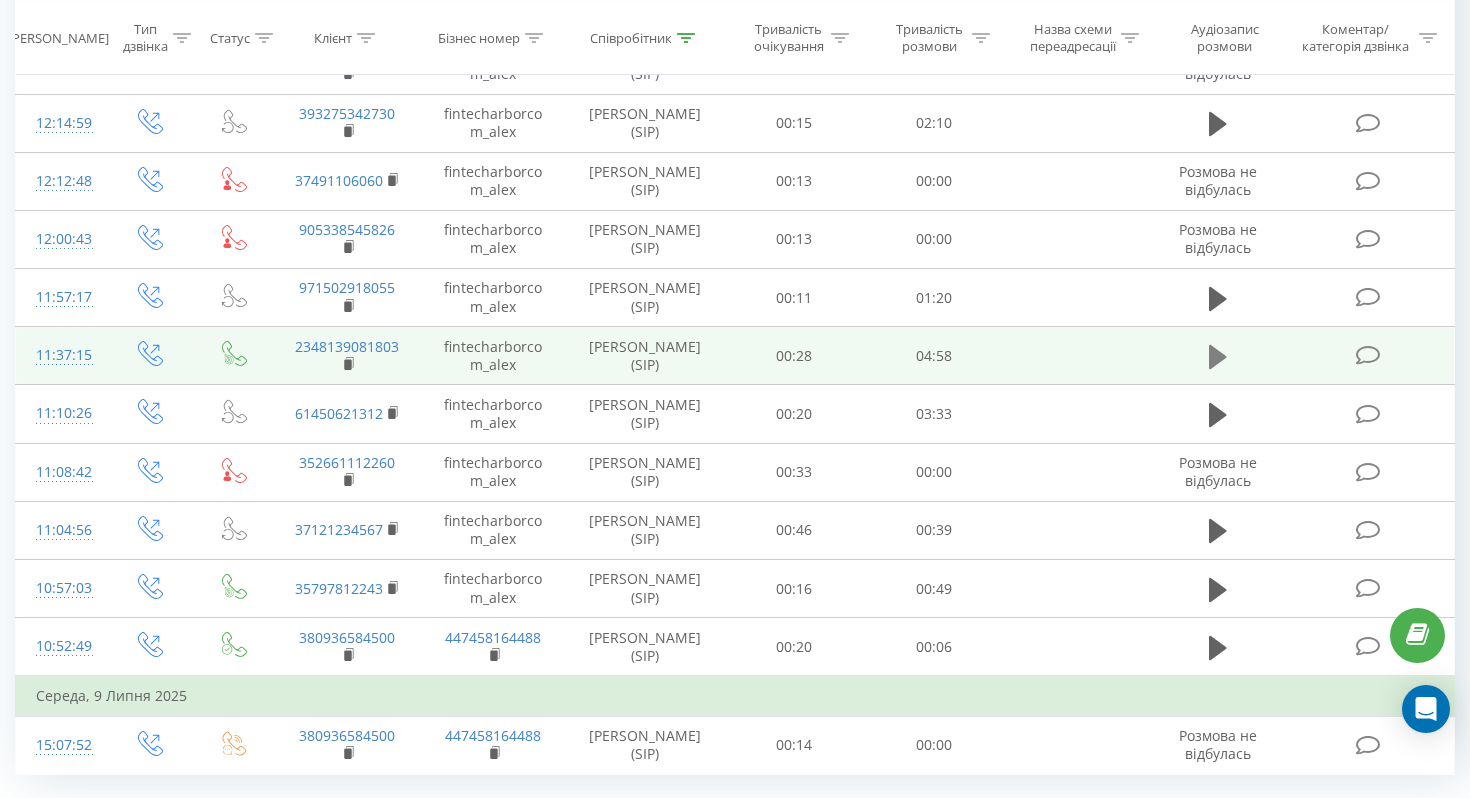 click 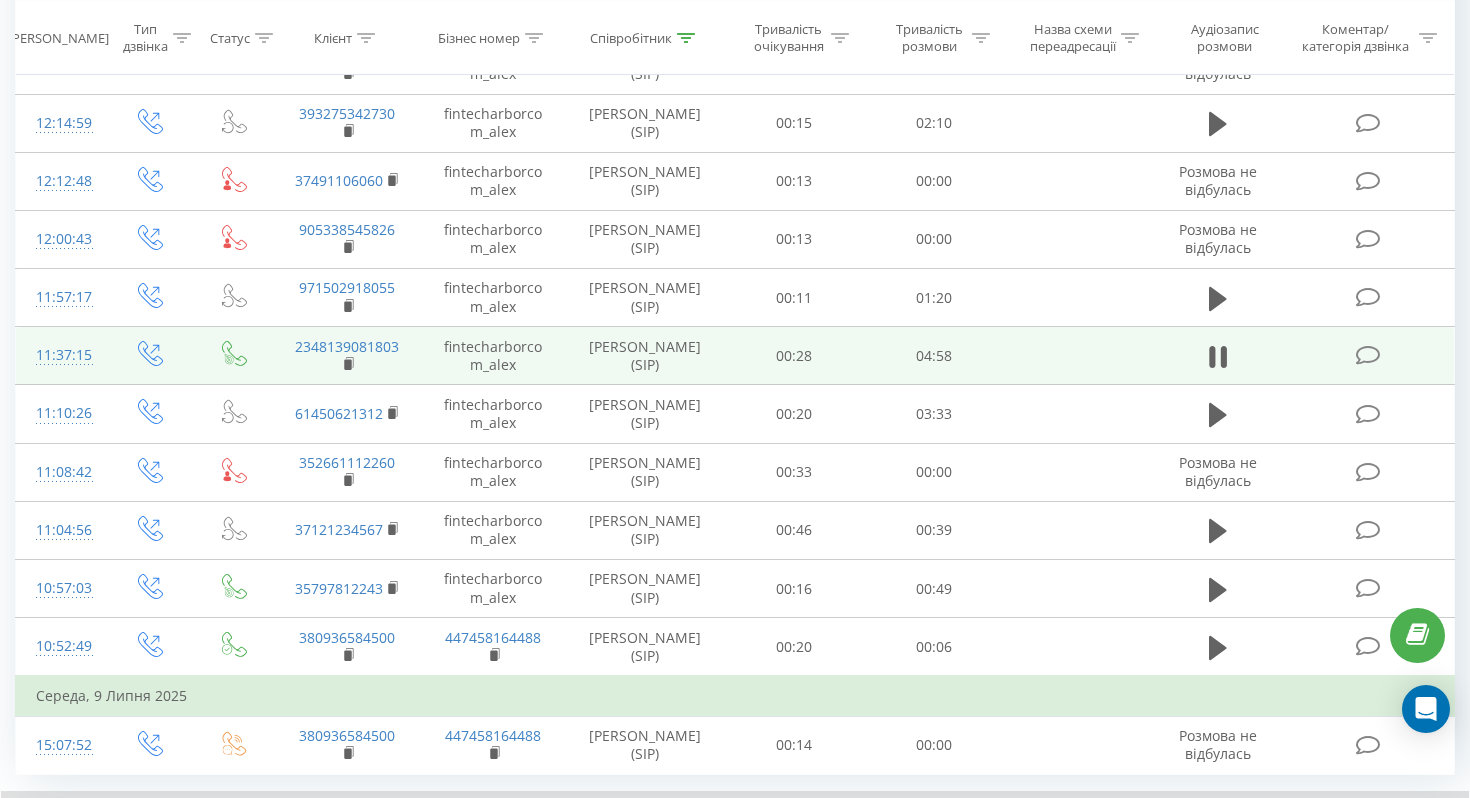 click at bounding box center (1077, 356) 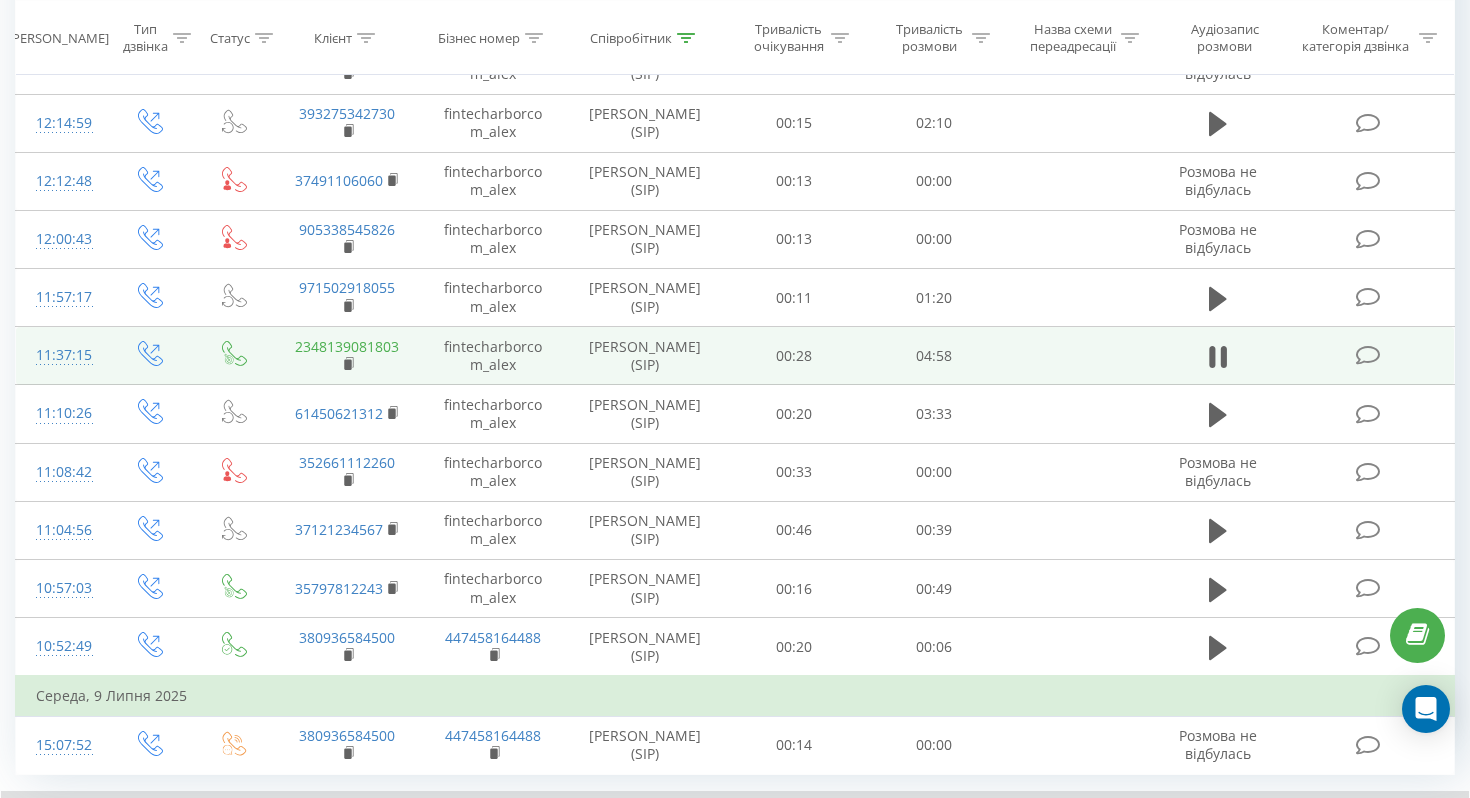 click on "2348139081803" at bounding box center [347, 346] 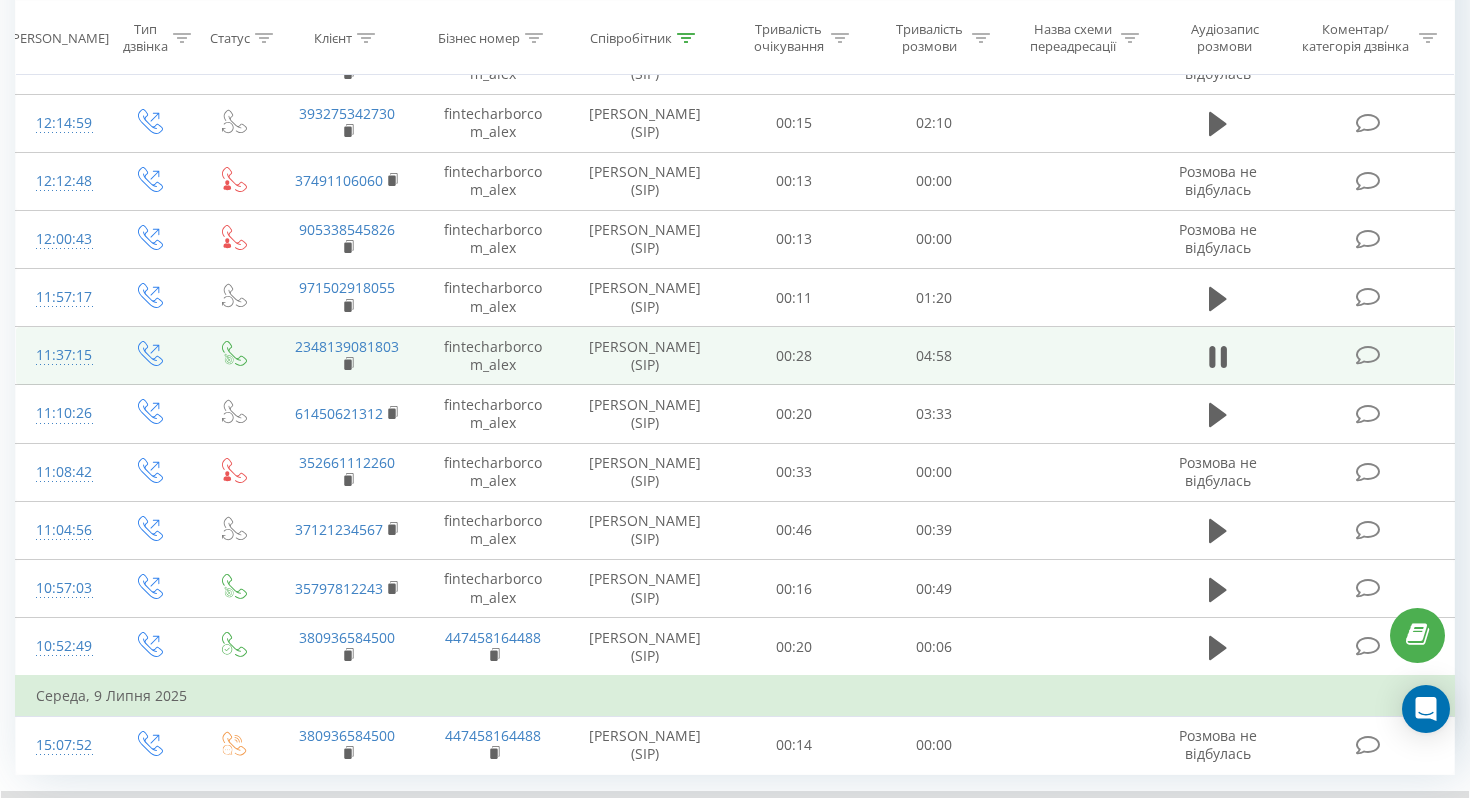 click on "00:28" at bounding box center (793, 356) 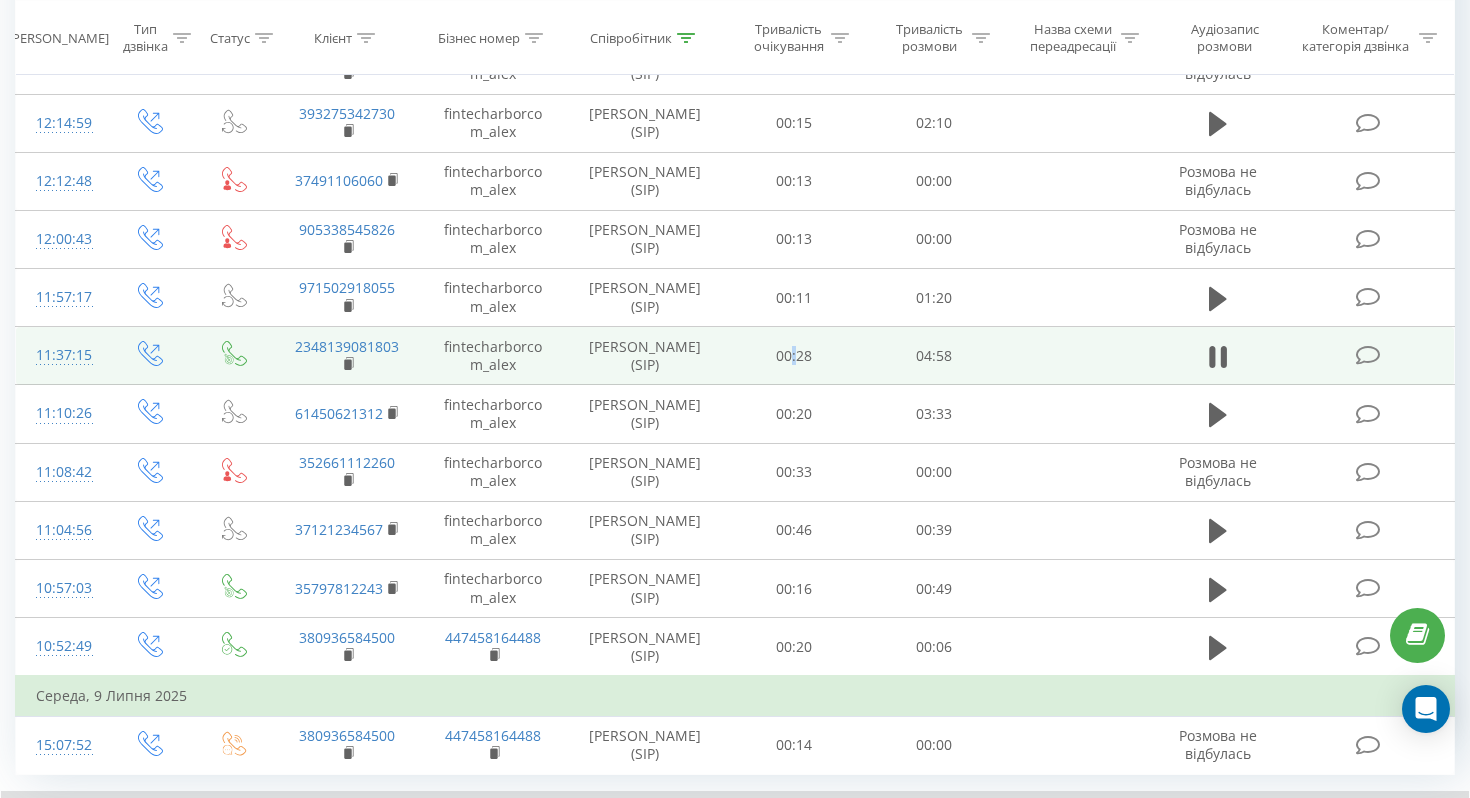click on "00:28" at bounding box center [793, 356] 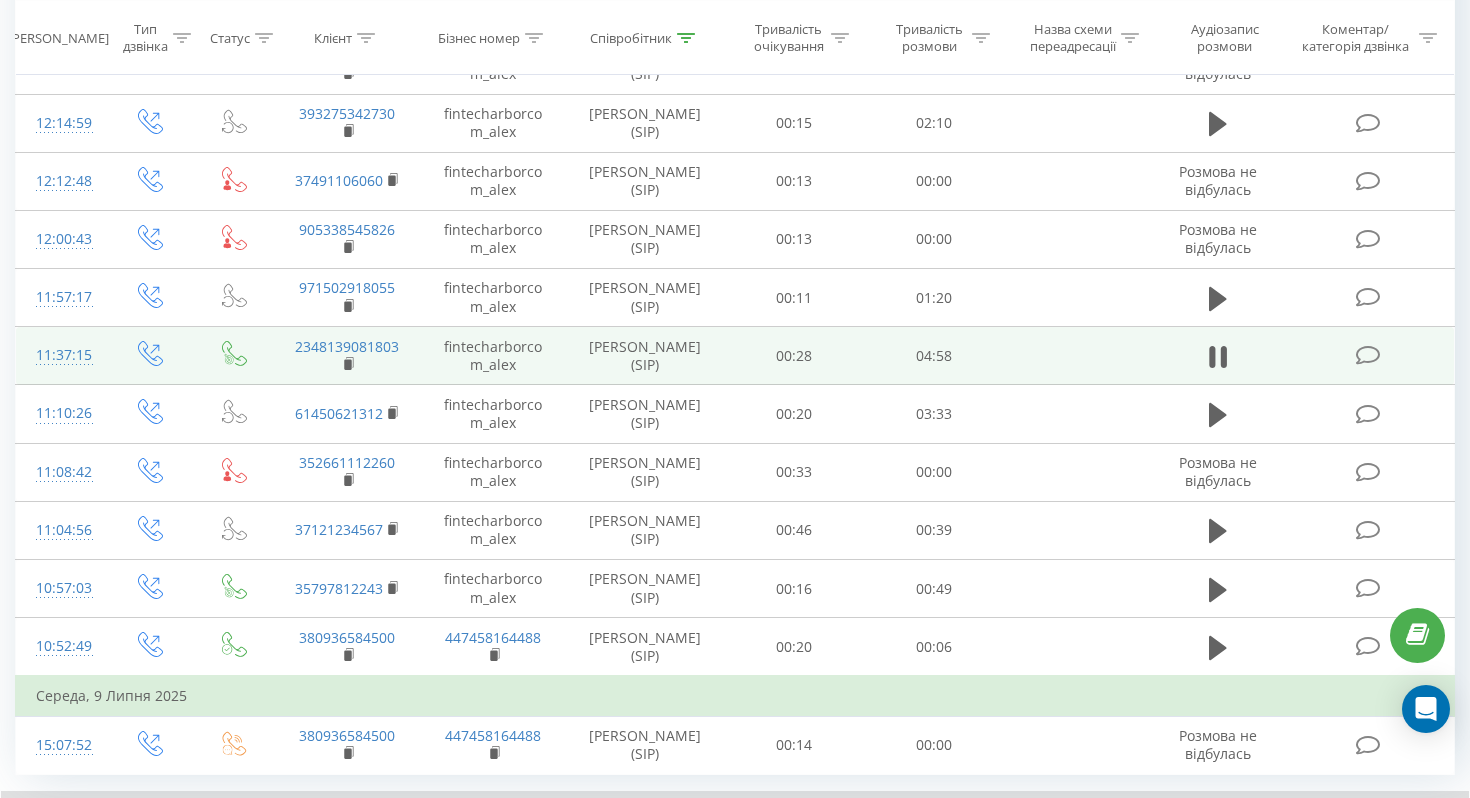 click at bounding box center (1367, 355) 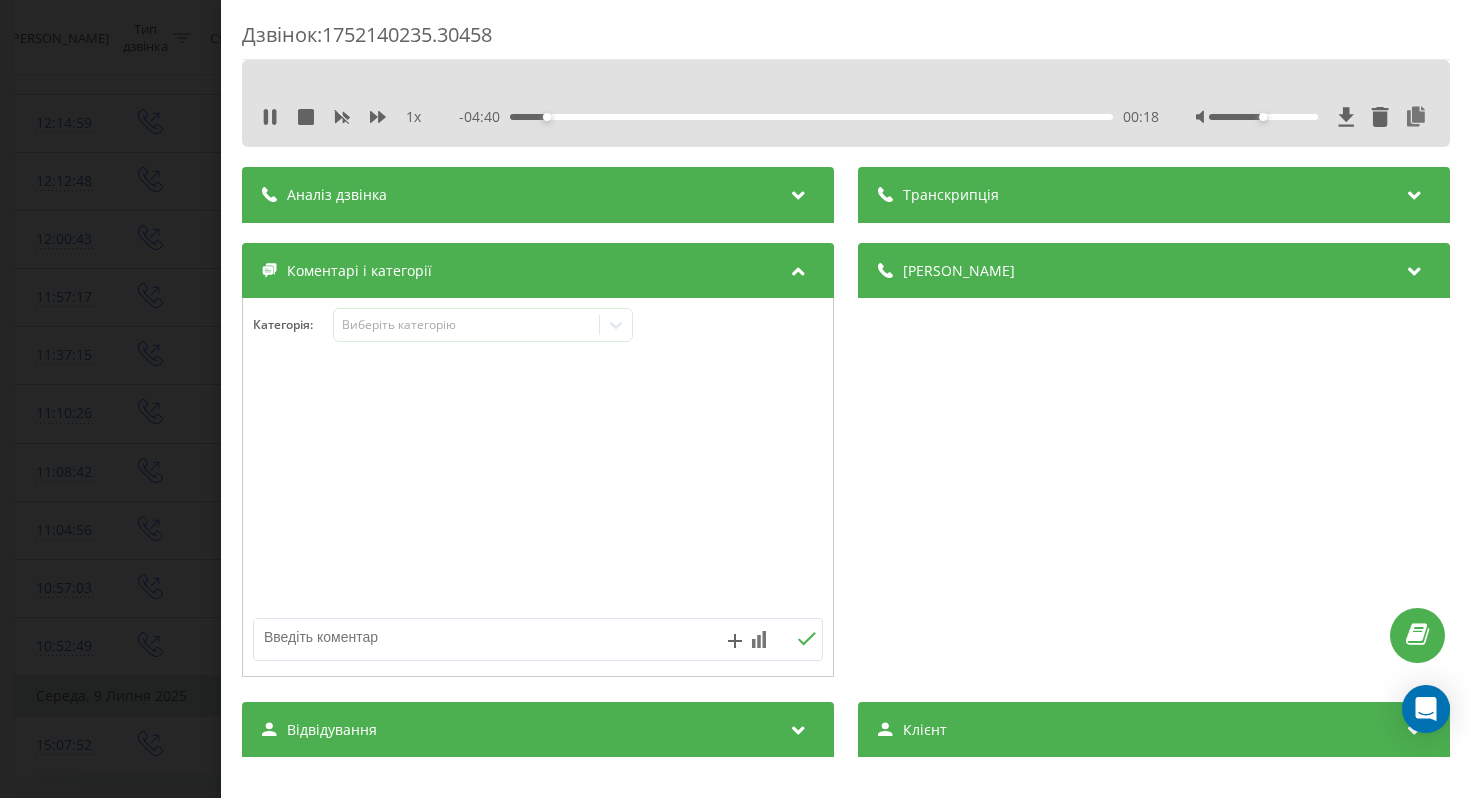click on "1 x" at bounding box center [413, 117] 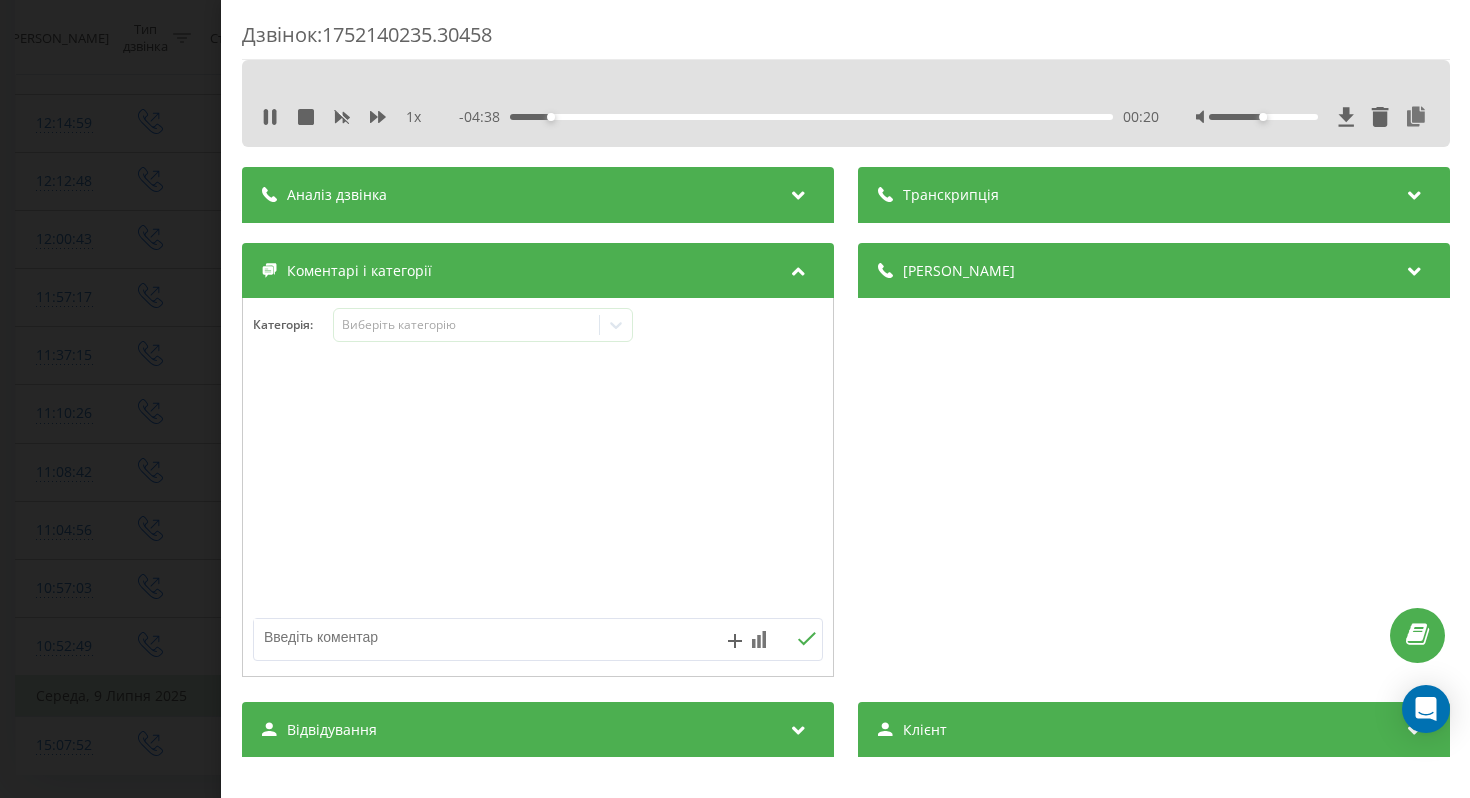 click on "1 x" at bounding box center [413, 117] 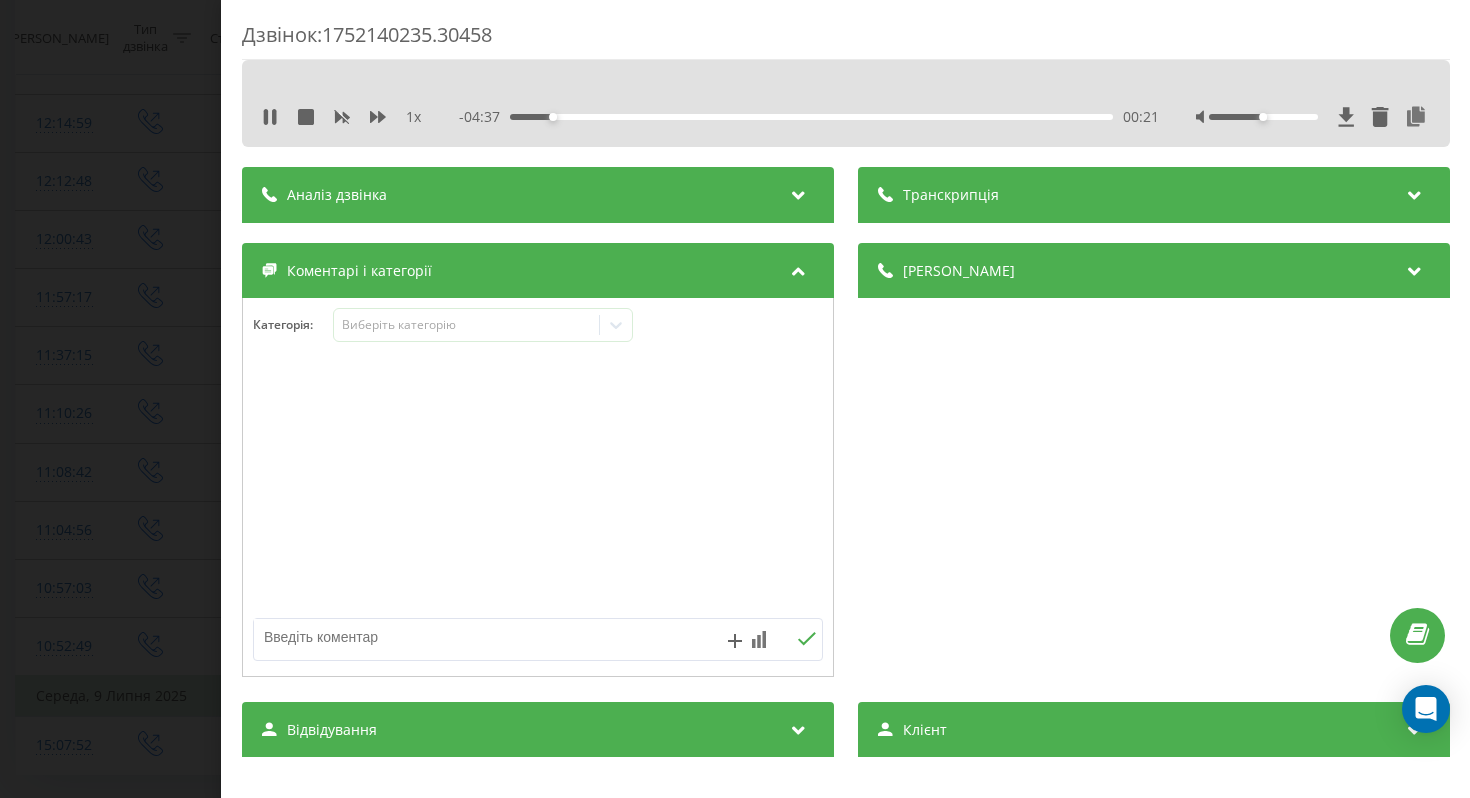 click on "1 x" at bounding box center [413, 117] 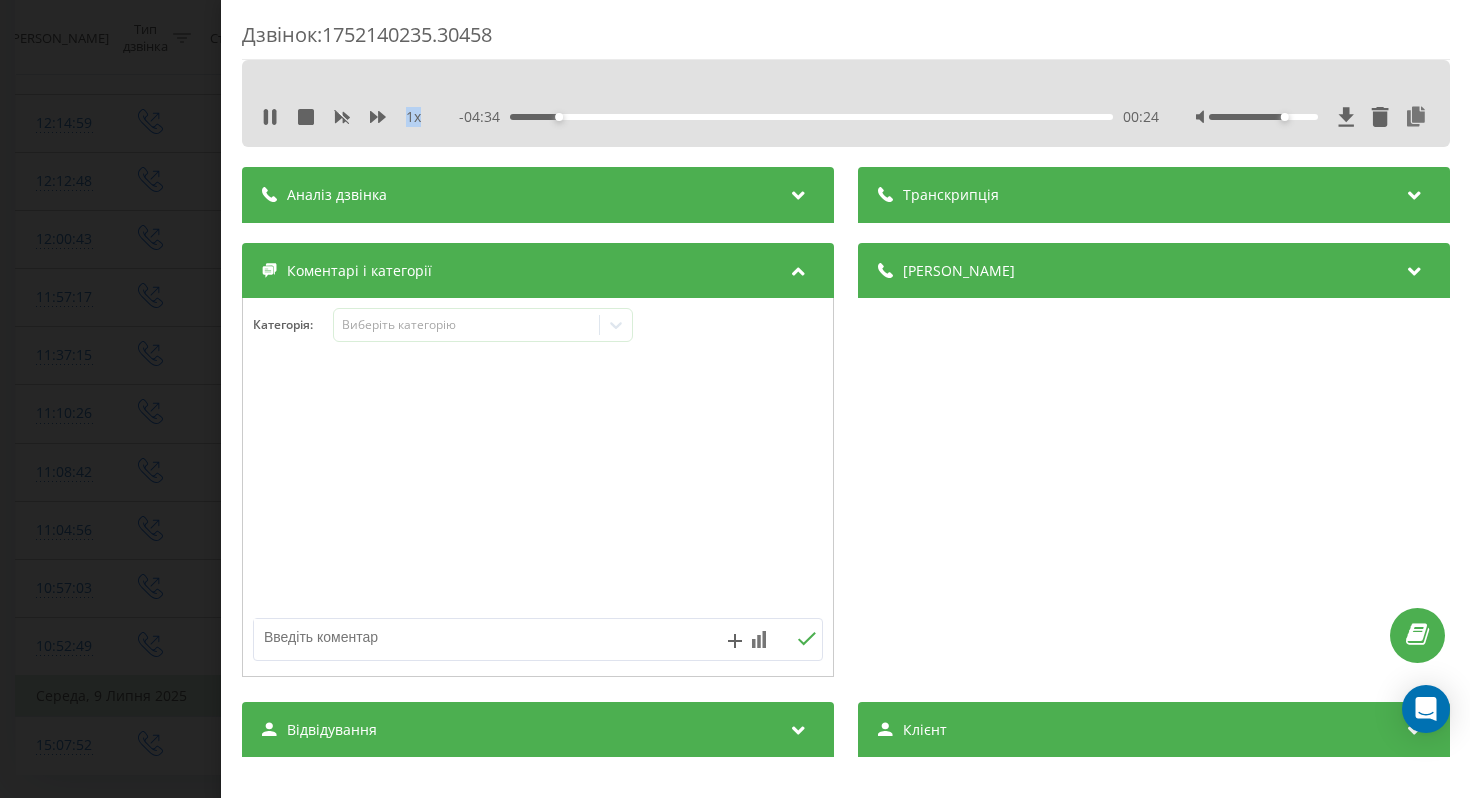 click at bounding box center [1263, 117] 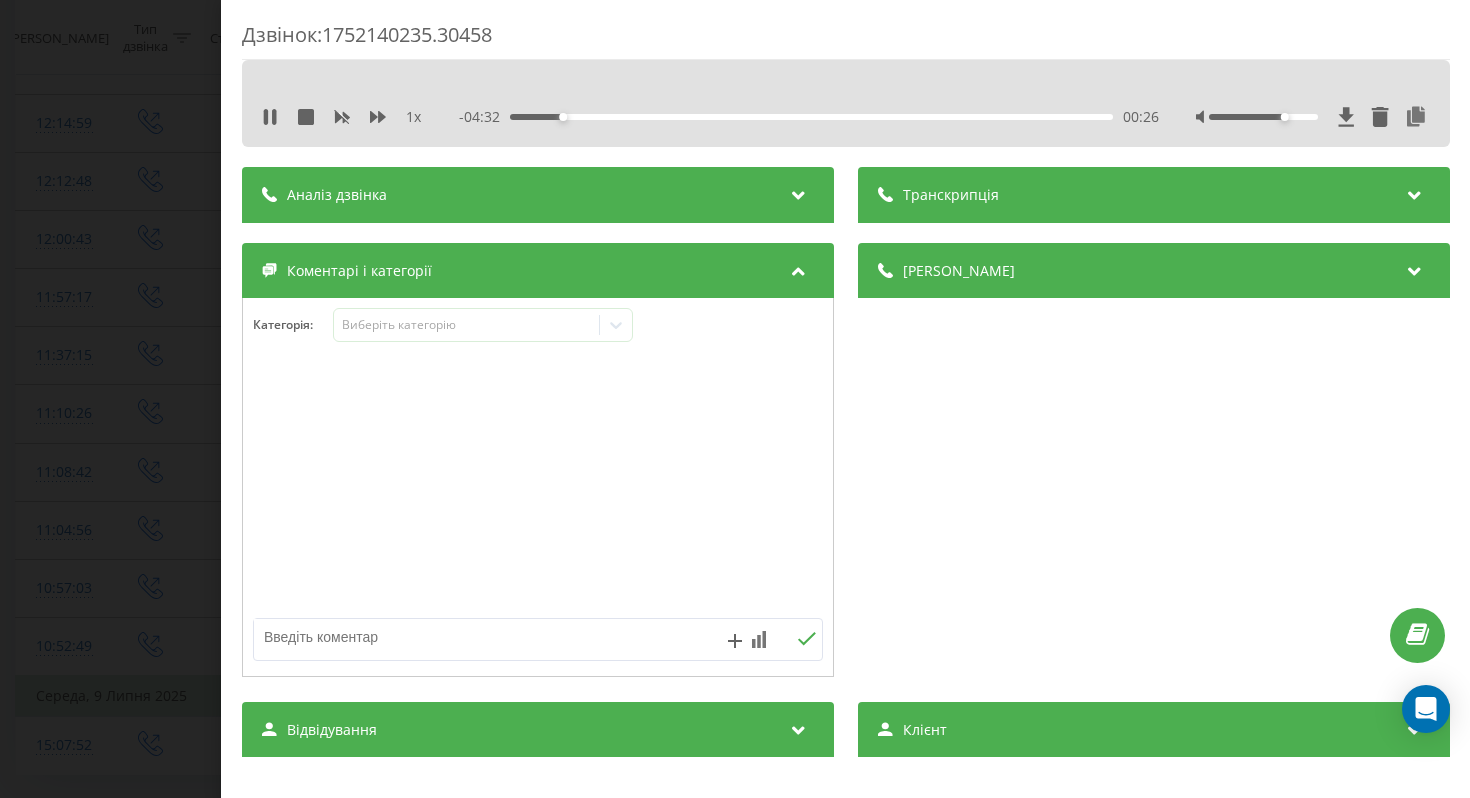 click on "1 x" at bounding box center [413, 117] 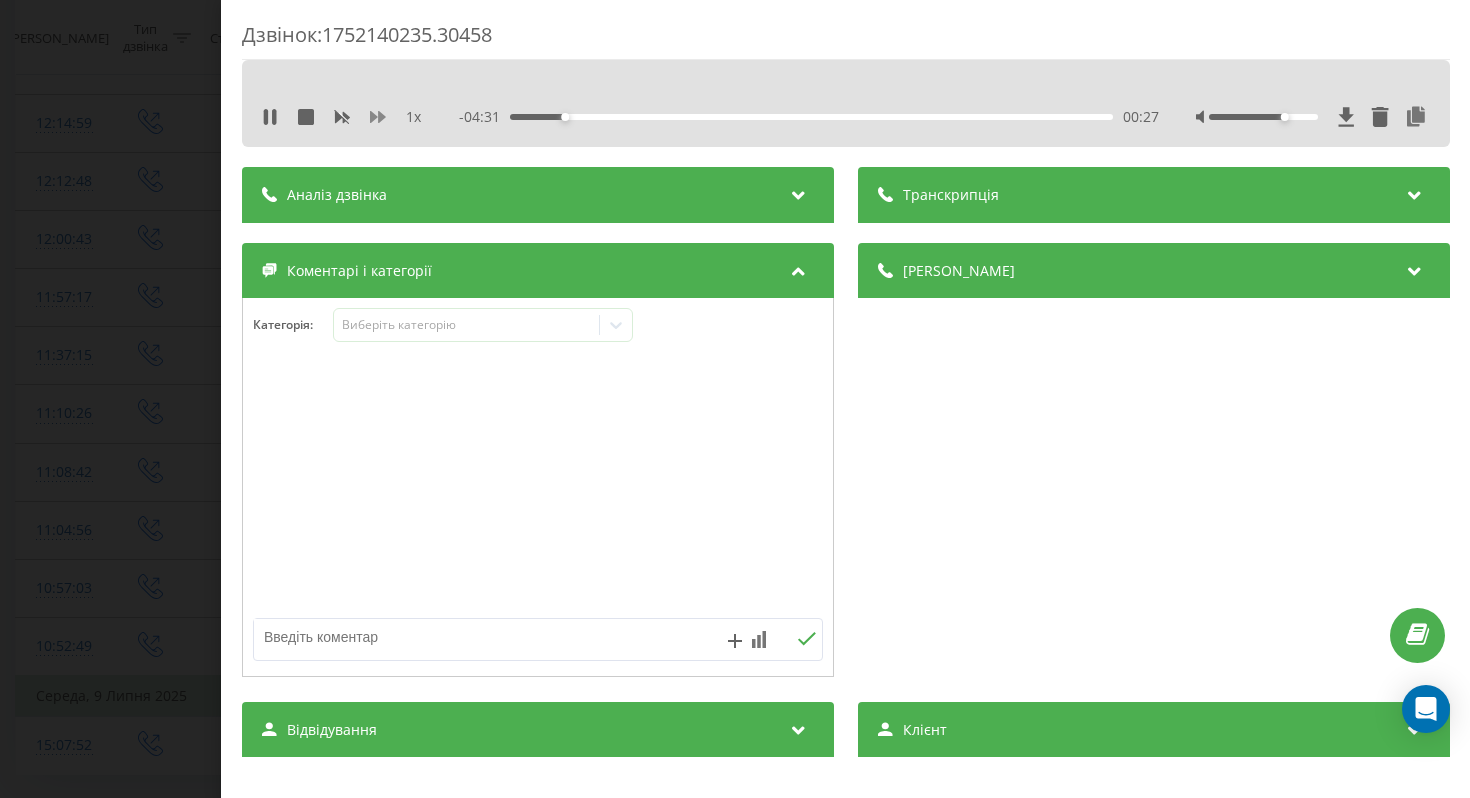 click 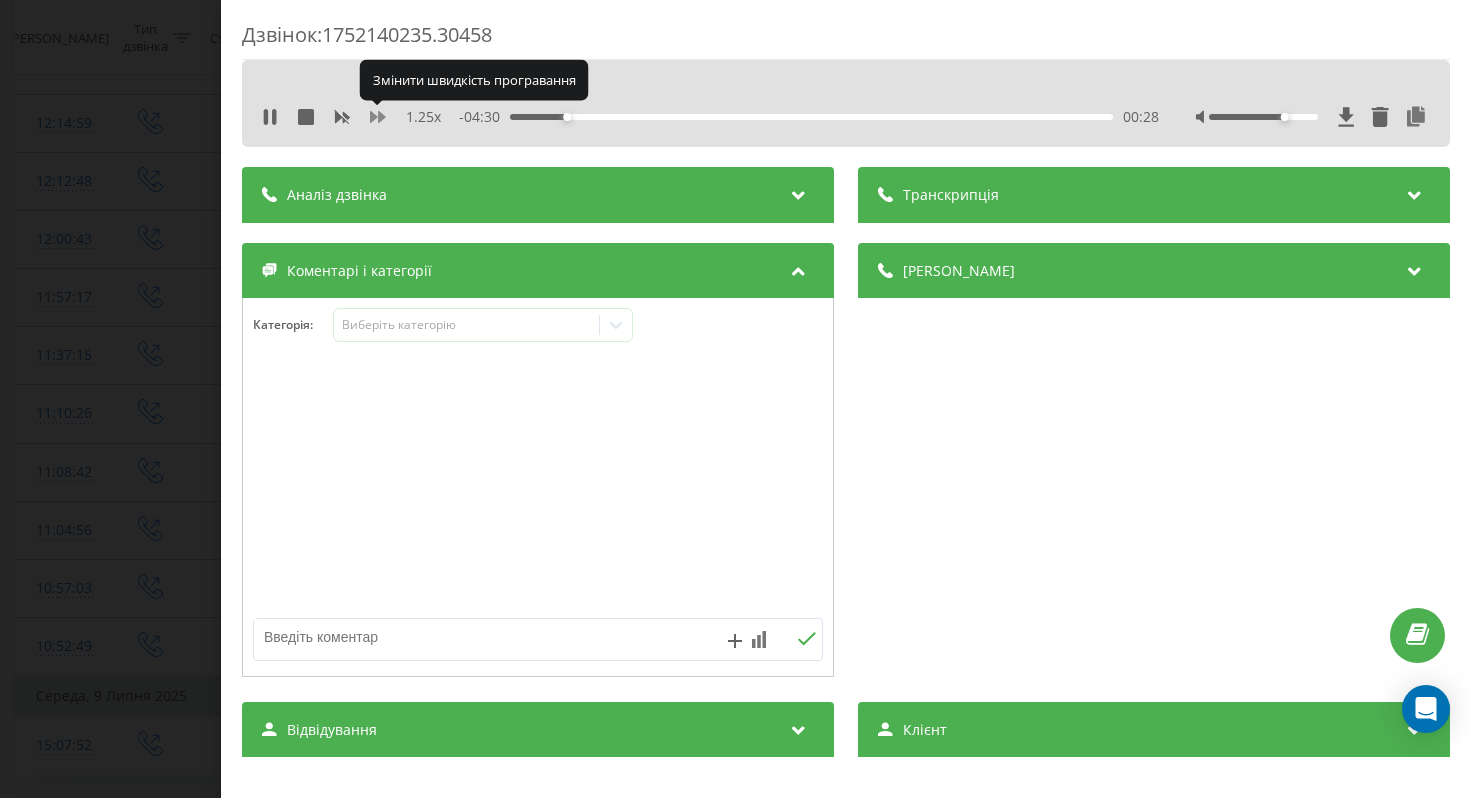 click 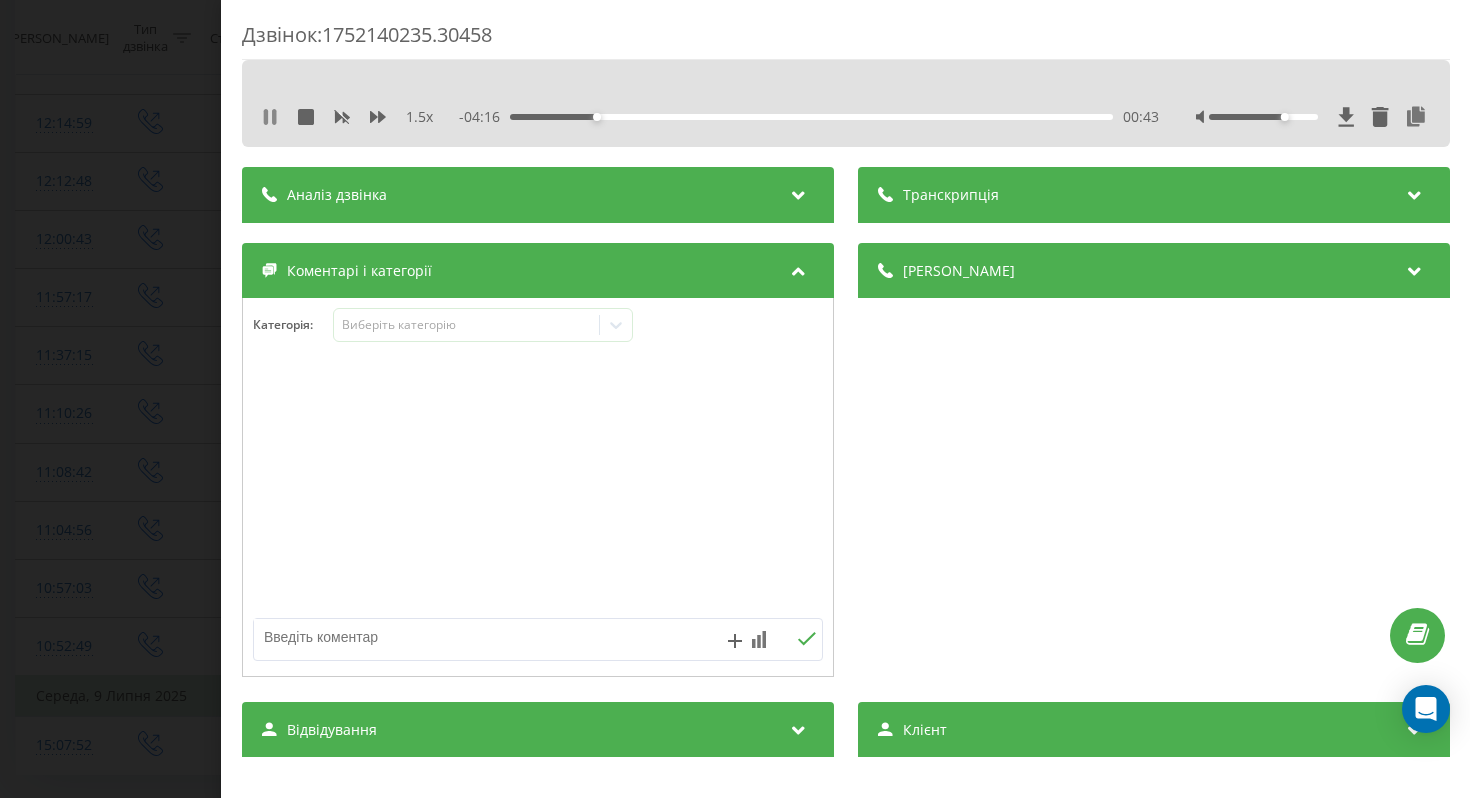 click 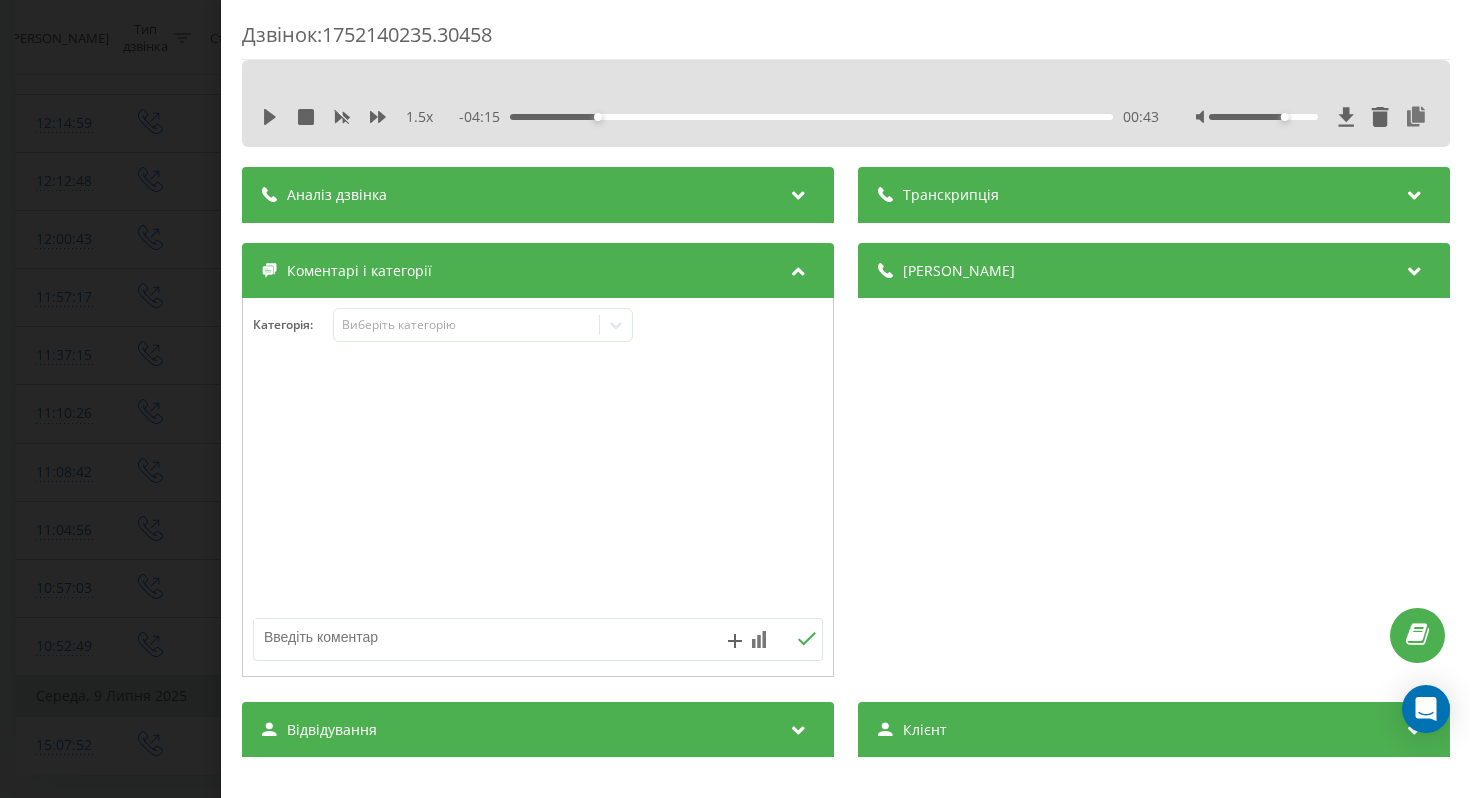 click on "1.5 x" at bounding box center [352, 117] 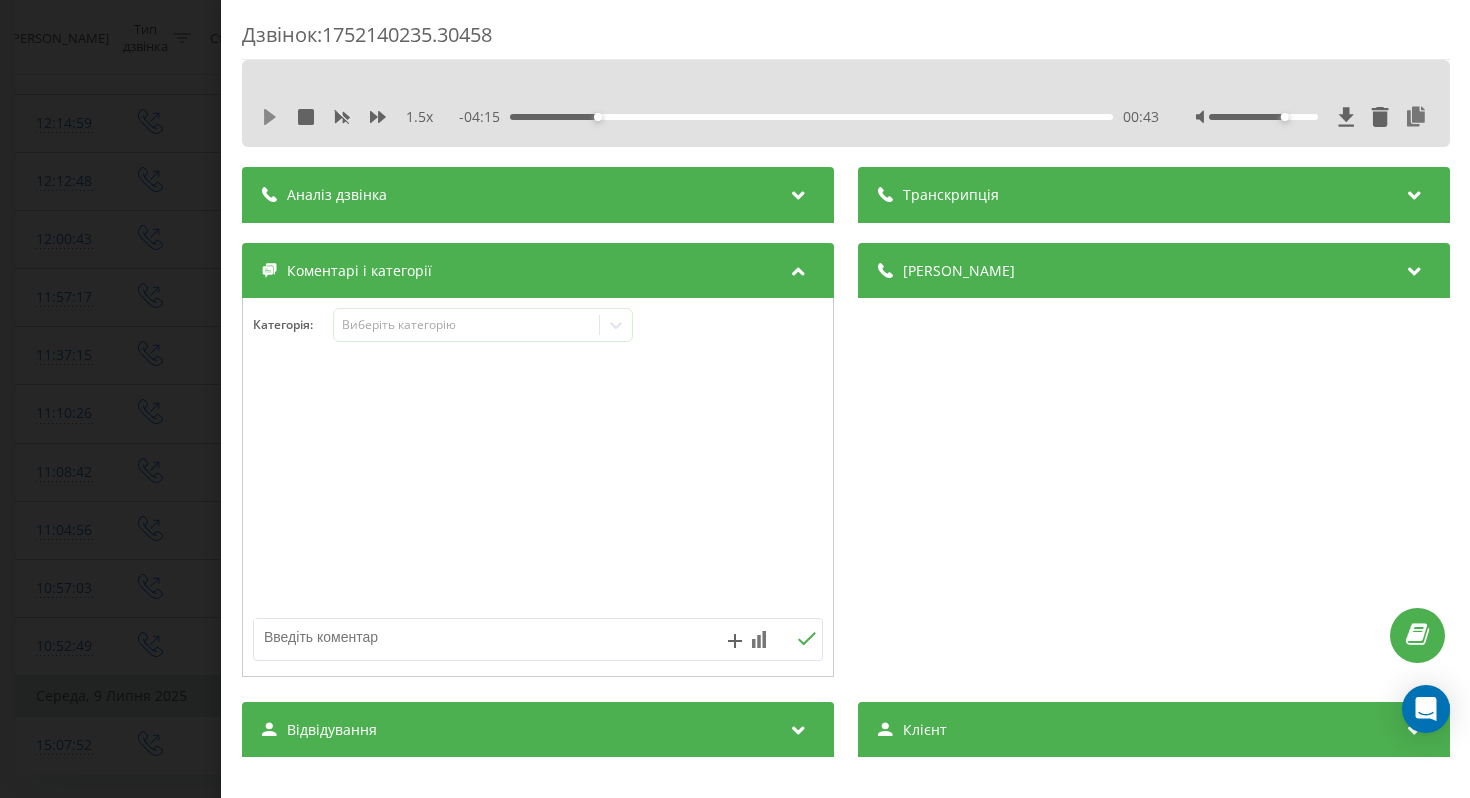 click 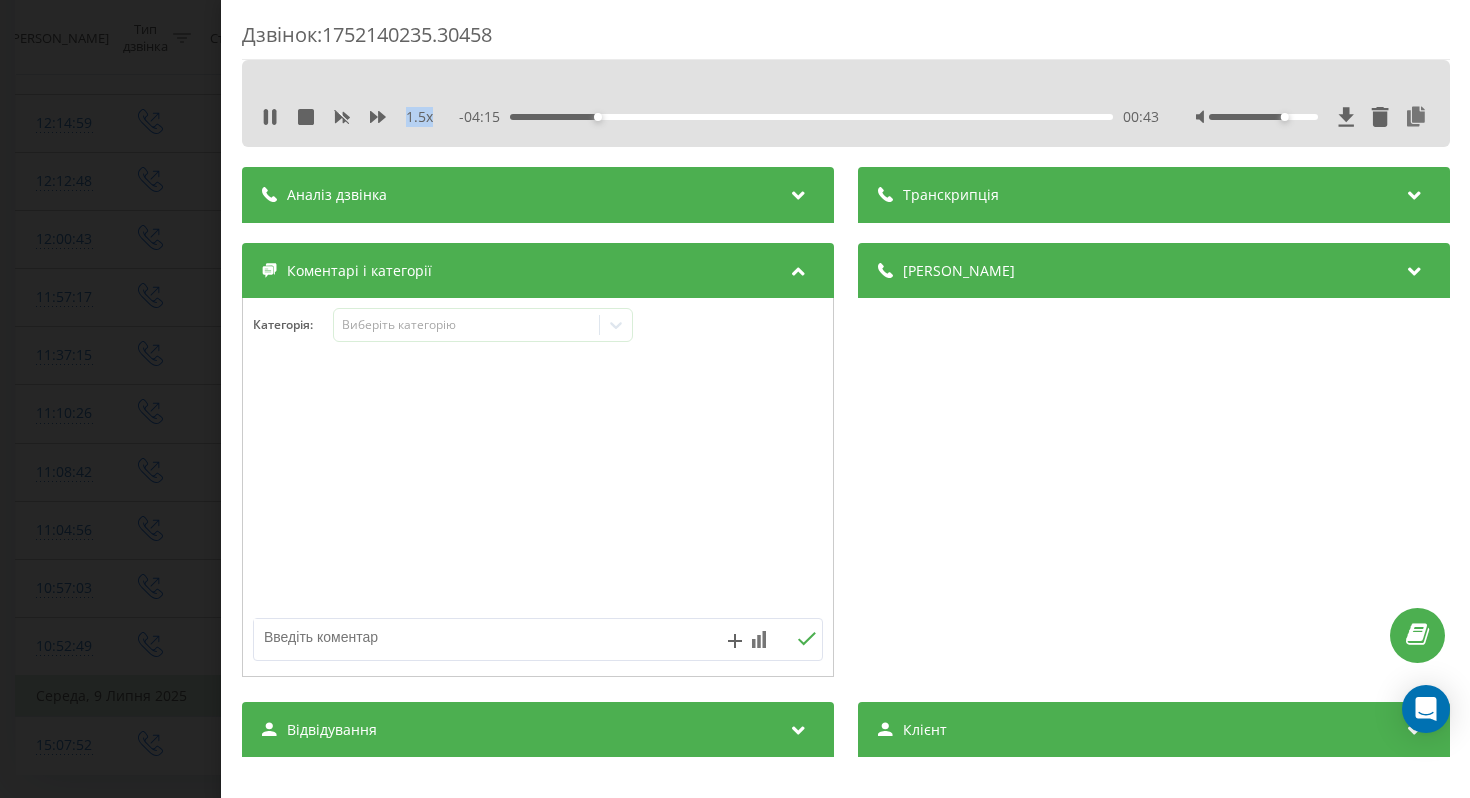 click 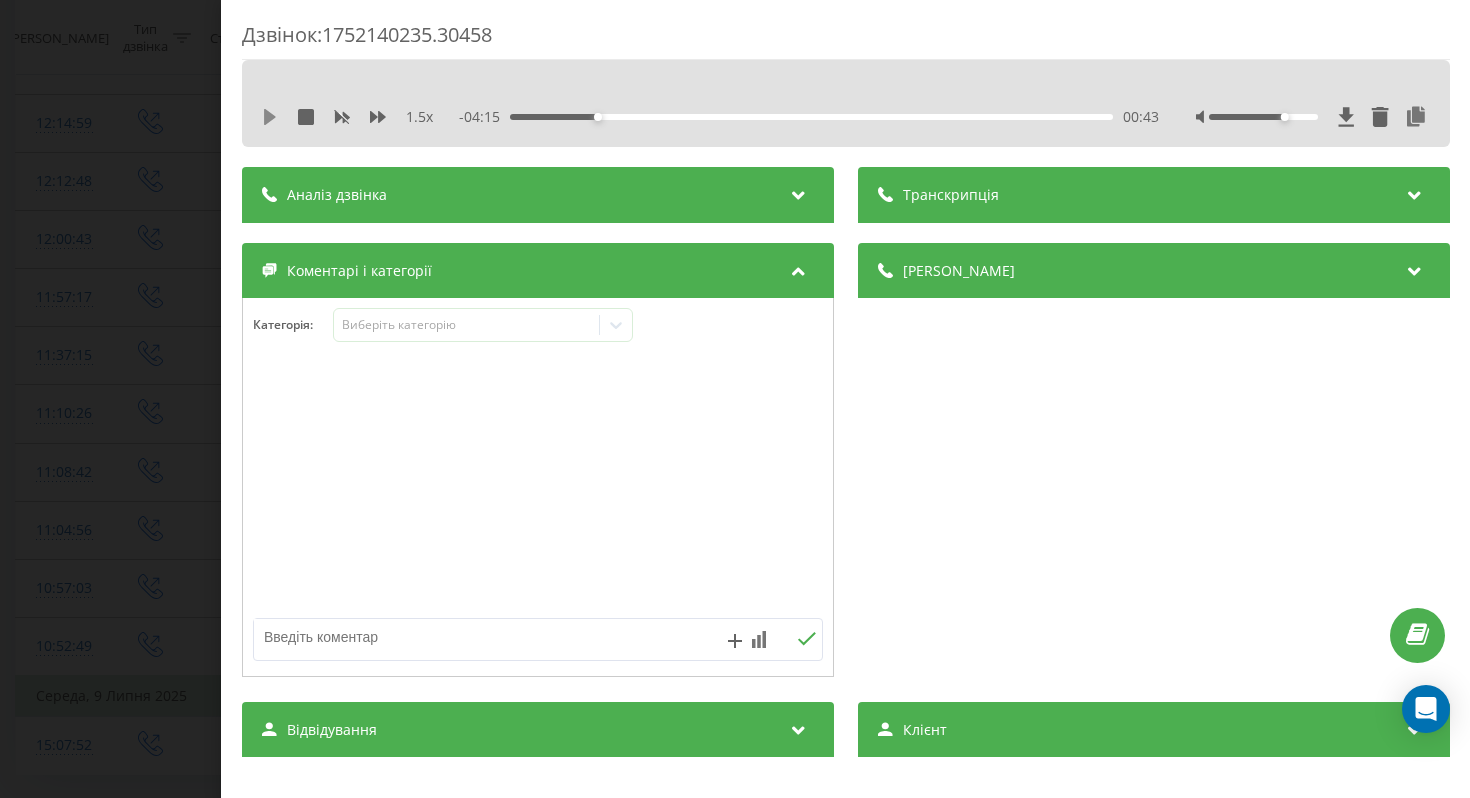 click 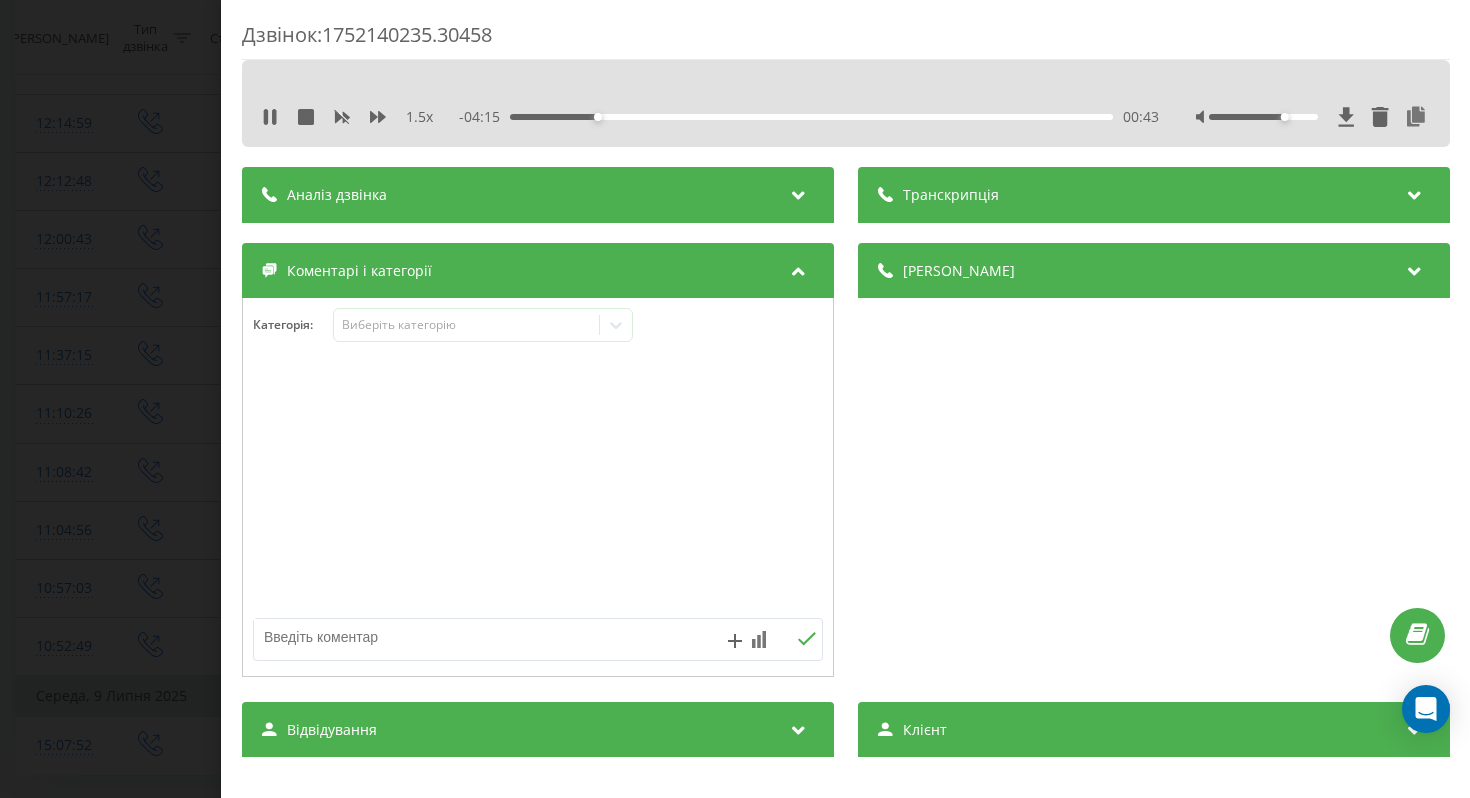 click on "1.5 x  - 04:15 00:43   00:43" at bounding box center [846, 103] 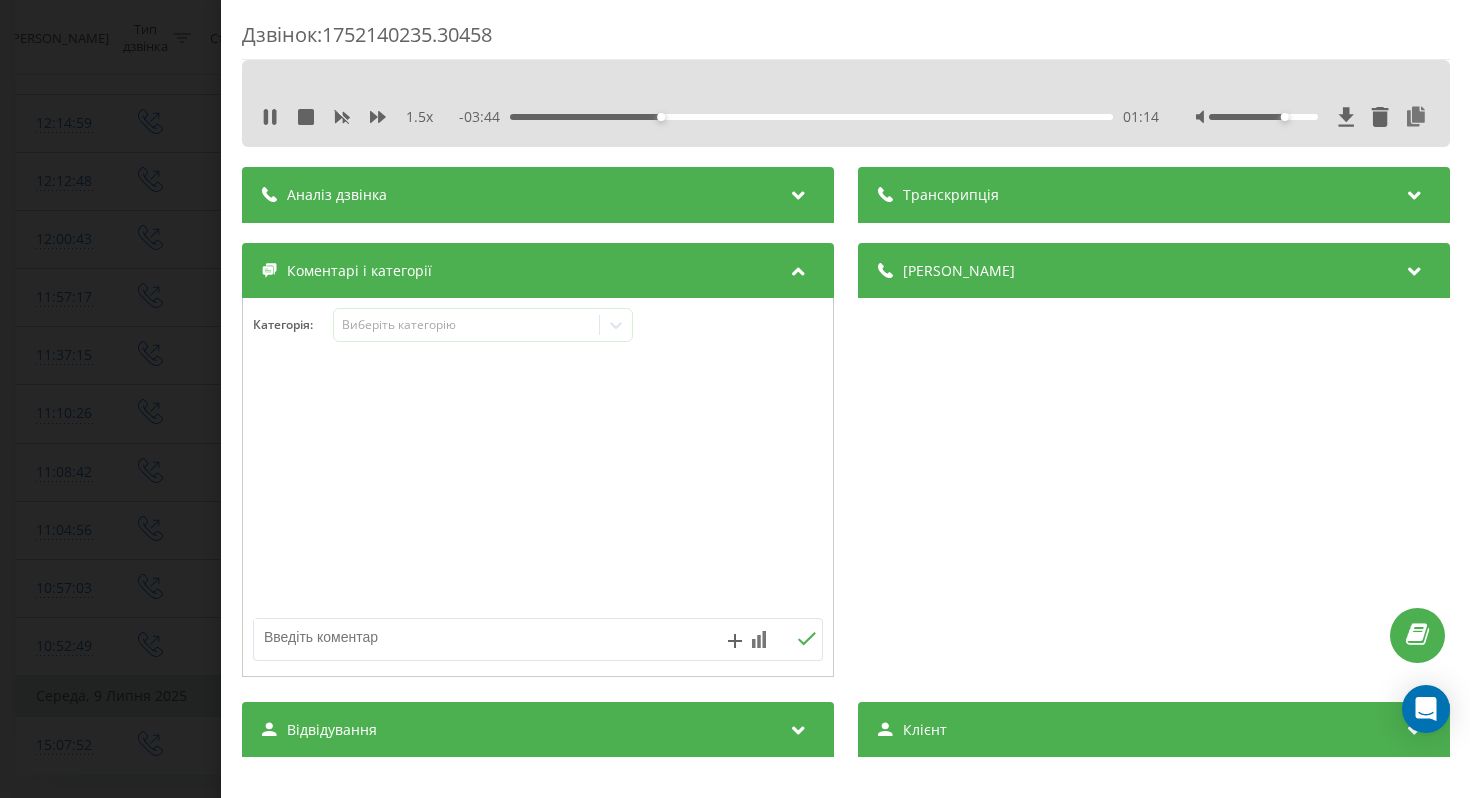 click on "1.5 x" at bounding box center (419, 117) 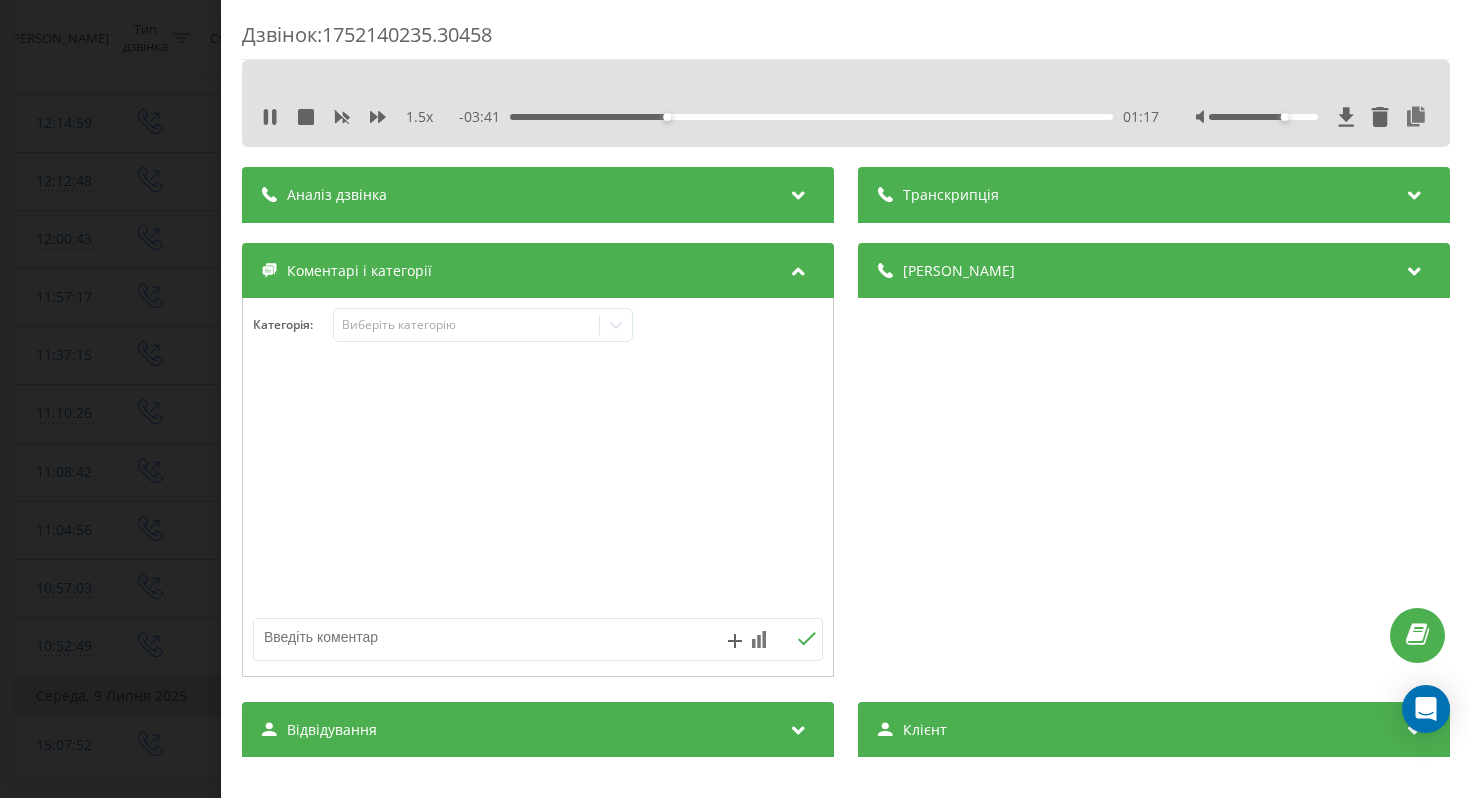 click on "1.5 x" at bounding box center (352, 117) 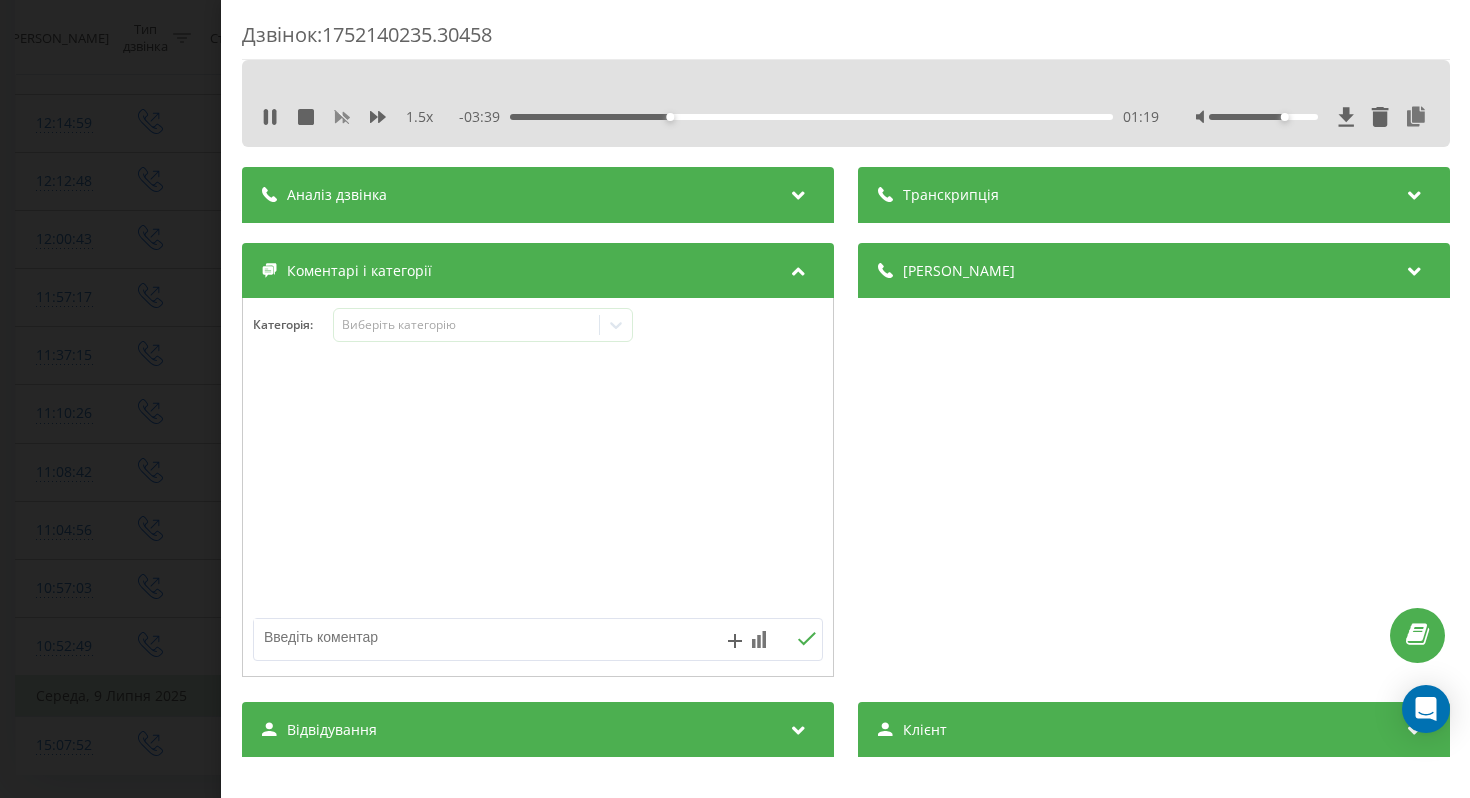 click 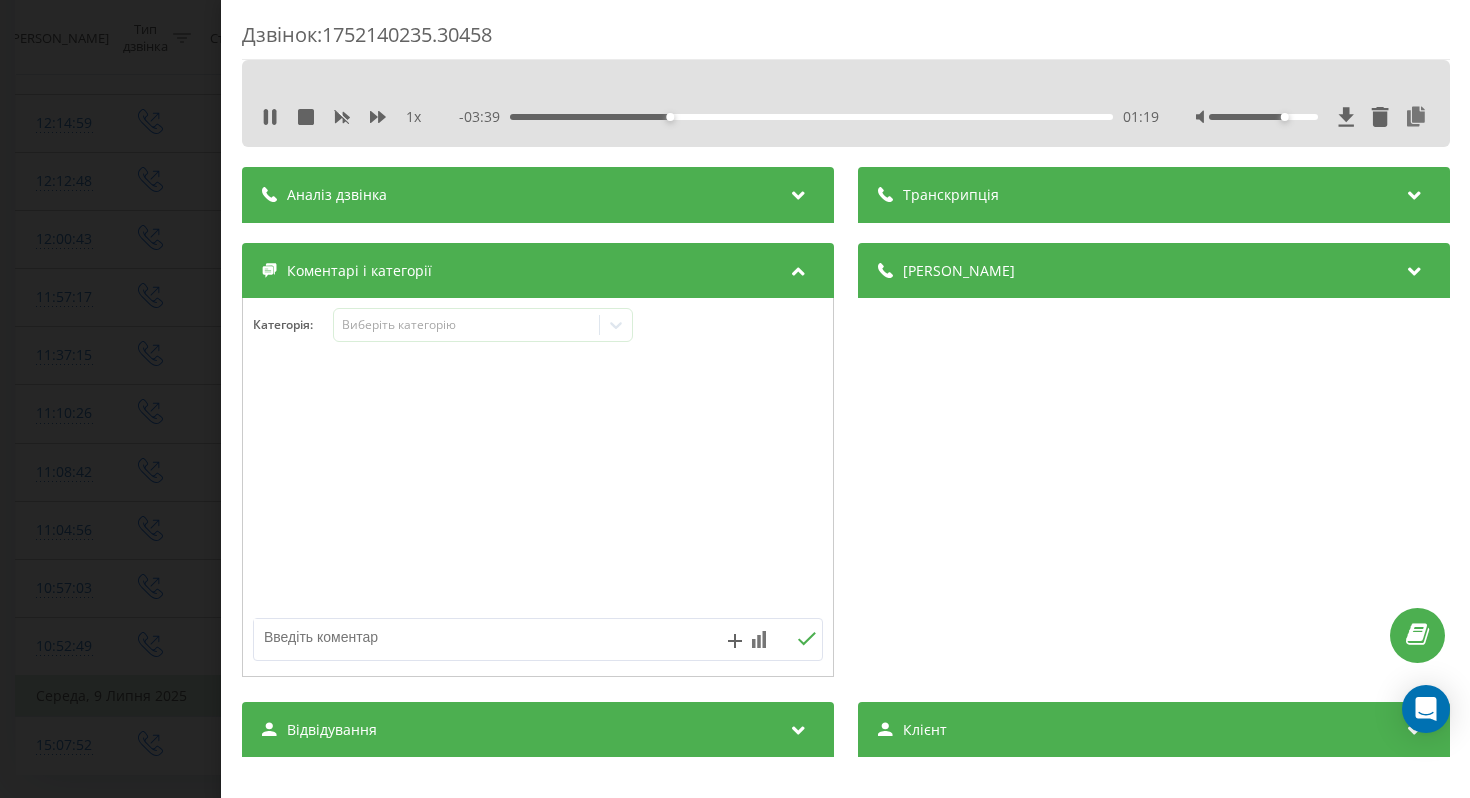 click on "1 x" at bounding box center [352, 117] 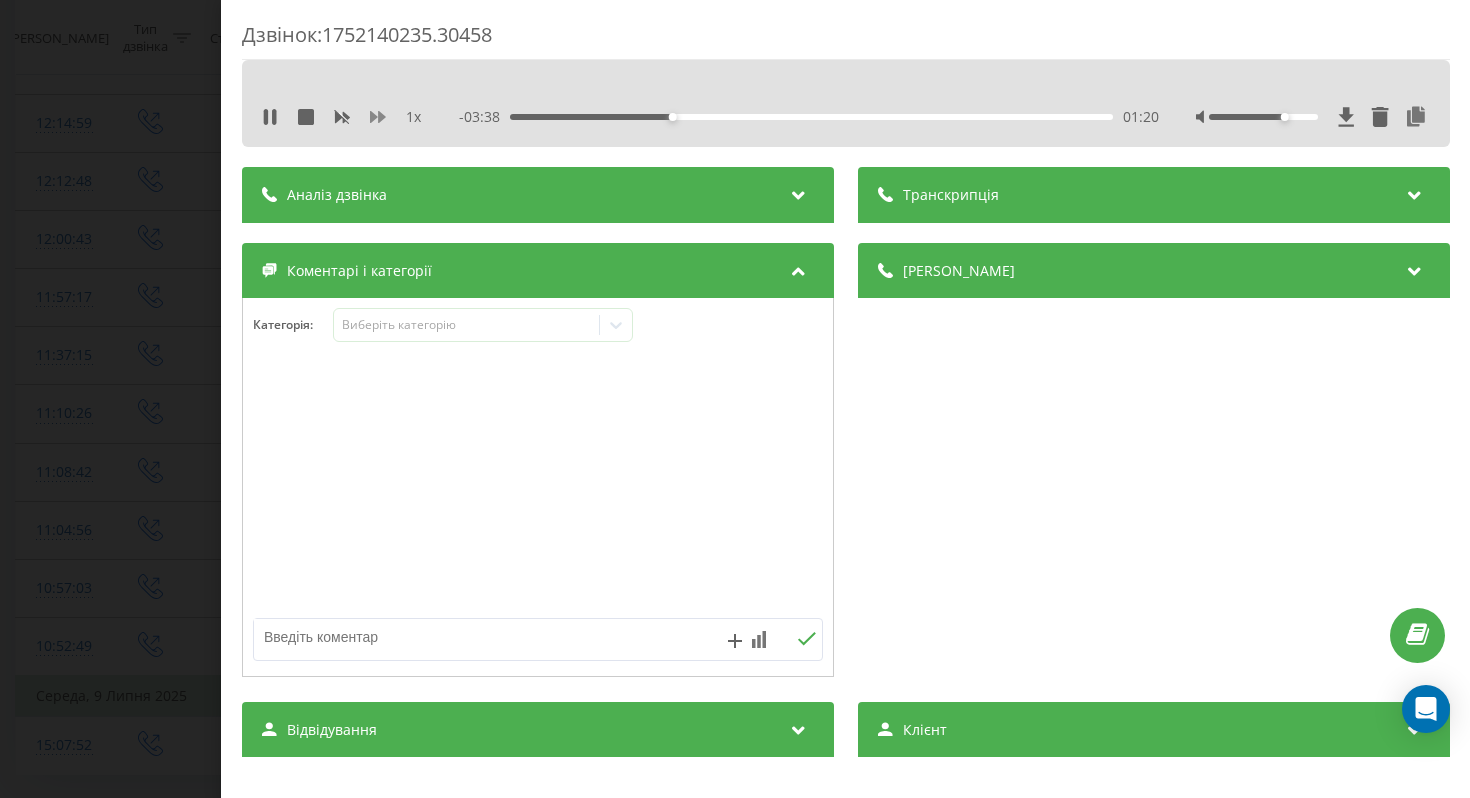 click 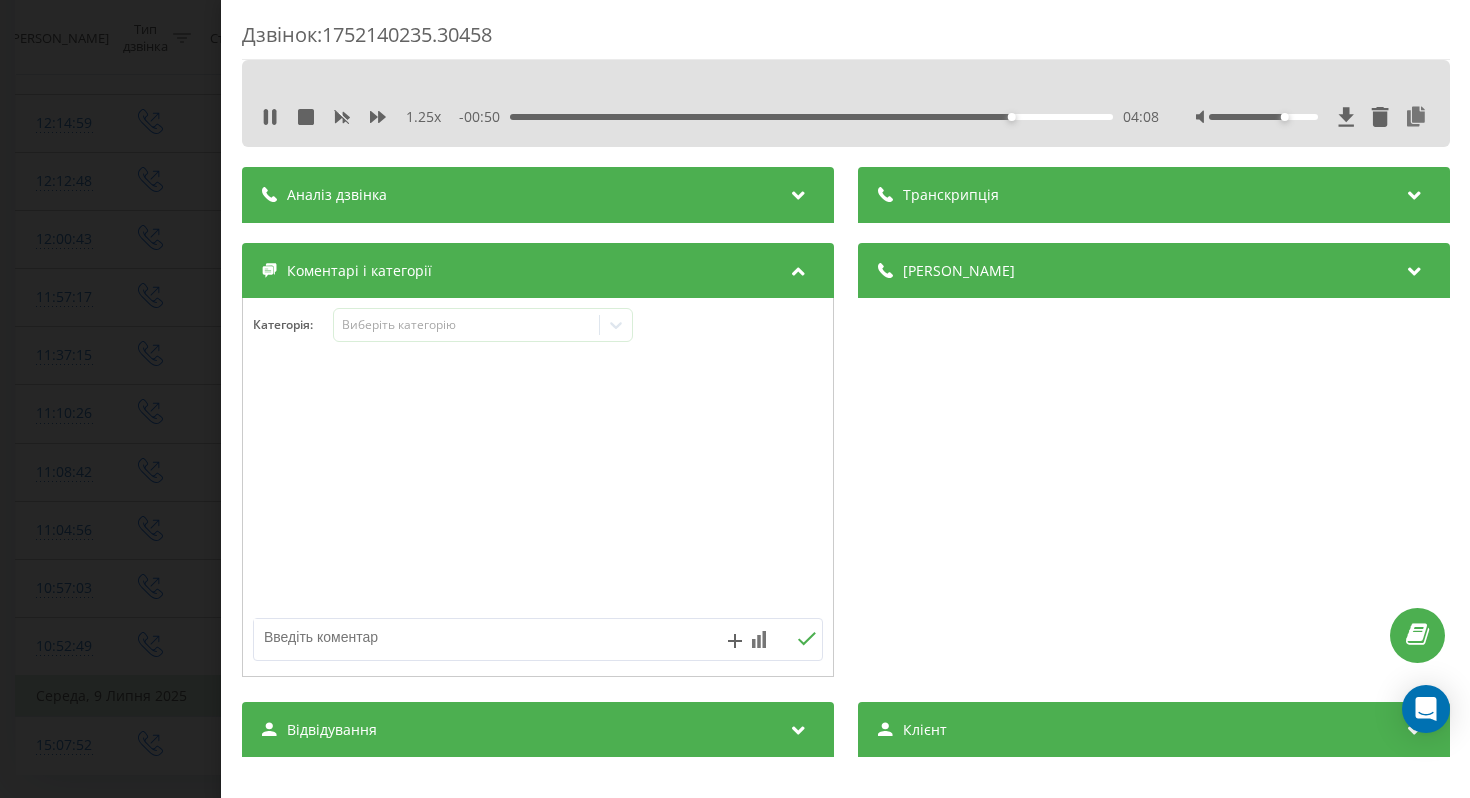 click on "Дзвінок :  1752140235.30458   1.25 x  - 00:50 04:08   04:08   Транскрипція Для AI-аналізу майбутніх дзвінків  налаштуйте та активуйте профіль на сторінці . Якщо профіль вже є і дзвінок відповідає його умовам, оновіть сторінку через 10 хвилин - AI аналізує поточний дзвінок. Аналіз дзвінка Для AI-аналізу майбутніх дзвінків  налаштуйте та активуйте профіль на сторінці . Якщо профіль вже є і дзвінок відповідає його умовам, оновіть сторінку через 10 хвилин - AI аналізує поточний дзвінок. Деталі дзвінка Загальне Дата дзвінка 2025-07-10 11:37:15 Тип дзвінка Вихідний Статус дзвінка Цільовий 2348139081803 n/a" at bounding box center [735, 399] 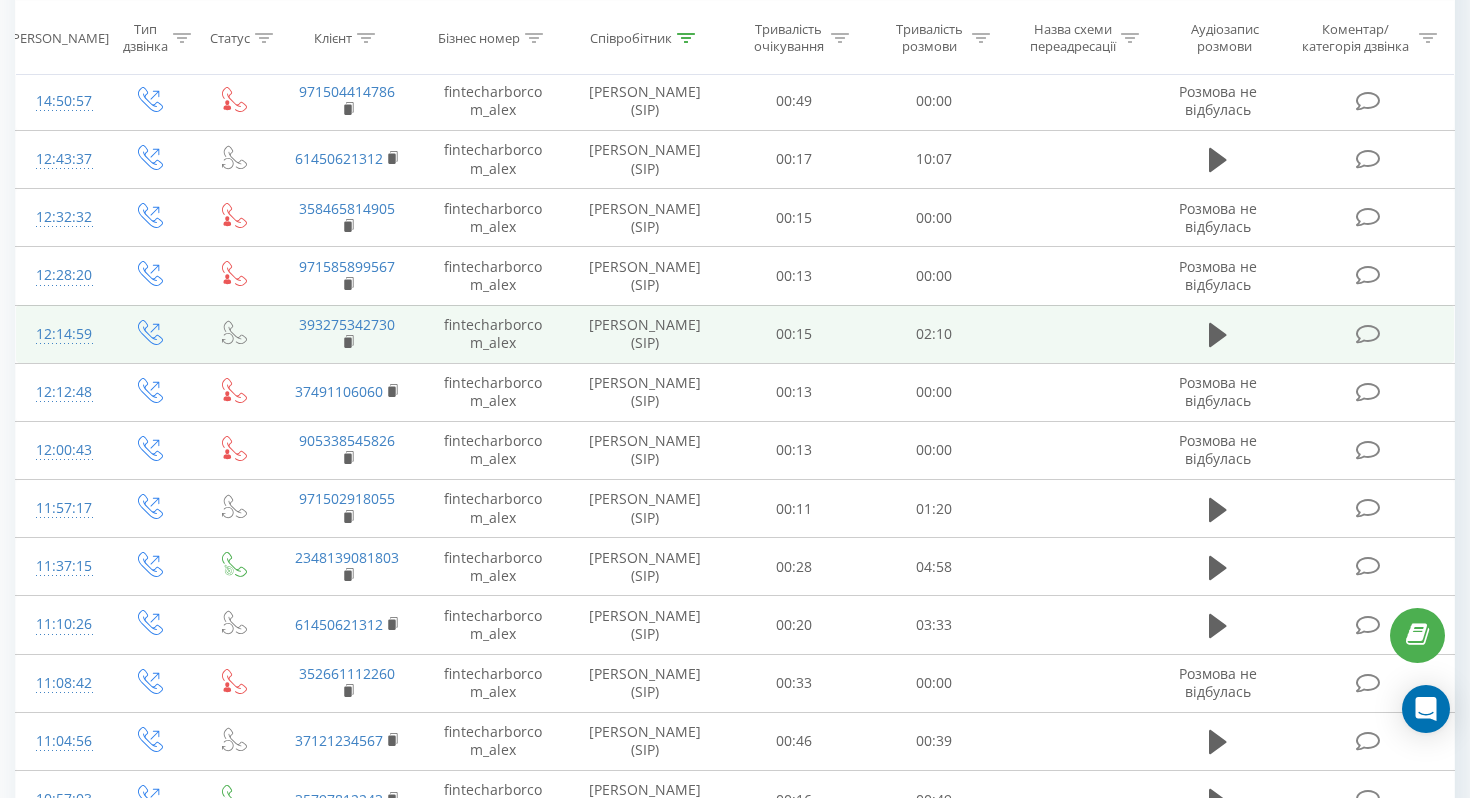 scroll, scrollTop: 4026, scrollLeft: 0, axis: vertical 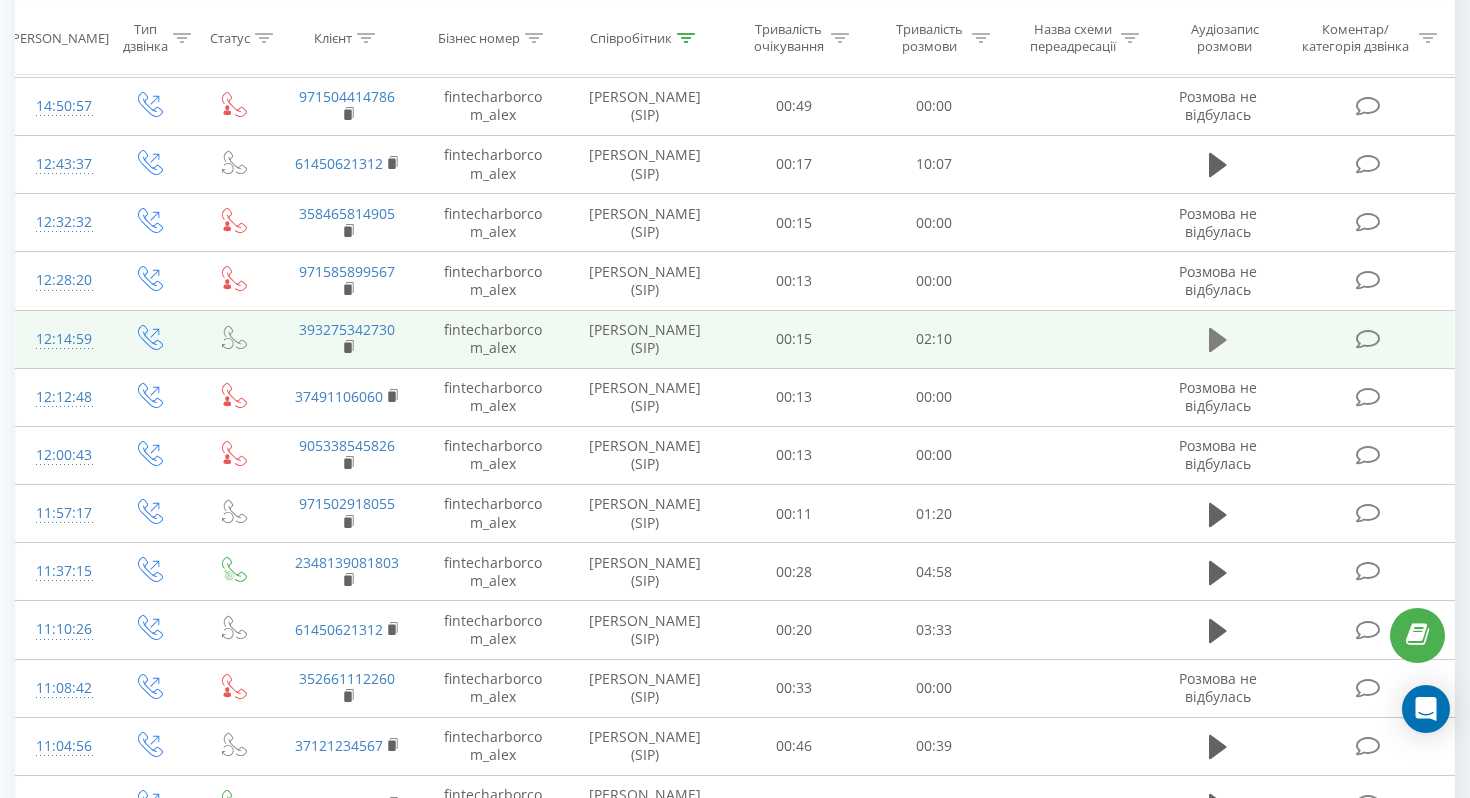 click 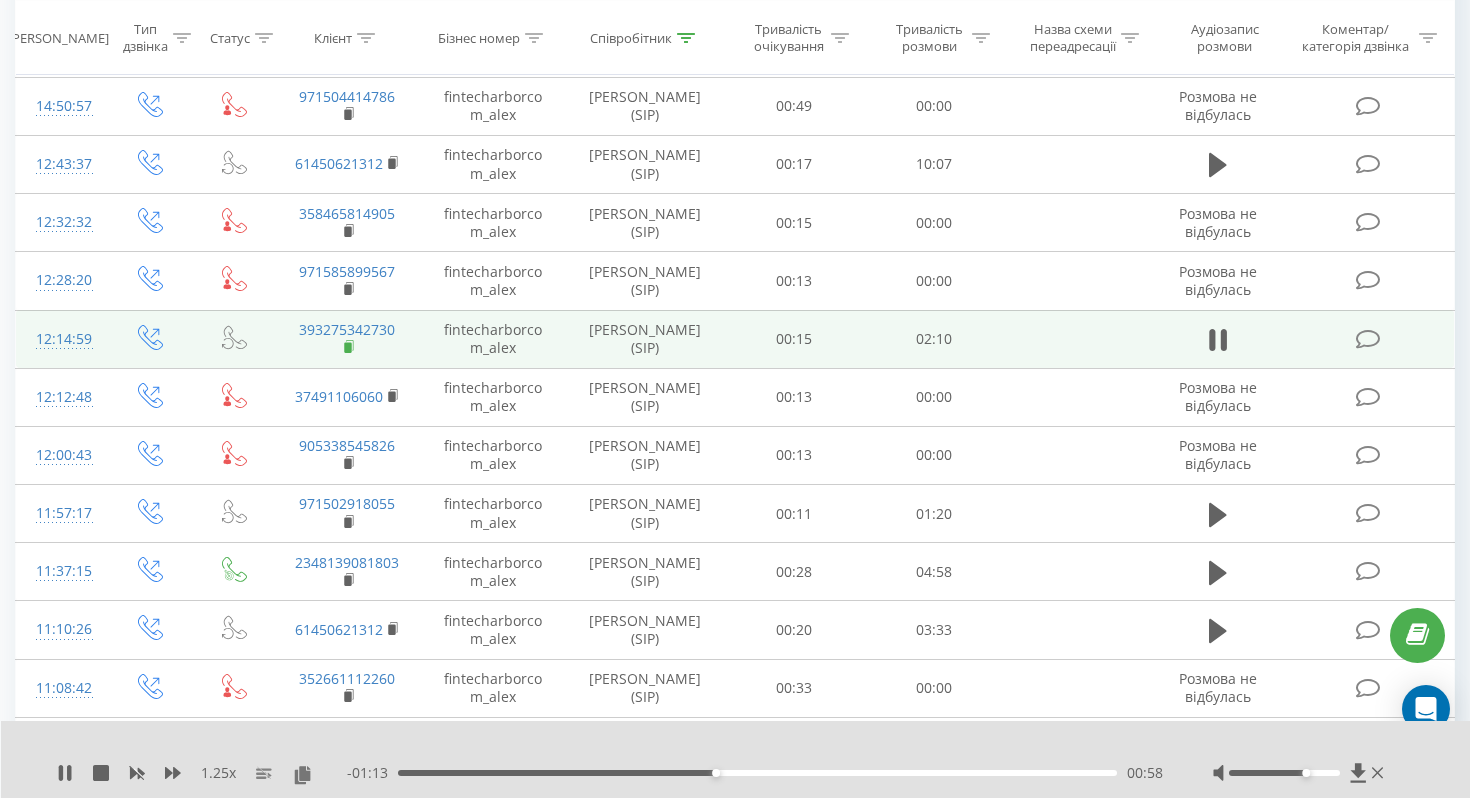 click 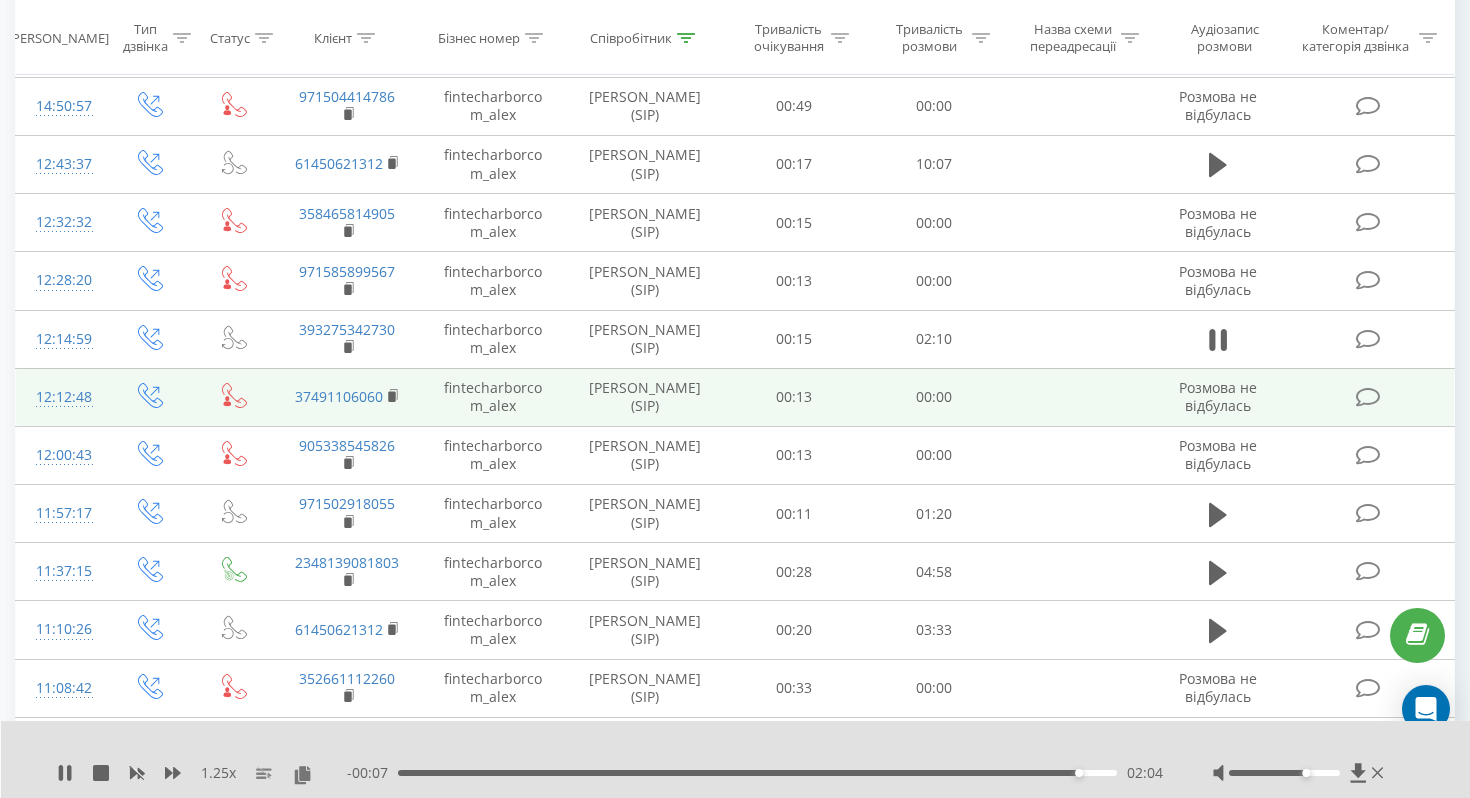 scroll, scrollTop: 3990, scrollLeft: 0, axis: vertical 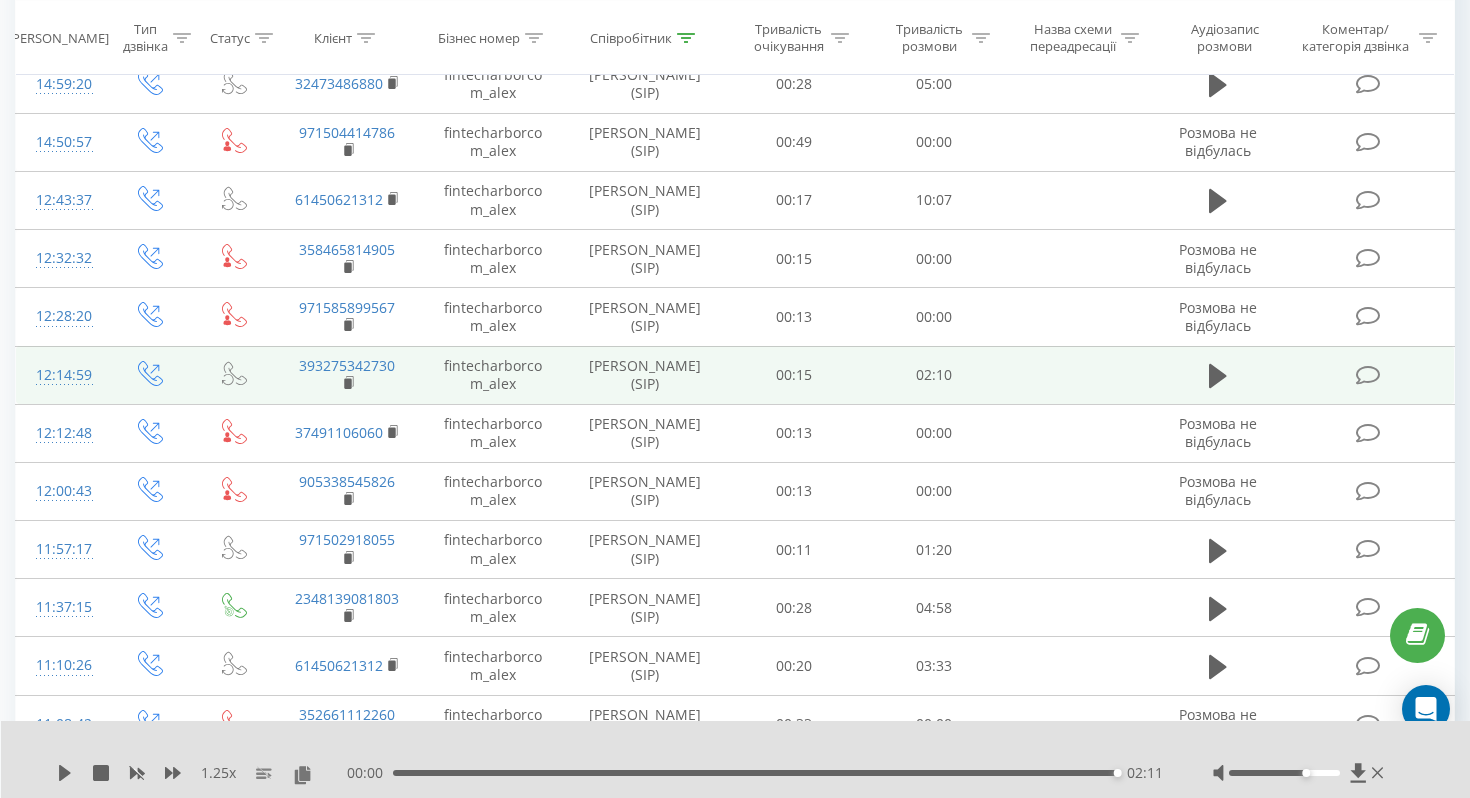 click on "00:15" at bounding box center [793, 375] 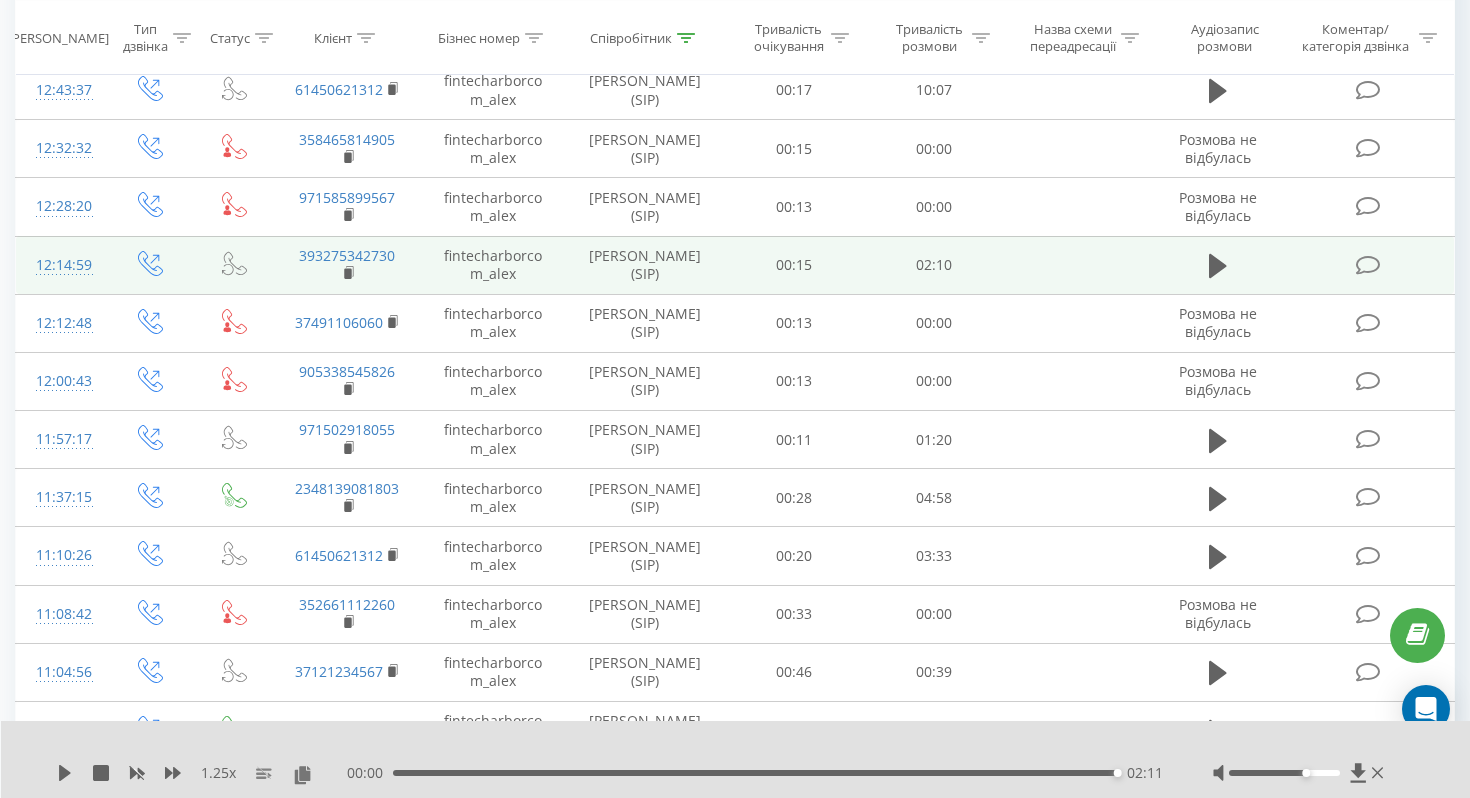 scroll, scrollTop: 4098, scrollLeft: 0, axis: vertical 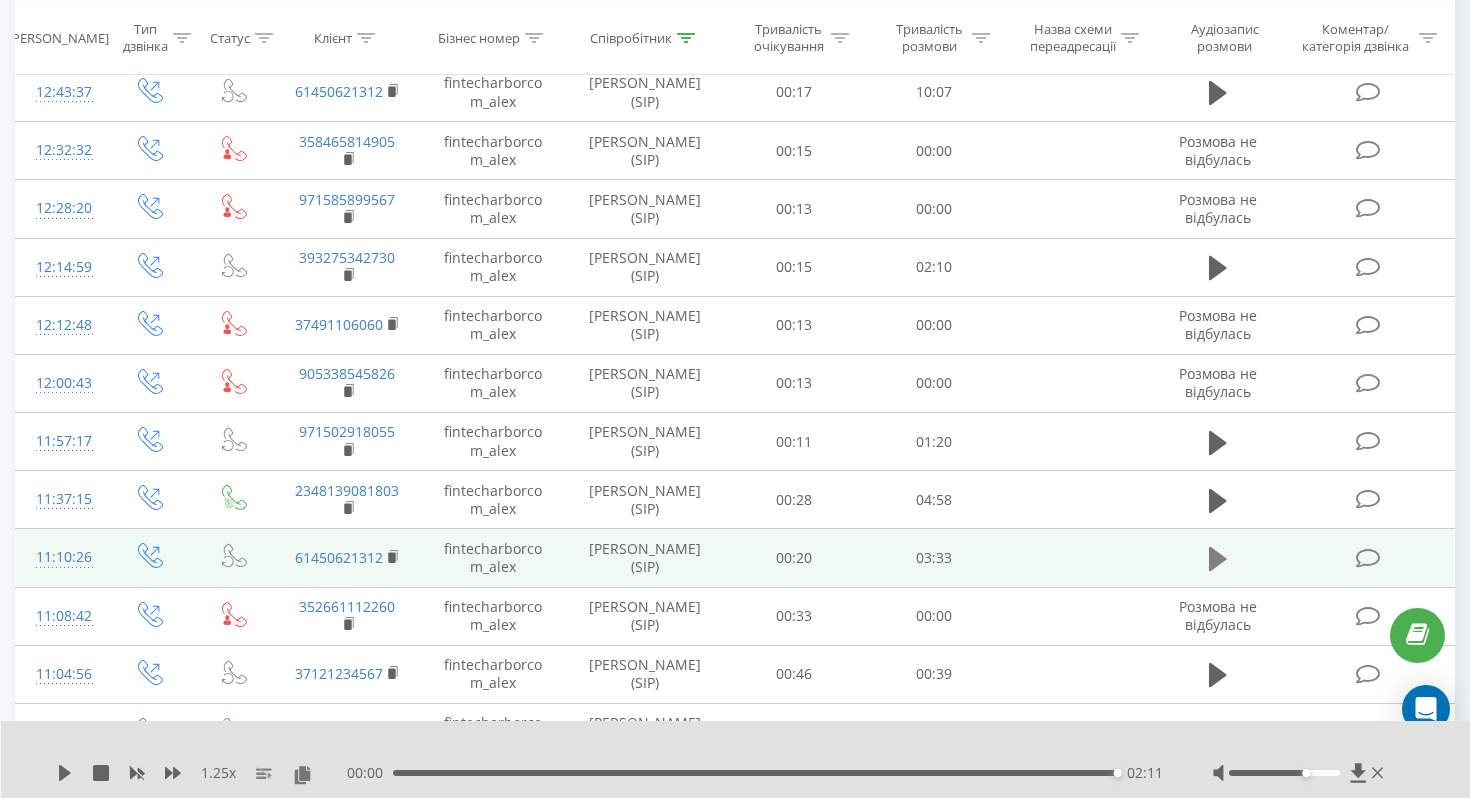 click 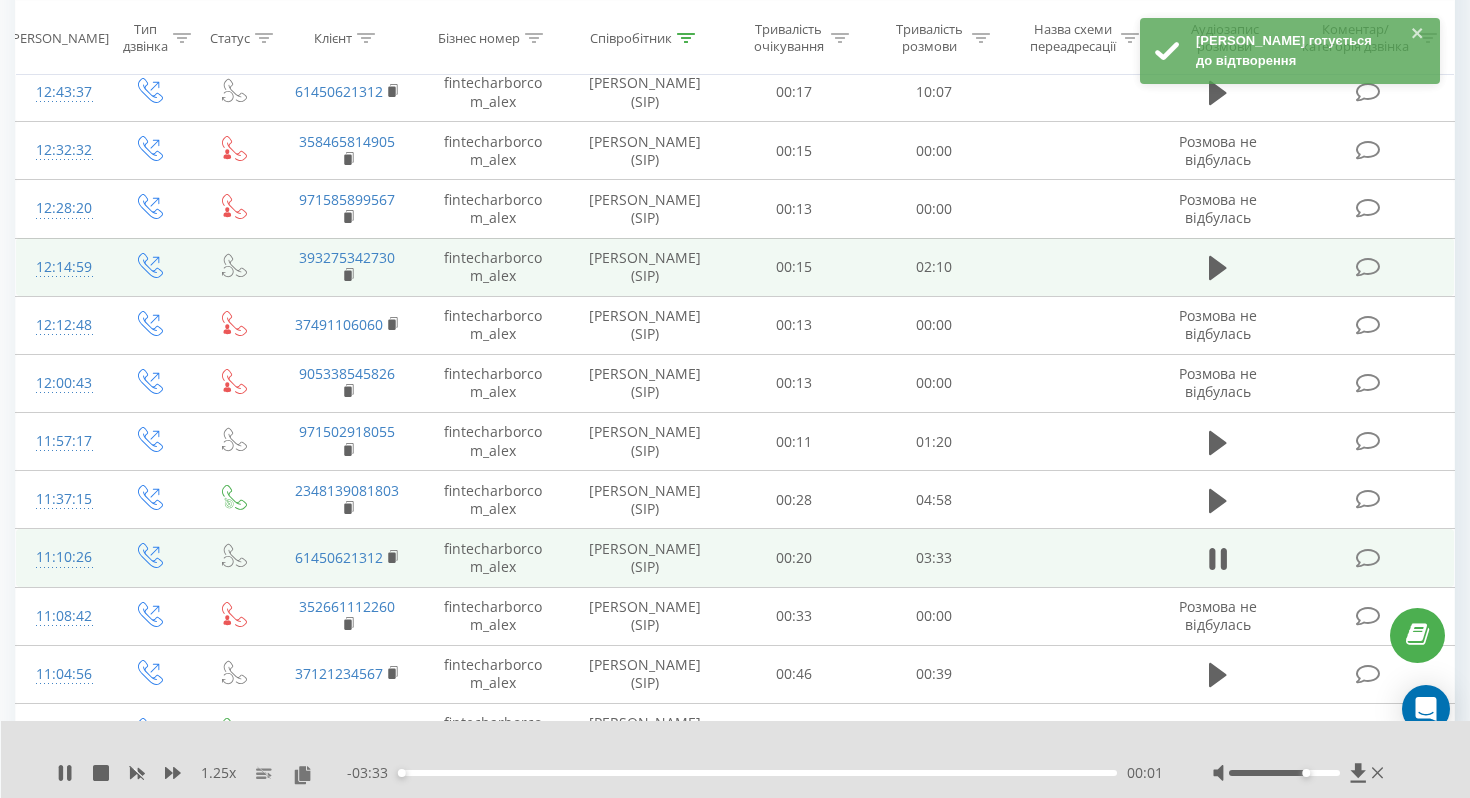 click at bounding box center (1369, 267) 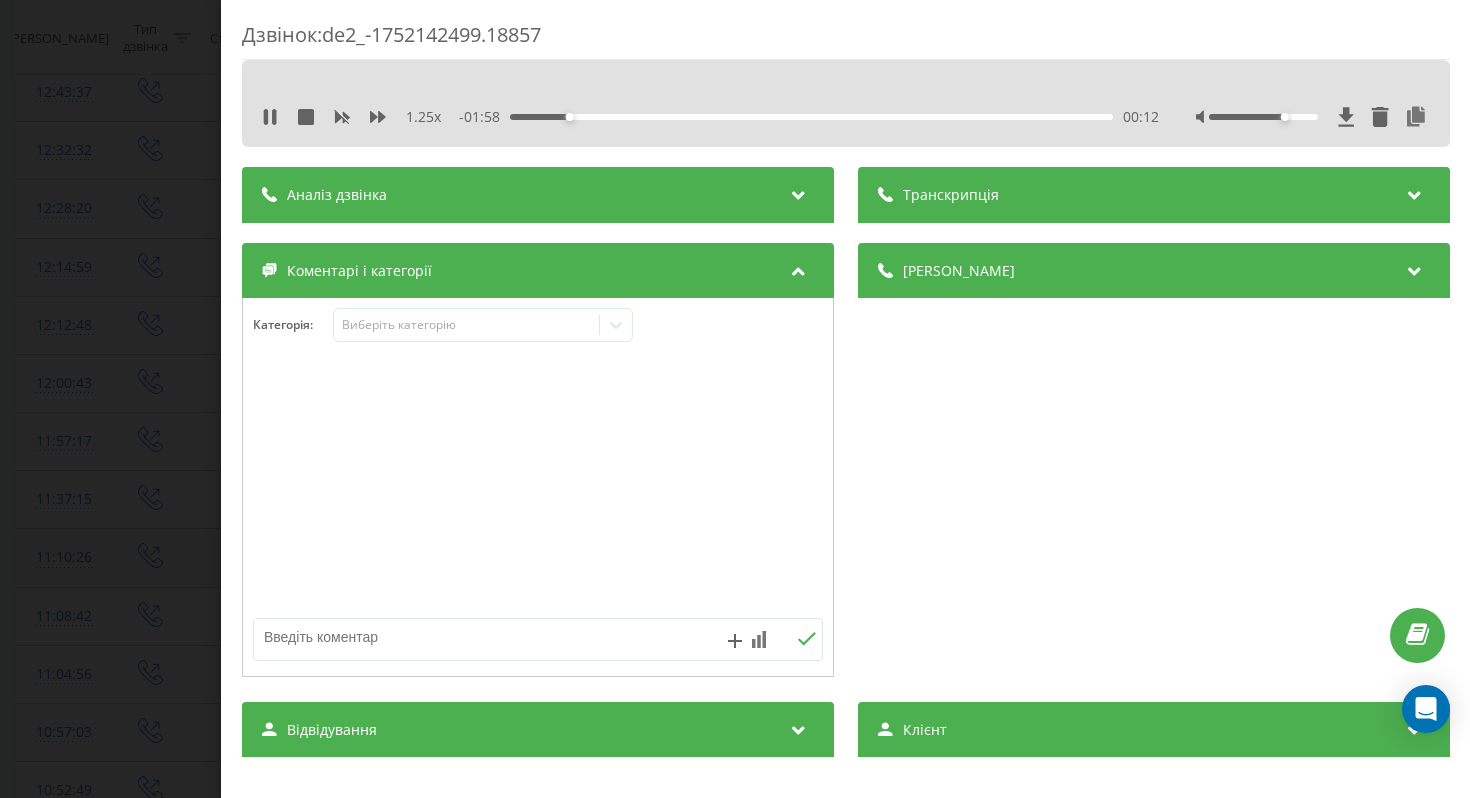 click on "Дзвінок :  de2_-1752142499.18857   1.25 x  - 01:58 00:12   00:12   Транскрипція Для AI-аналізу майбутніх дзвінків  налаштуйте та активуйте профіль на сторінці . Якщо профіль вже є і дзвінок відповідає його умовам, оновіть сторінку через 10 хвилин - AI аналізує поточний дзвінок. Аналіз дзвінка Для AI-аналізу майбутніх дзвінків  налаштуйте та активуйте профіль на сторінці . Якщо профіль вже є і дзвінок відповідає його умовам, оновіть сторінку через 10 хвилин - AI аналізує поточний дзвінок. Деталі дзвінка Загальне Дата дзвінка 2025-07-10 12:14:59 Тип дзвінка Вихідний Статус дзвінка Повторний n/a : n/a" at bounding box center (735, 399) 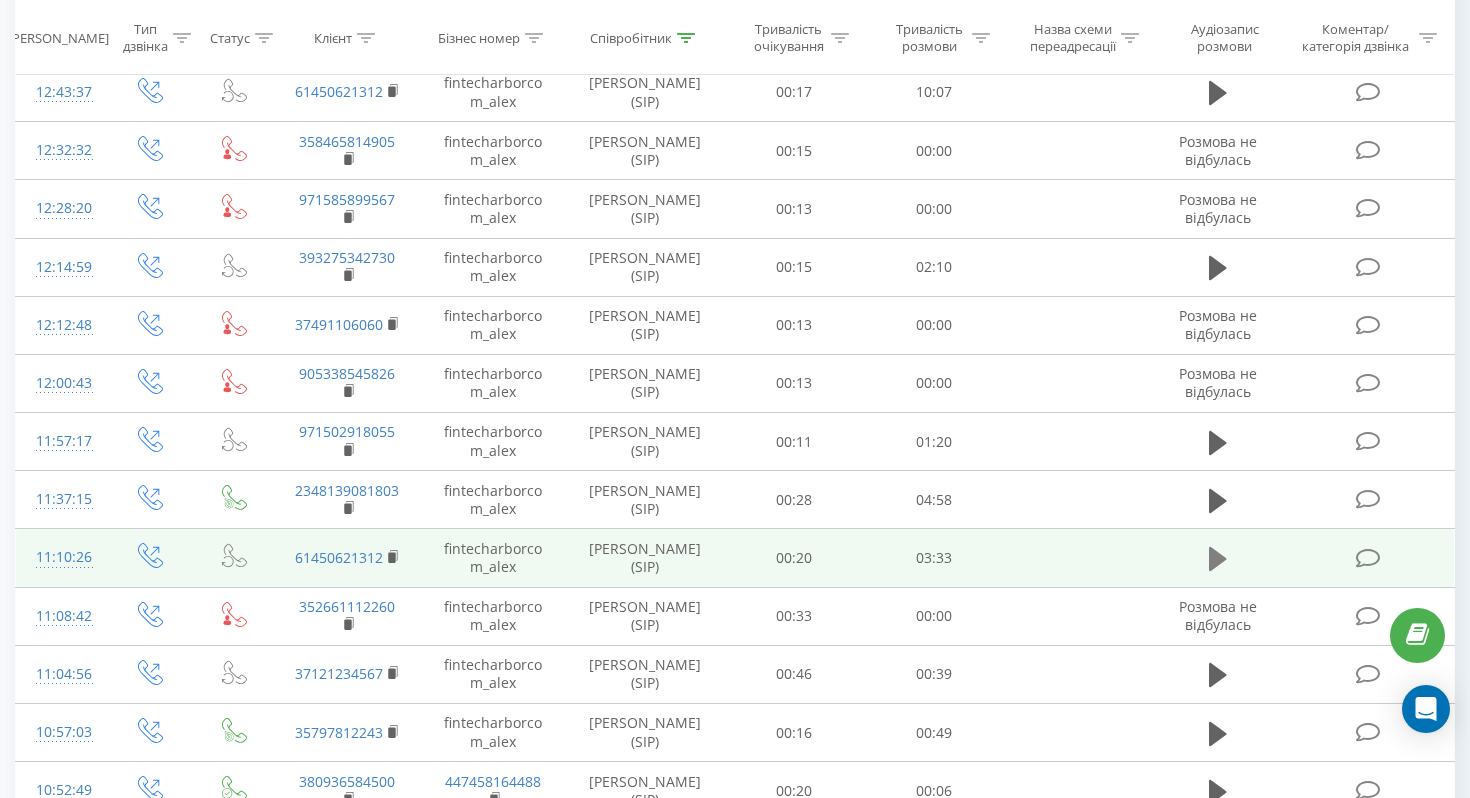 click at bounding box center (1218, 559) 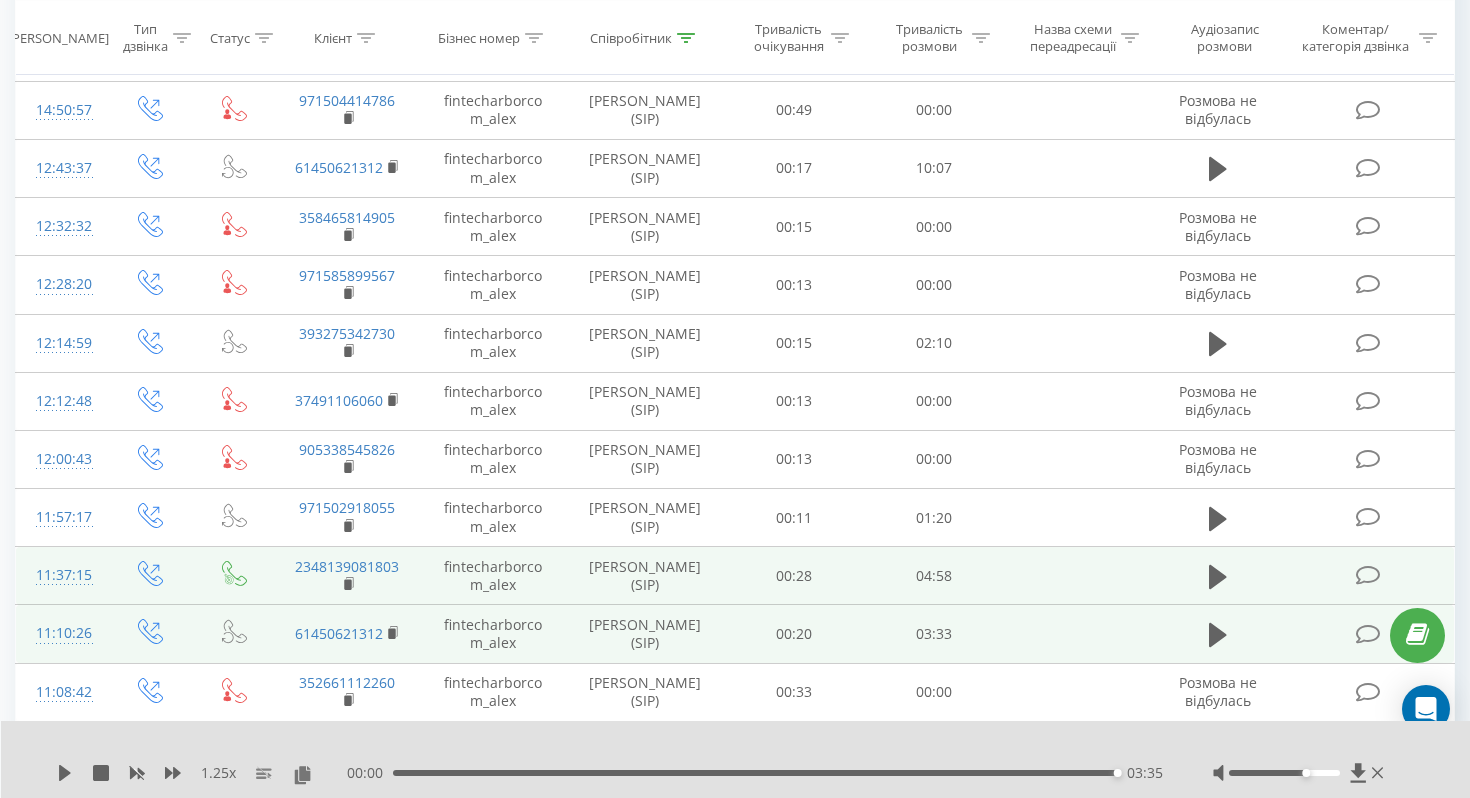 scroll, scrollTop: 4034, scrollLeft: 0, axis: vertical 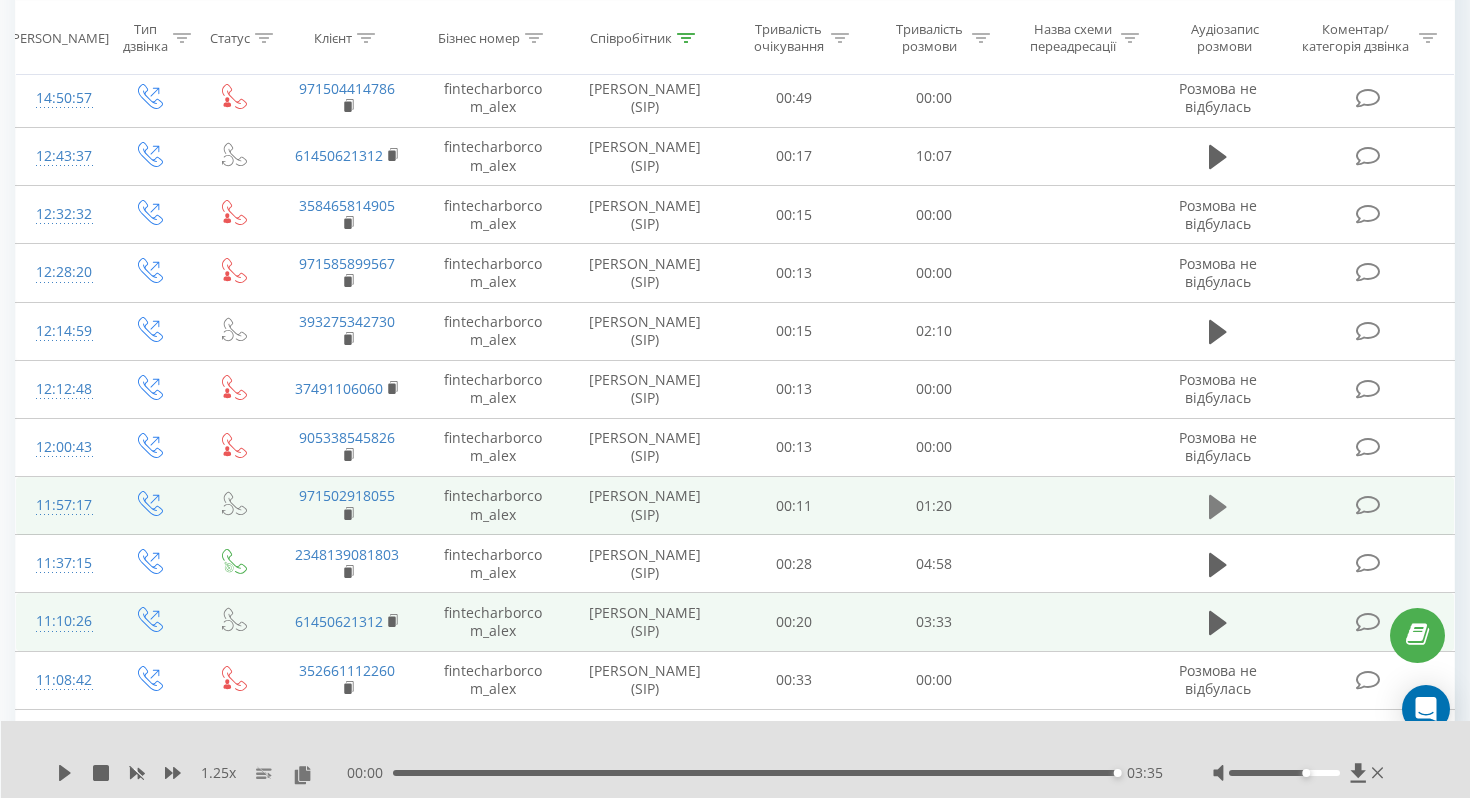 click 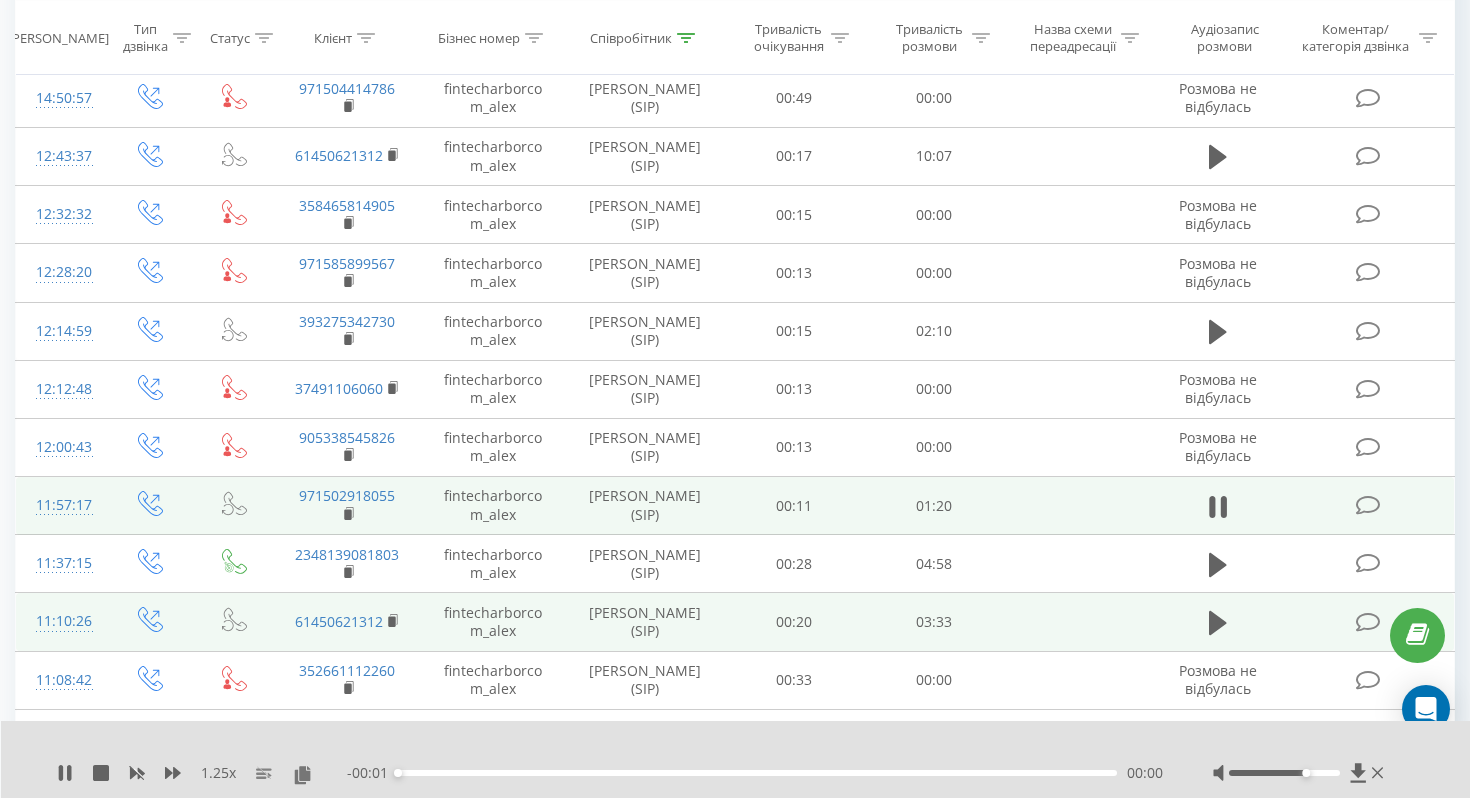 click on "00:00" at bounding box center [757, 773] 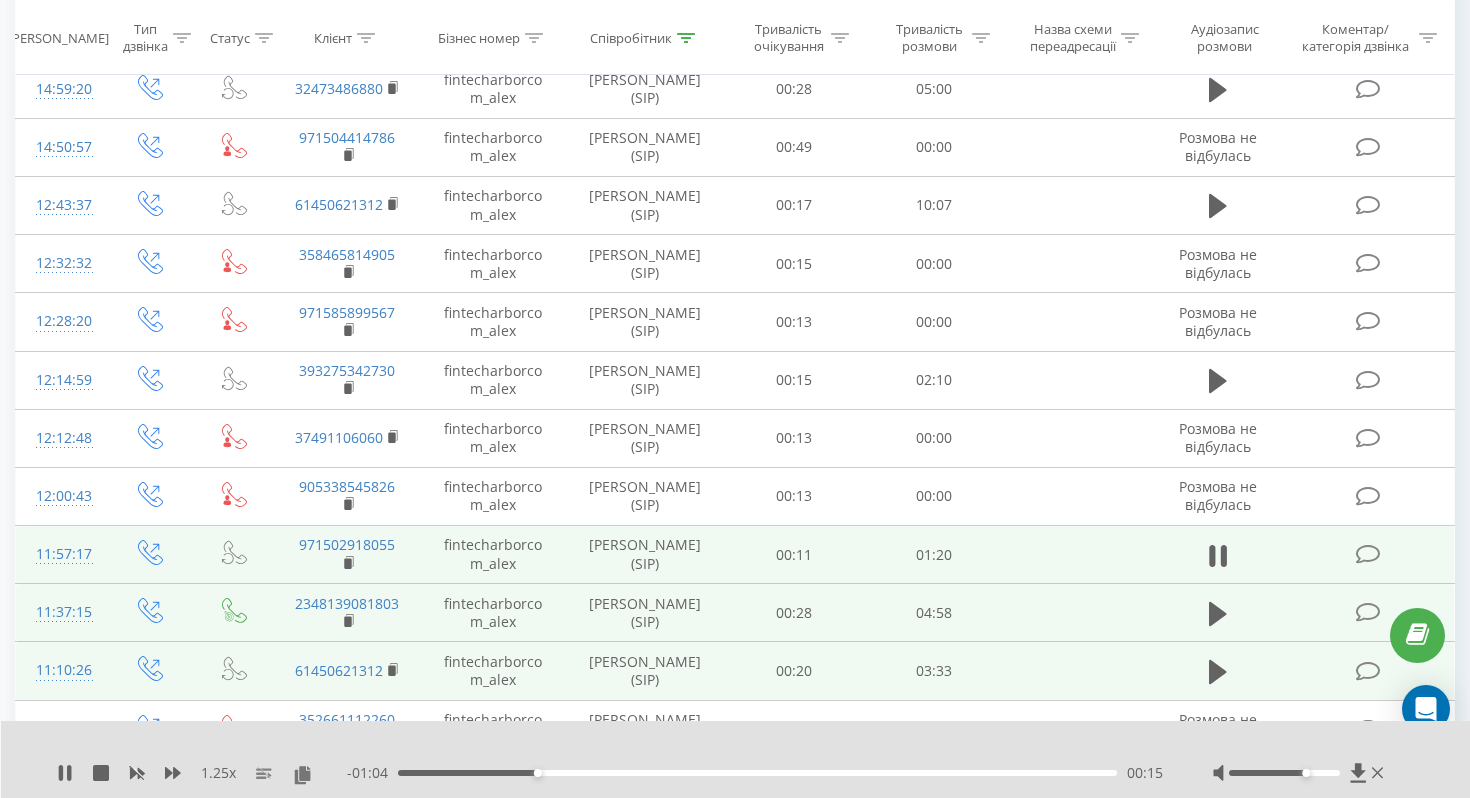 scroll, scrollTop: 3982, scrollLeft: 0, axis: vertical 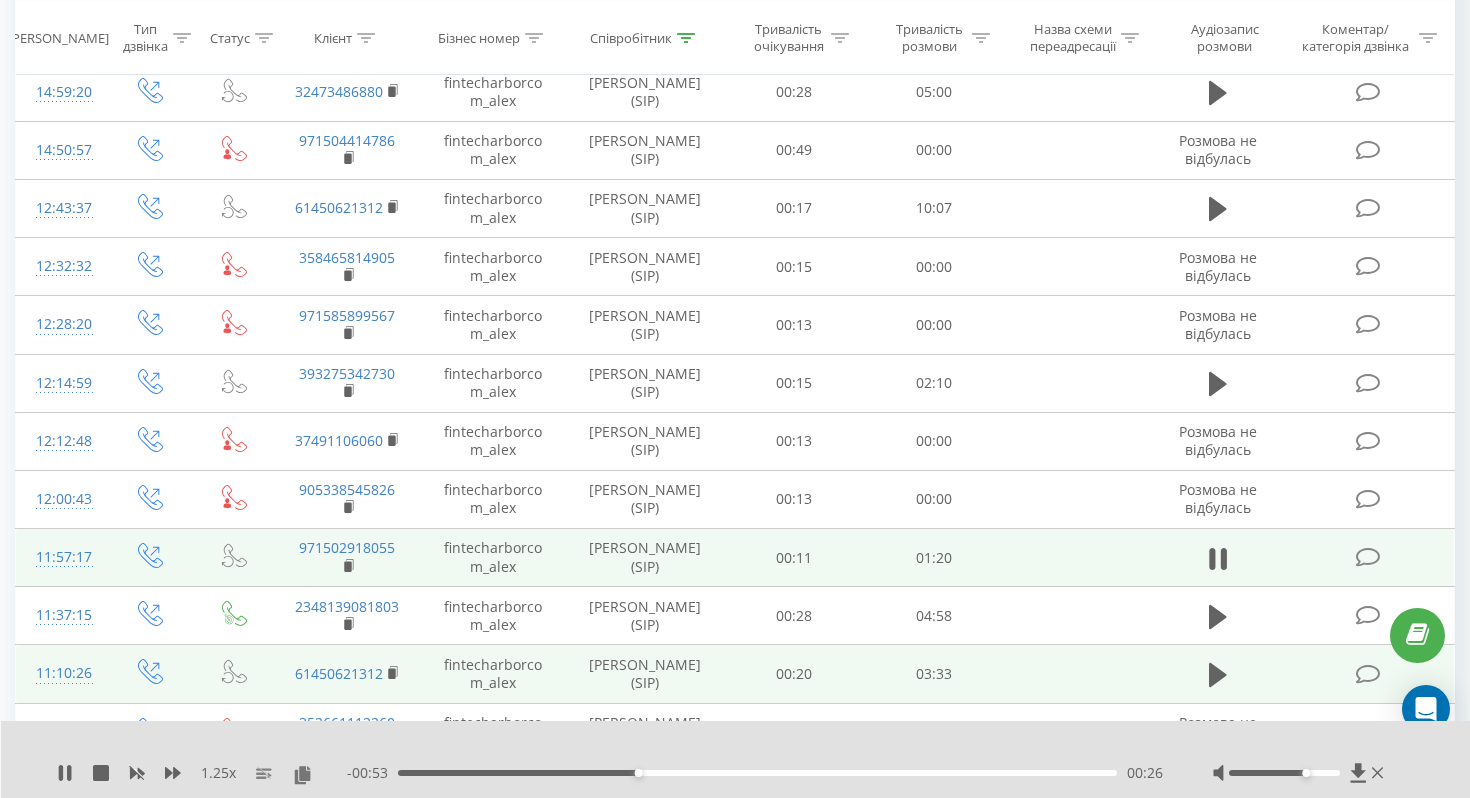 click on "00:20" at bounding box center (793, 674) 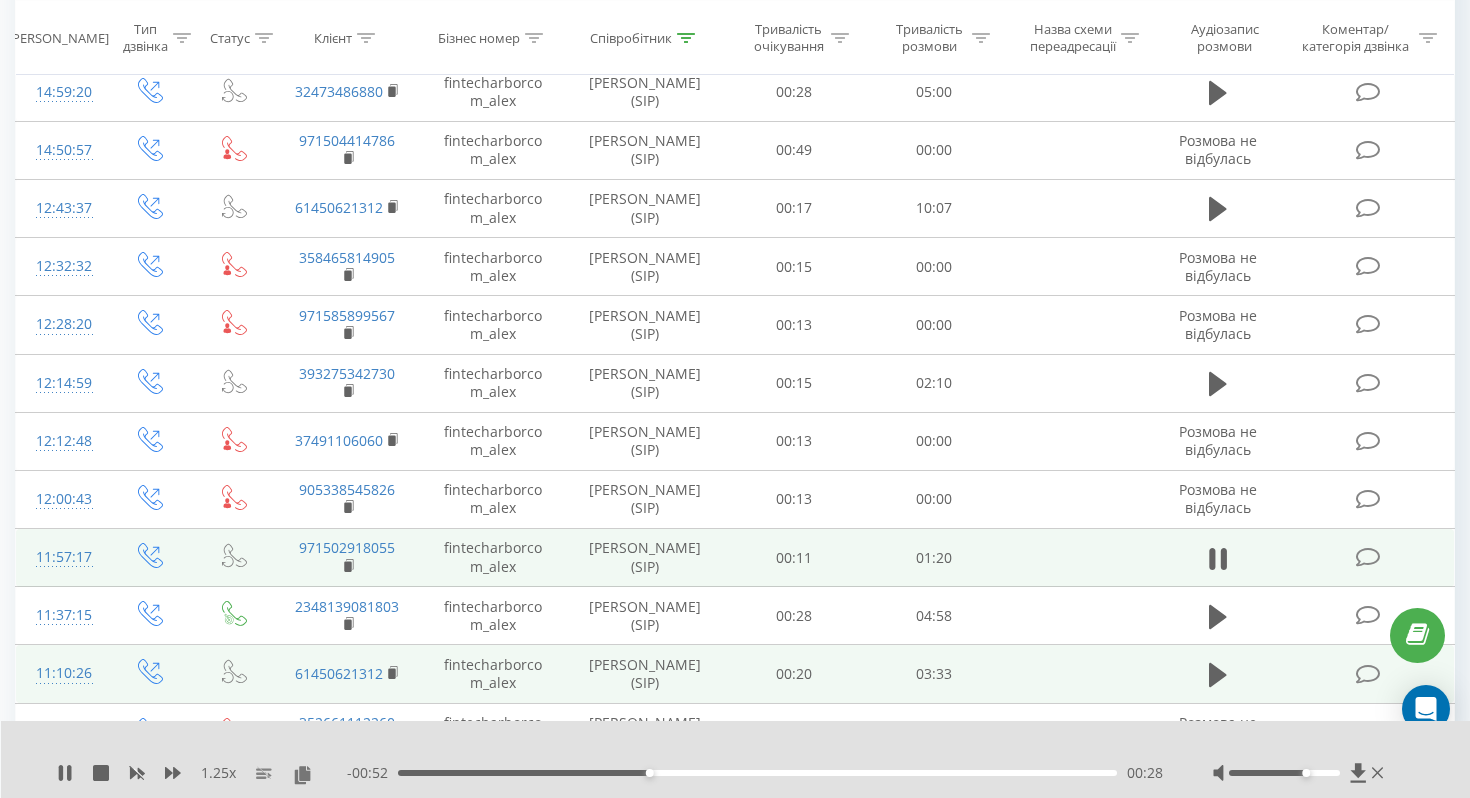click at bounding box center (1367, 674) 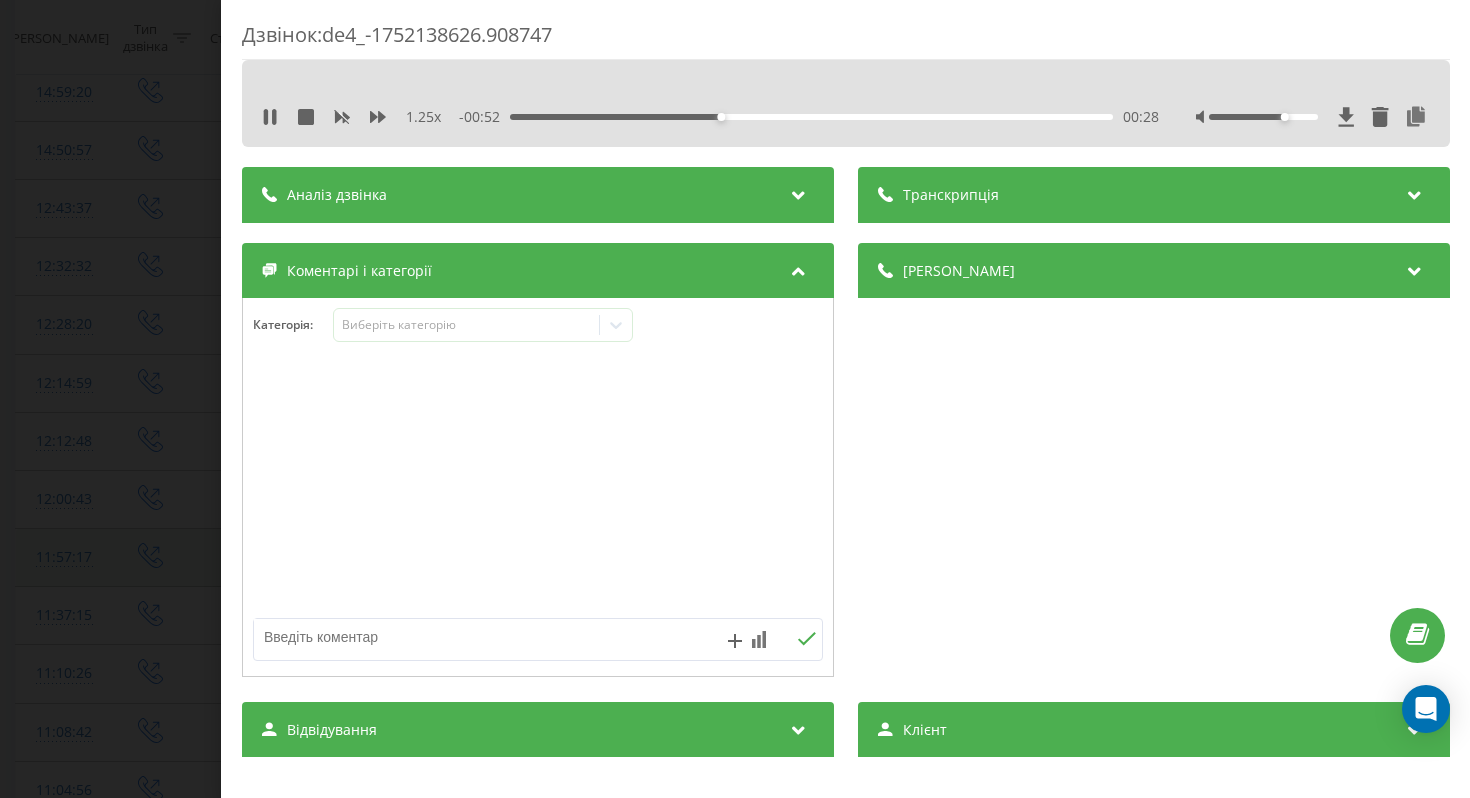 click on "Дзвінок :  de4_-1752138626.908747   1.25 x  - 00:52 00:28   00:28   Транскрипція Для AI-аналізу майбутніх дзвінків  налаштуйте та активуйте профіль на сторінці . Якщо профіль вже є і дзвінок відповідає його умовам, оновіть сторінку через 10 хвилин - AI аналізує поточний дзвінок. Аналіз дзвінка Для AI-аналізу майбутніх дзвінків  налаштуйте та активуйте профіль на сторінці . Якщо профіль вже є і дзвінок відповідає його умовам, оновіть сторінку через 10 хвилин - AI аналізує поточний дзвінок. Деталі дзвінка Загальне Дата дзвінка 2025-07-10 11:10:26 Тип дзвінка Вихідний Статус дзвінка Повторний n/a : n/a" at bounding box center [735, 399] 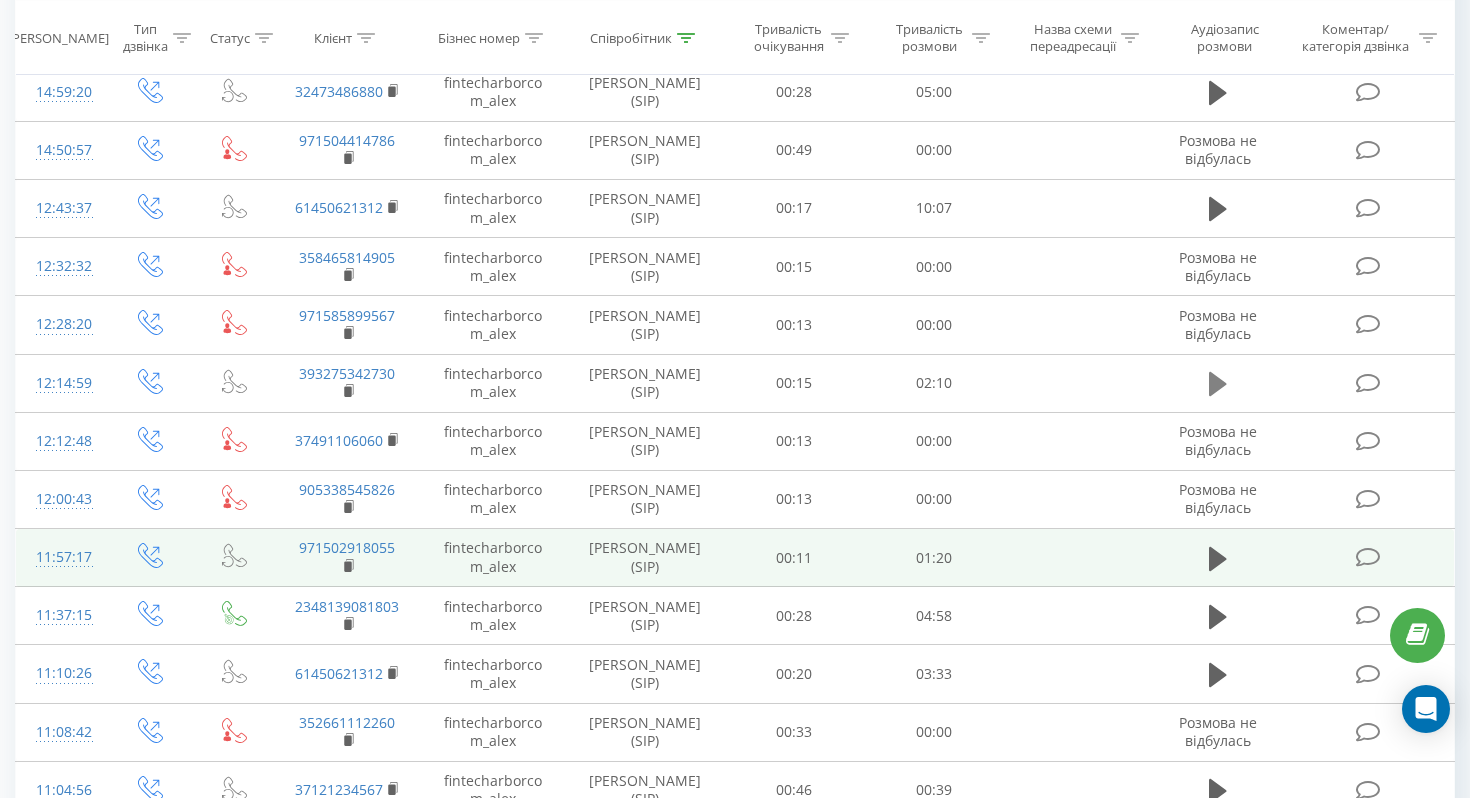 click 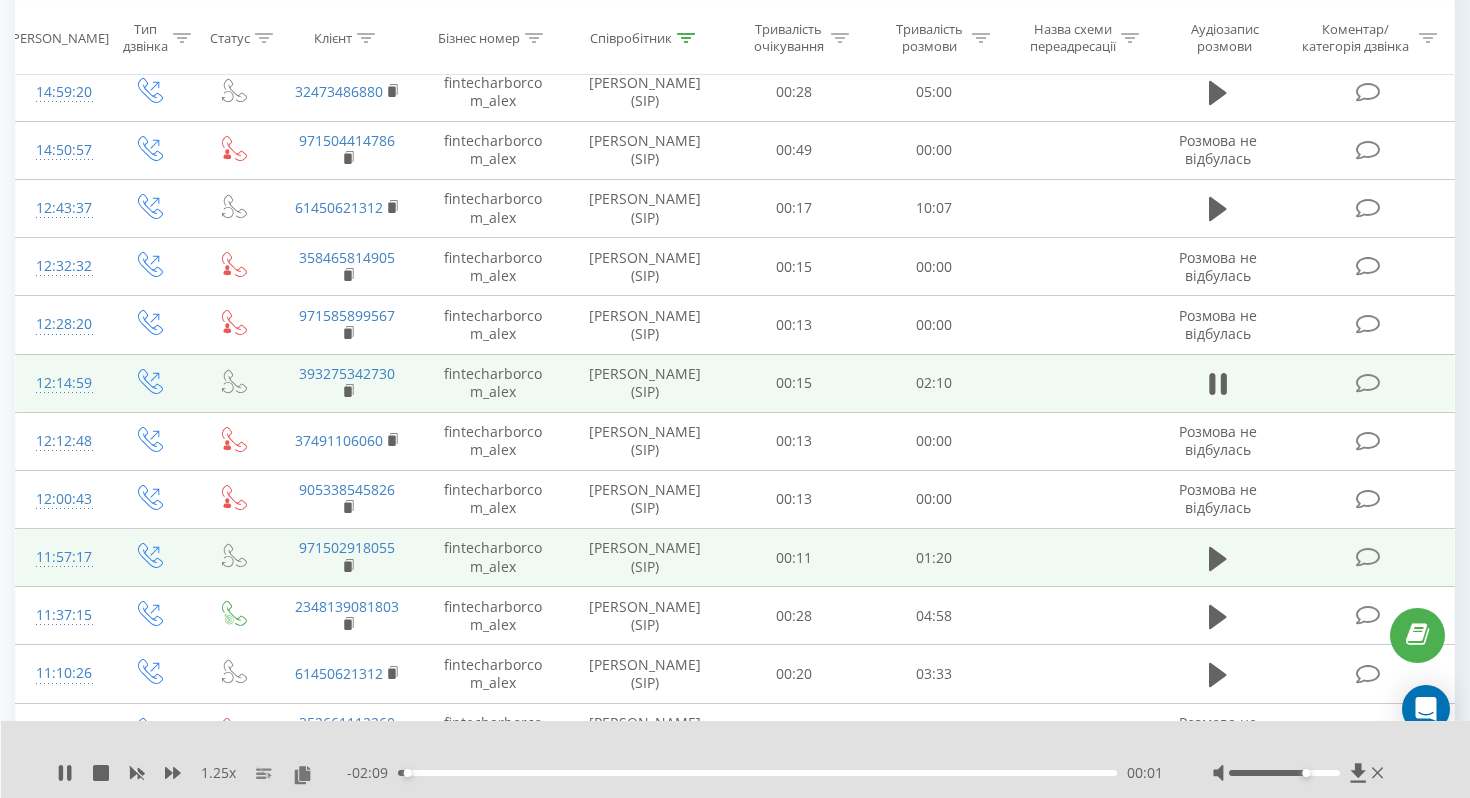 click on "00:15" at bounding box center (793, 383) 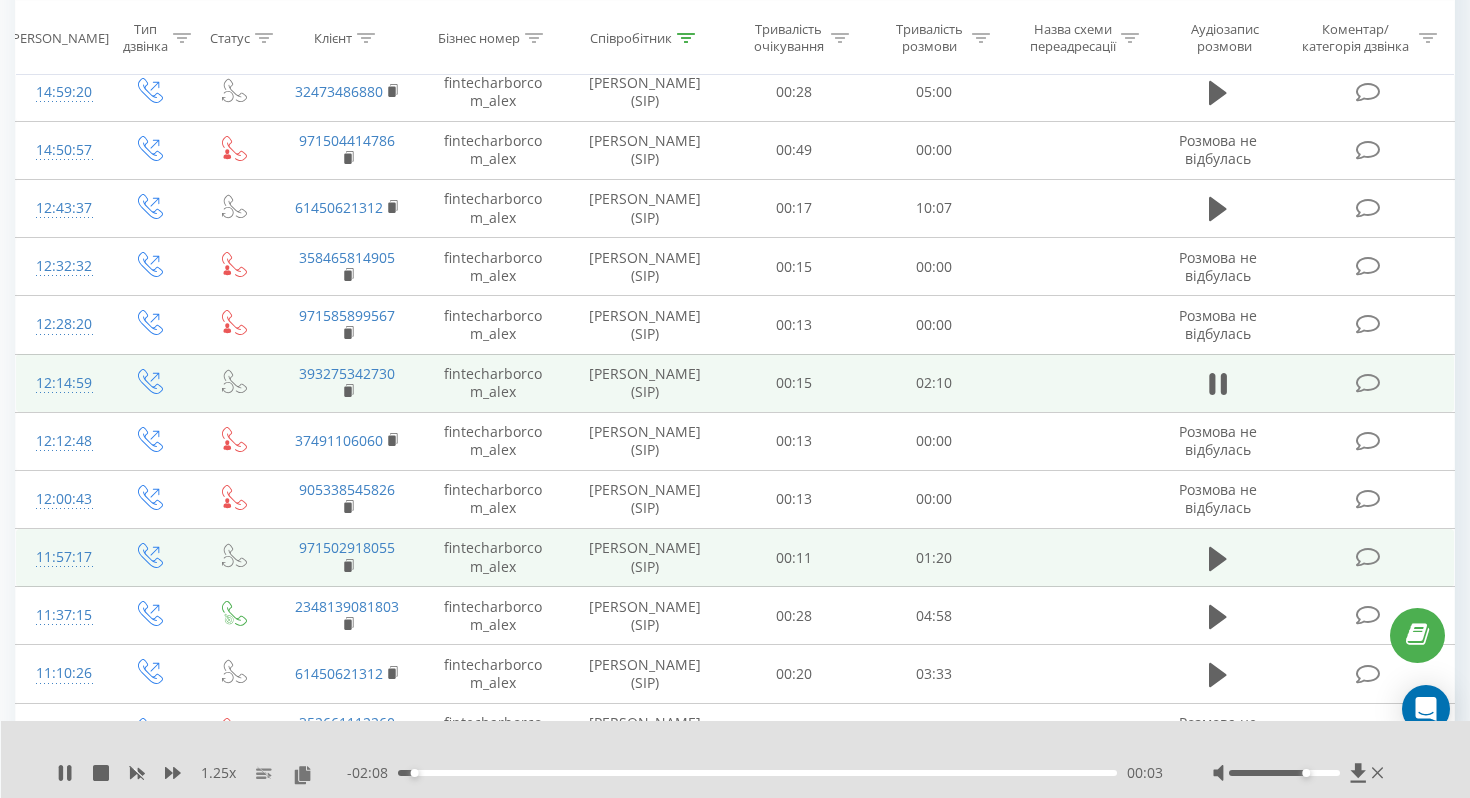 click at bounding box center [1367, 383] 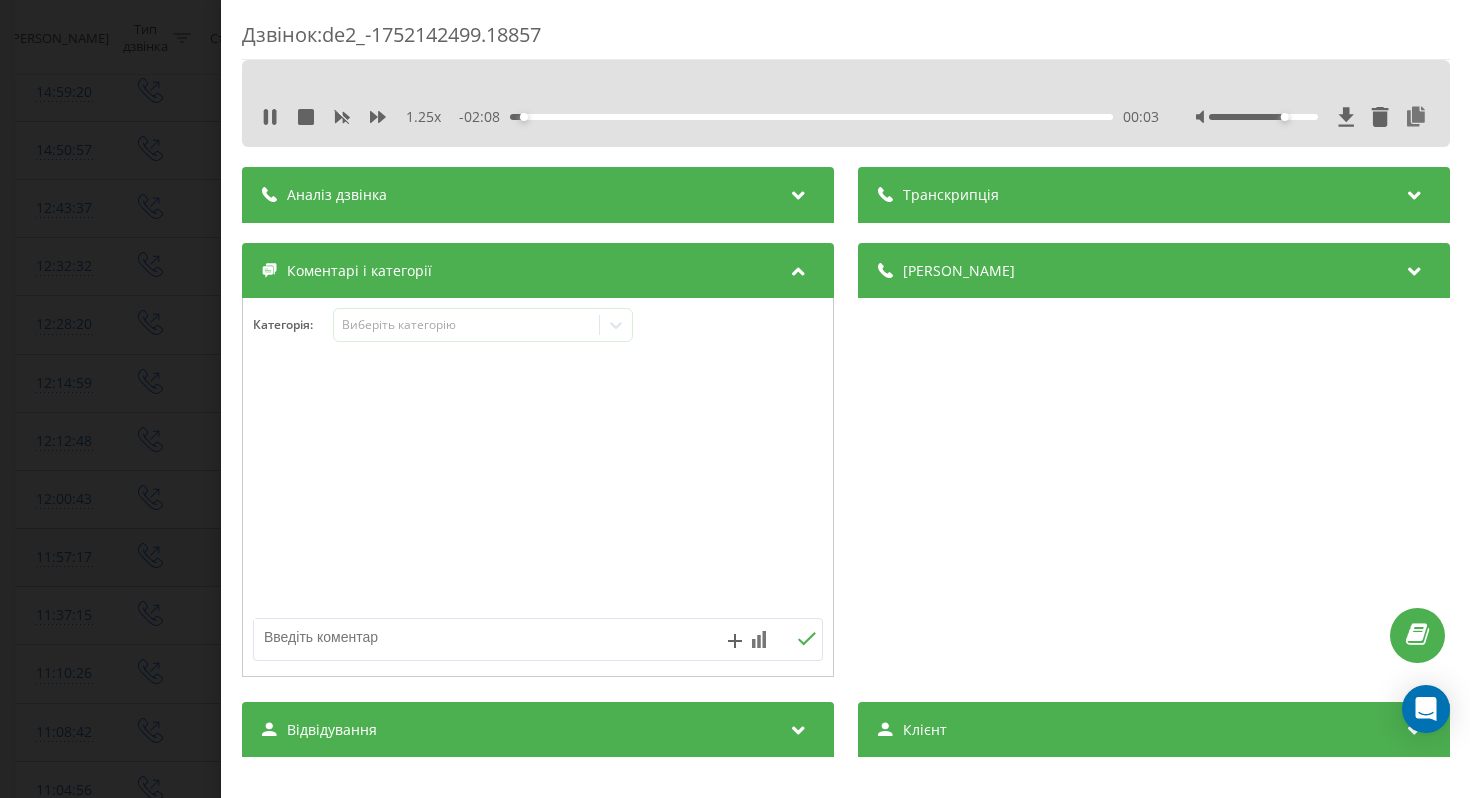 click on "Дзвінок :  de2_-1752142499.18857   1.25 x  - 02:08 00:03   00:03   Транскрипція Для AI-аналізу майбутніх дзвінків  налаштуйте та активуйте профіль на сторінці . Якщо профіль вже є і дзвінок відповідає його умовам, оновіть сторінку через 10 хвилин - AI аналізує поточний дзвінок. Аналіз дзвінка Для AI-аналізу майбутніх дзвінків  налаштуйте та активуйте профіль на сторінці . Якщо профіль вже є і дзвінок відповідає його умовам, оновіть сторінку через 10 хвилин - AI аналізує поточний дзвінок. Деталі дзвінка Загальне Дата дзвінка 2025-07-10 12:14:59 Тип дзвінка Вихідний Статус дзвінка Повторний n/a : n/a" at bounding box center (735, 399) 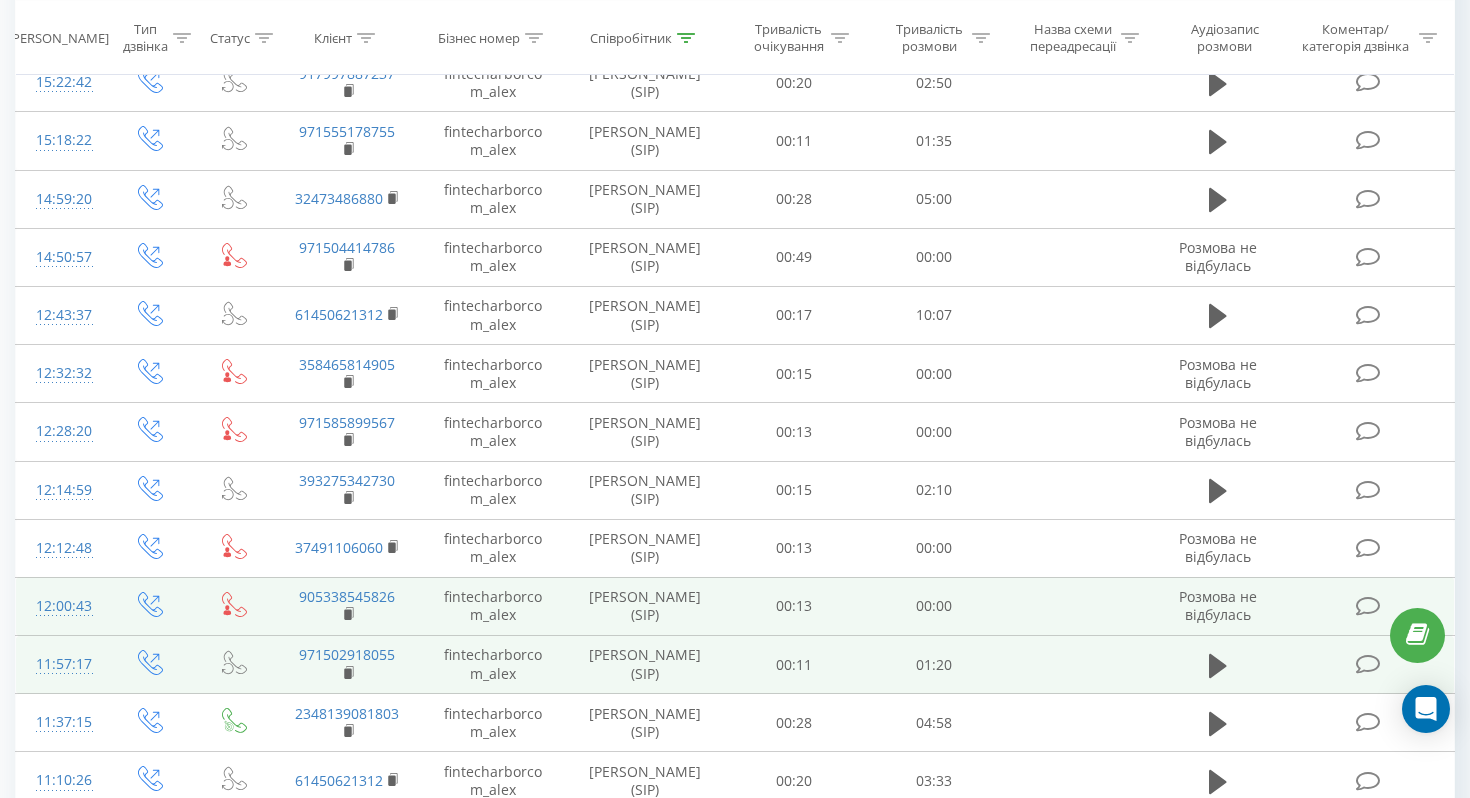 scroll, scrollTop: 3856, scrollLeft: 0, axis: vertical 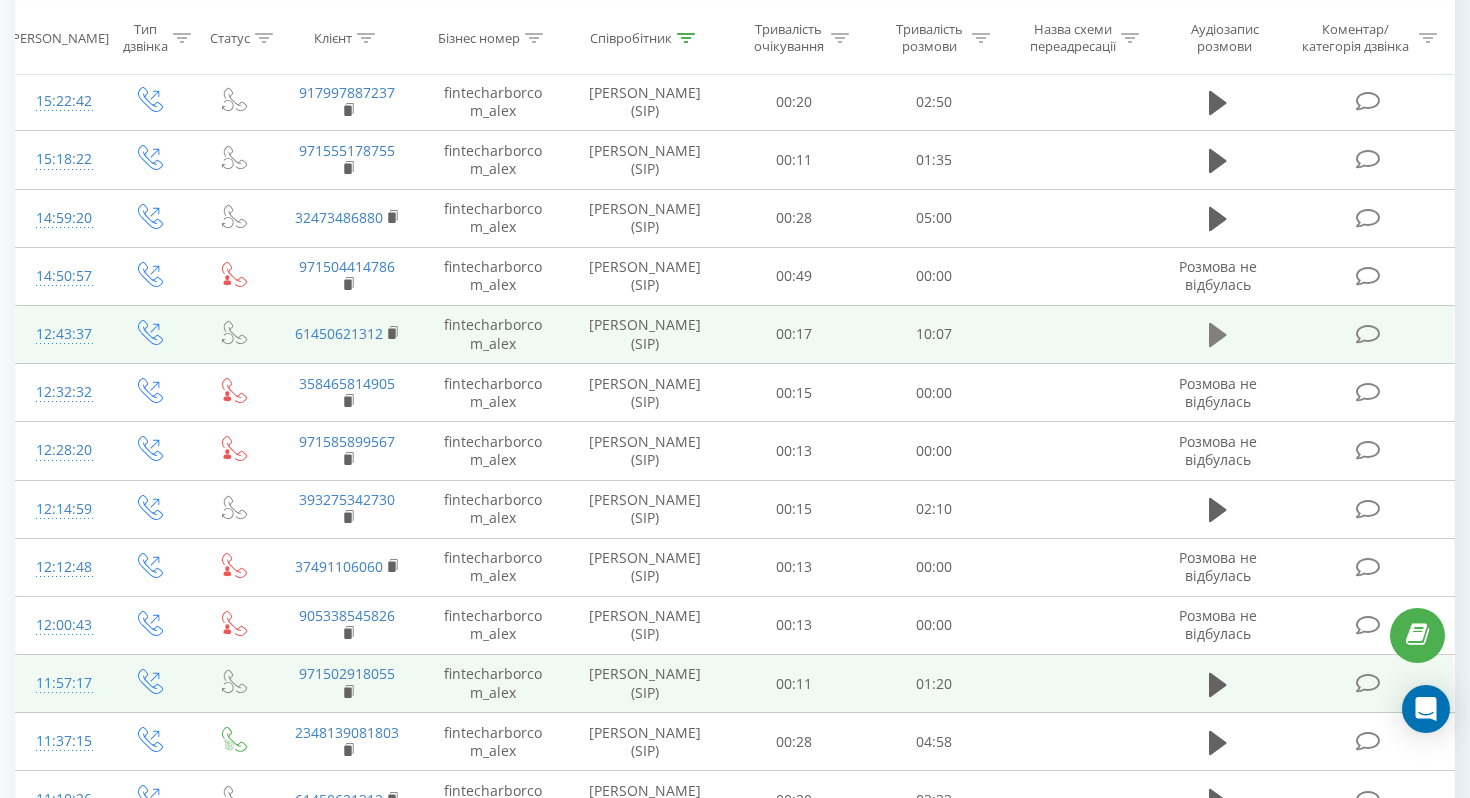 click 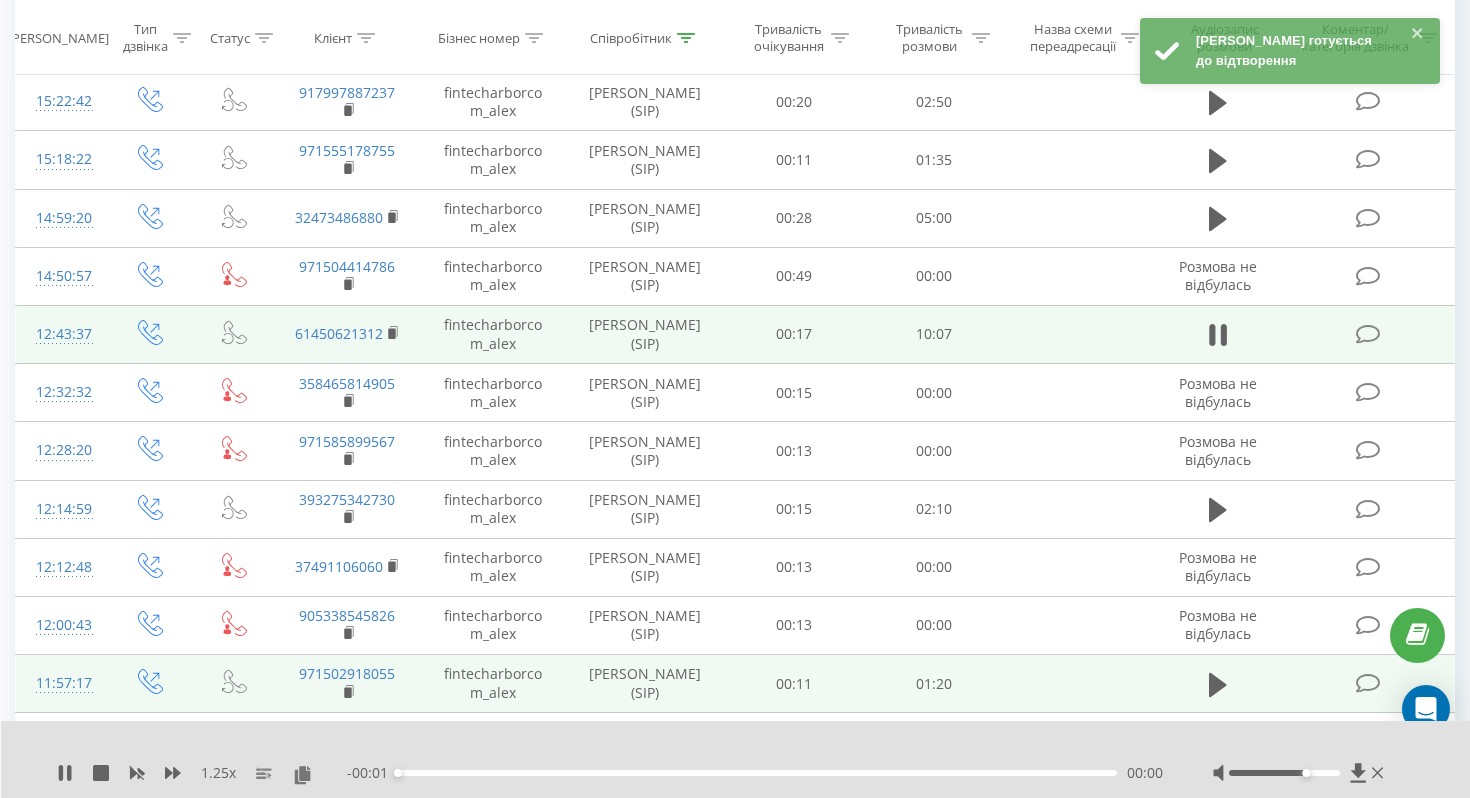 click on "- 00:01 00:00   00:00" at bounding box center [755, 773] 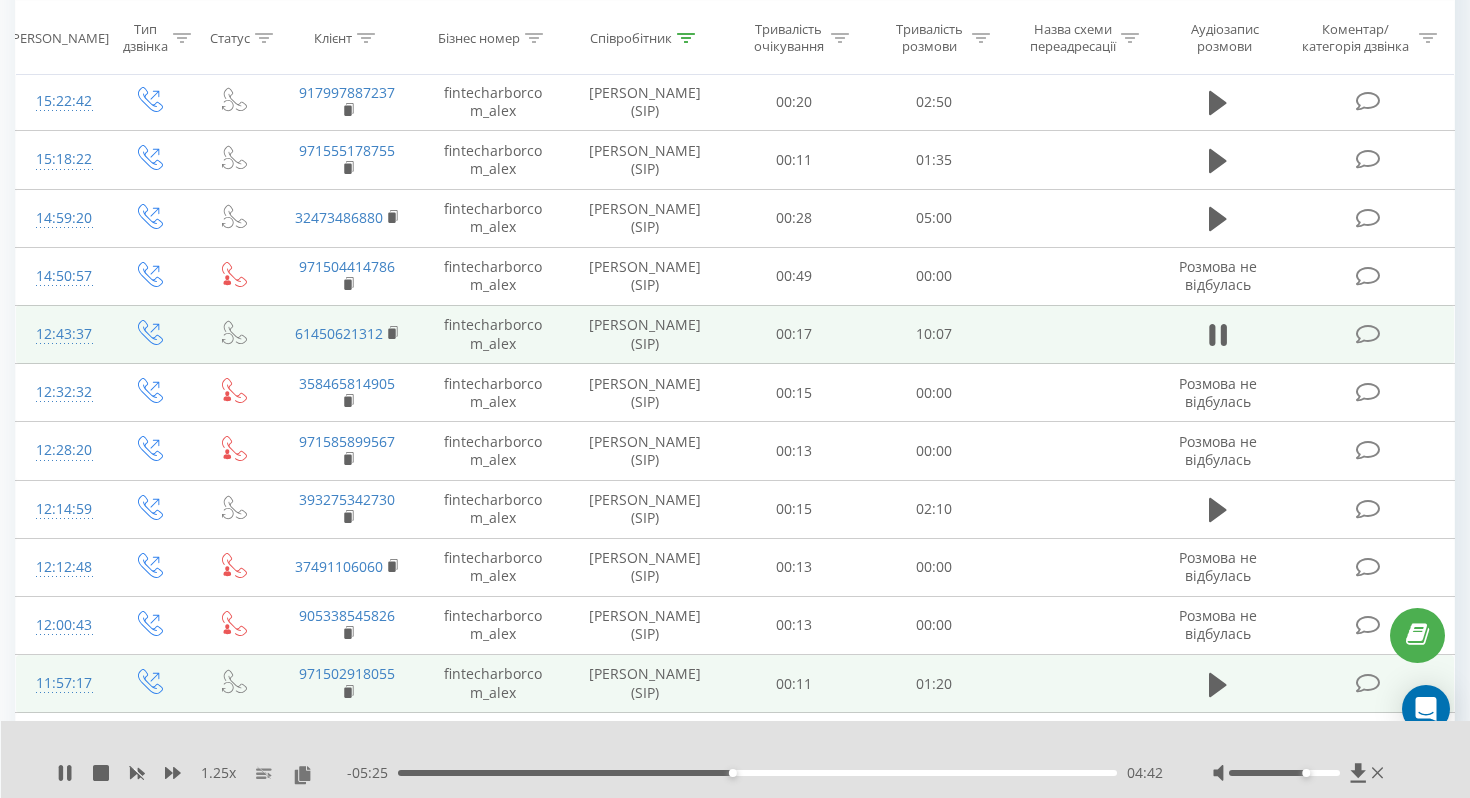 click at bounding box center (722, 747) 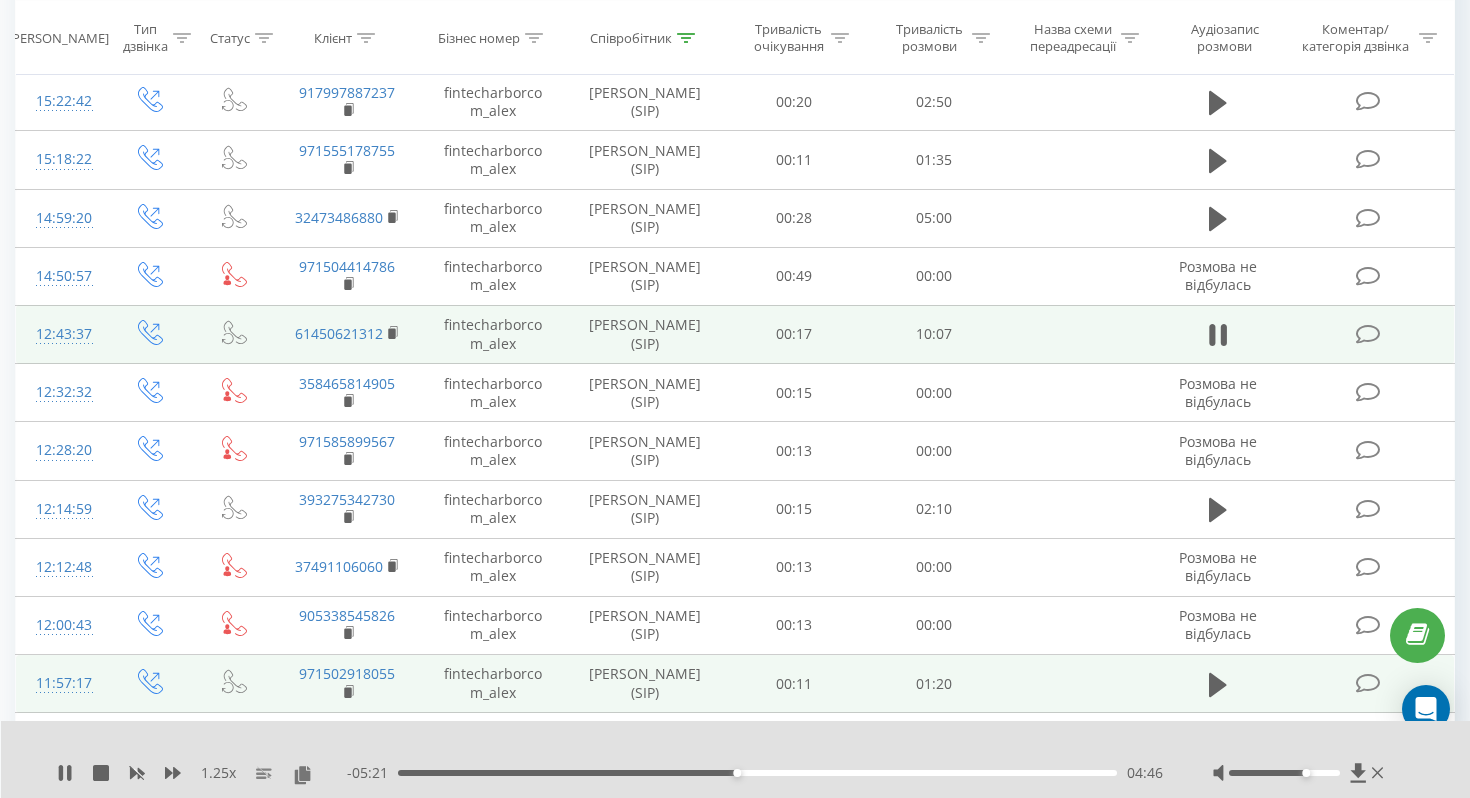 click at bounding box center [1367, 334] 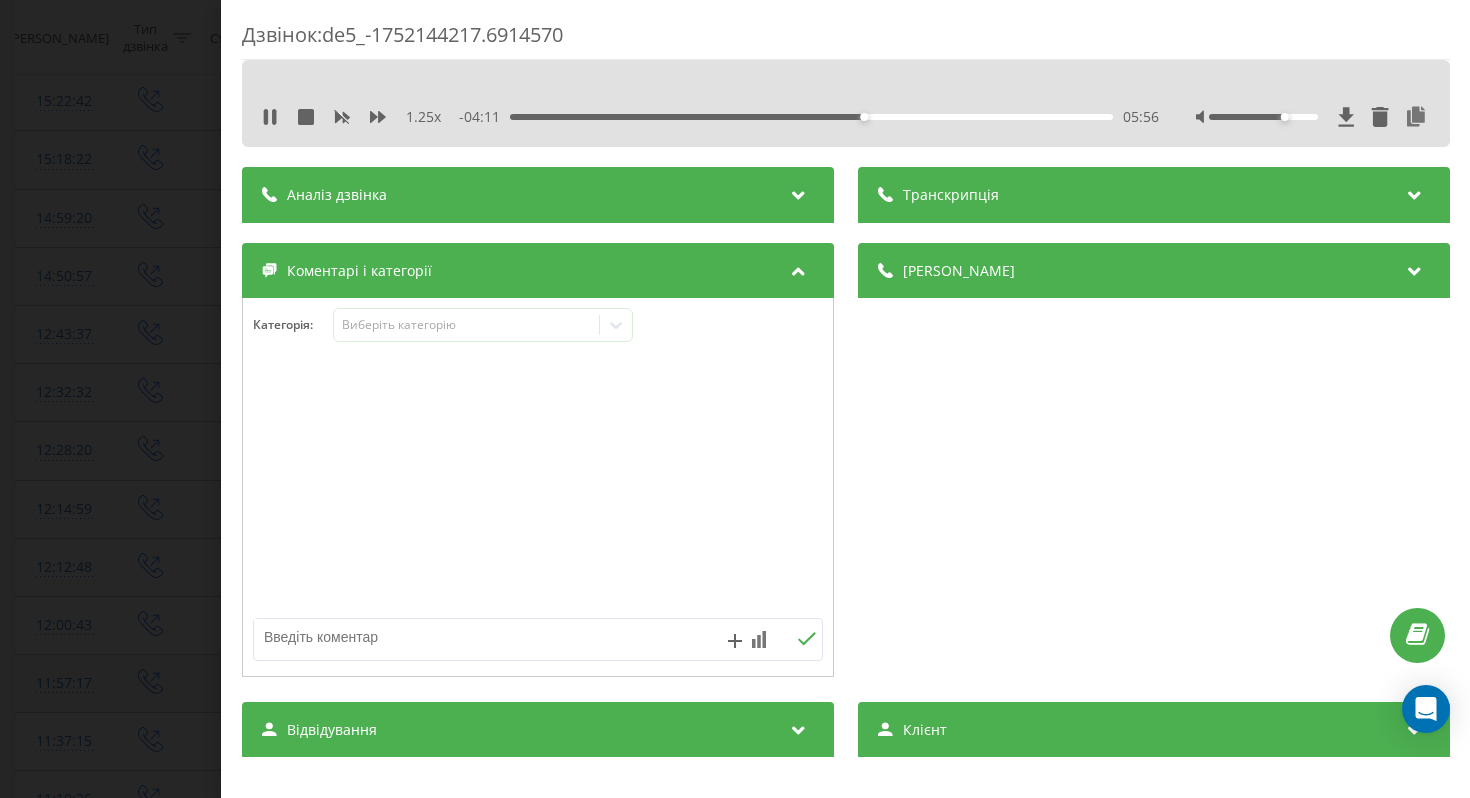 click on "1.25 x  - 04:11 05:56   05:56" at bounding box center (846, 117) 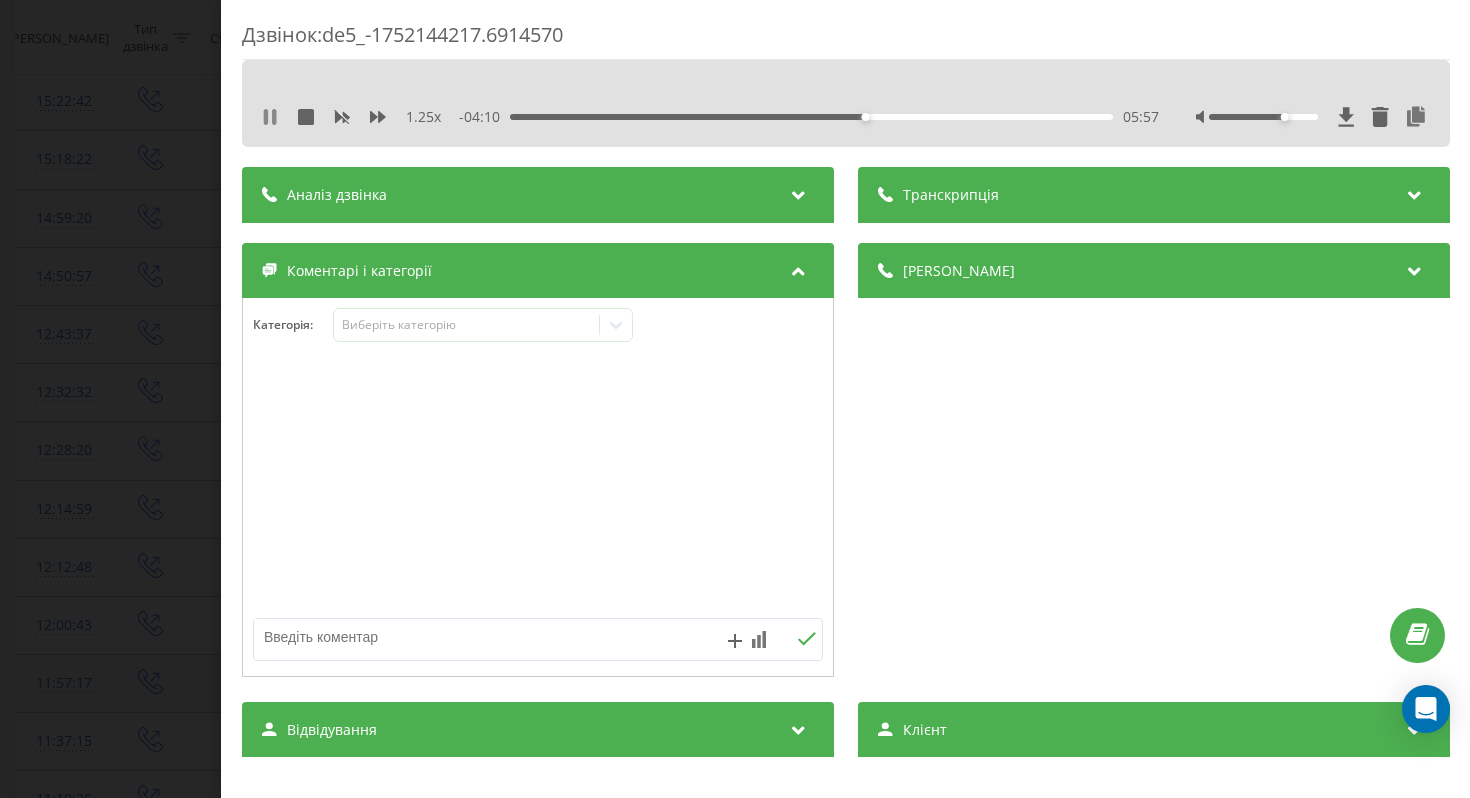 click 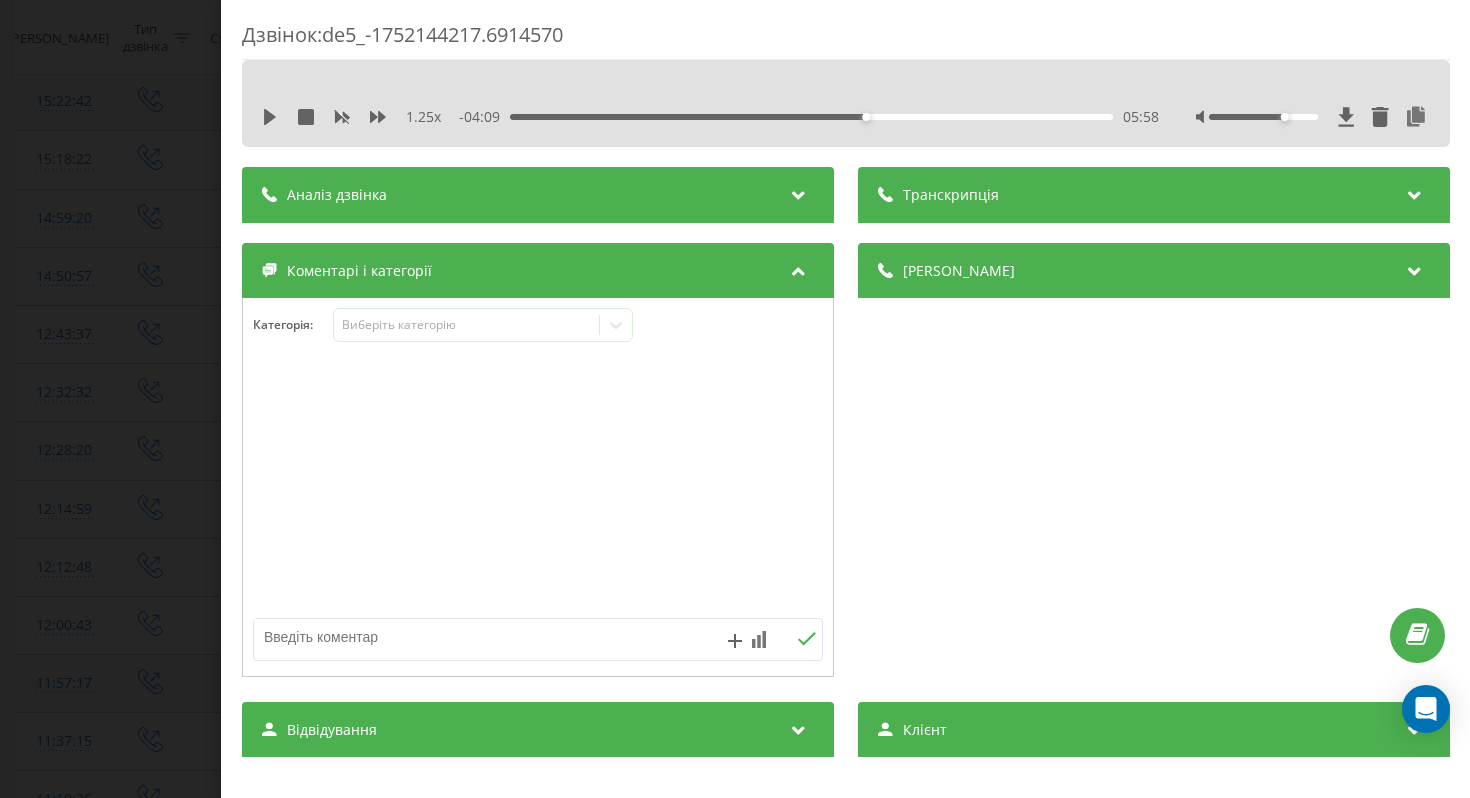 click on "Дзвінок :  de5_-1752144217.6914570   1.25 x  - 04:09 05:58   05:58   Транскрипція Для AI-аналізу майбутніх дзвінків  налаштуйте та активуйте профіль на сторінці . Якщо профіль вже є і дзвінок відповідає його умовам, оновіть сторінку через 10 хвилин - AI аналізує поточний дзвінок. Аналіз дзвінка Для AI-аналізу майбутніх дзвінків  налаштуйте та активуйте профіль на сторінці . Якщо профіль вже є і дзвінок відповідає його умовам, оновіть сторінку через 10 хвилин - AI аналізує поточний дзвінок. Деталі дзвінка Загальне Дата дзвінка 2025-07-10 12:43:37 Тип дзвінка Вихідний Статус дзвінка Повторний n/a : :" at bounding box center (735, 399) 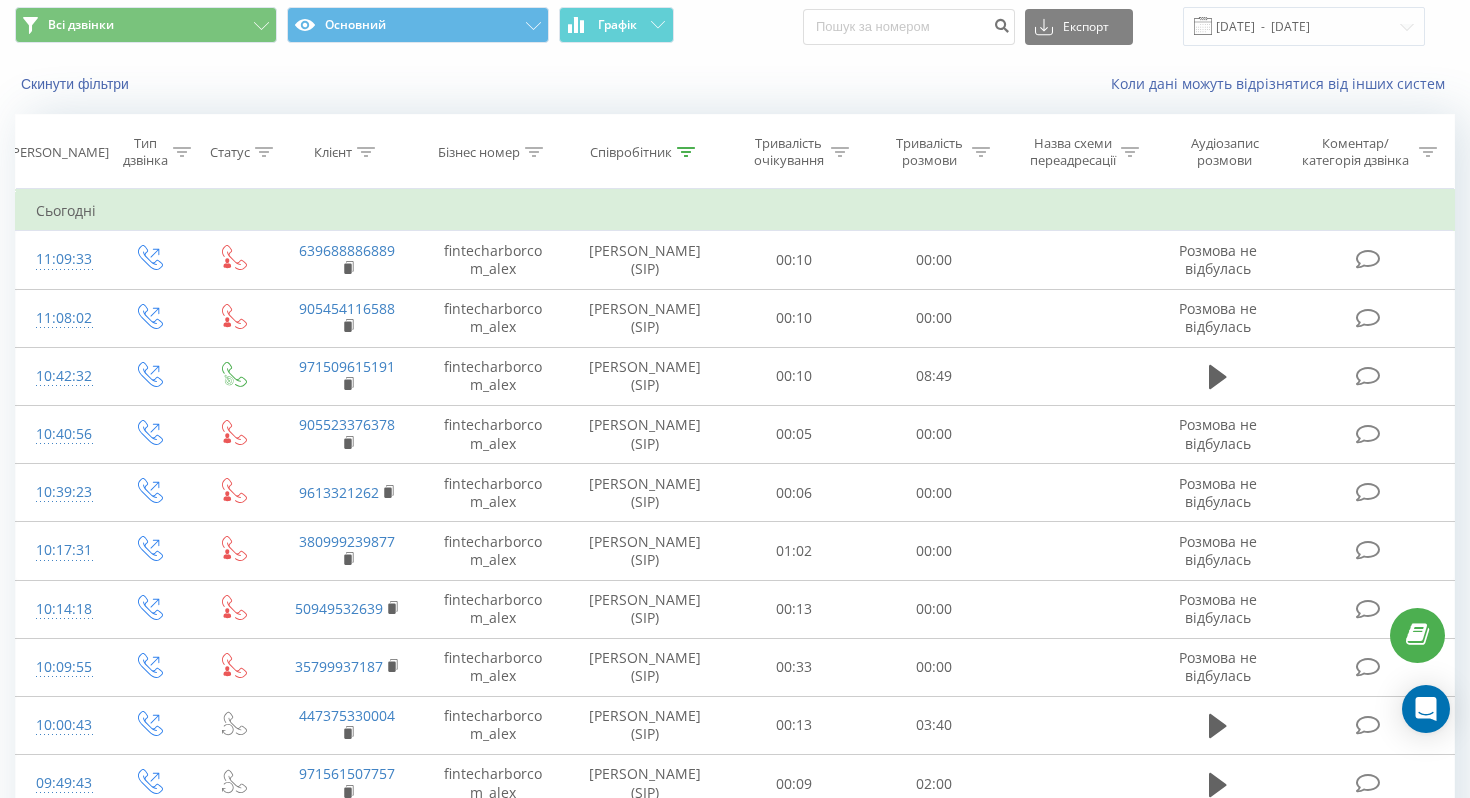 scroll, scrollTop: 60, scrollLeft: 0, axis: vertical 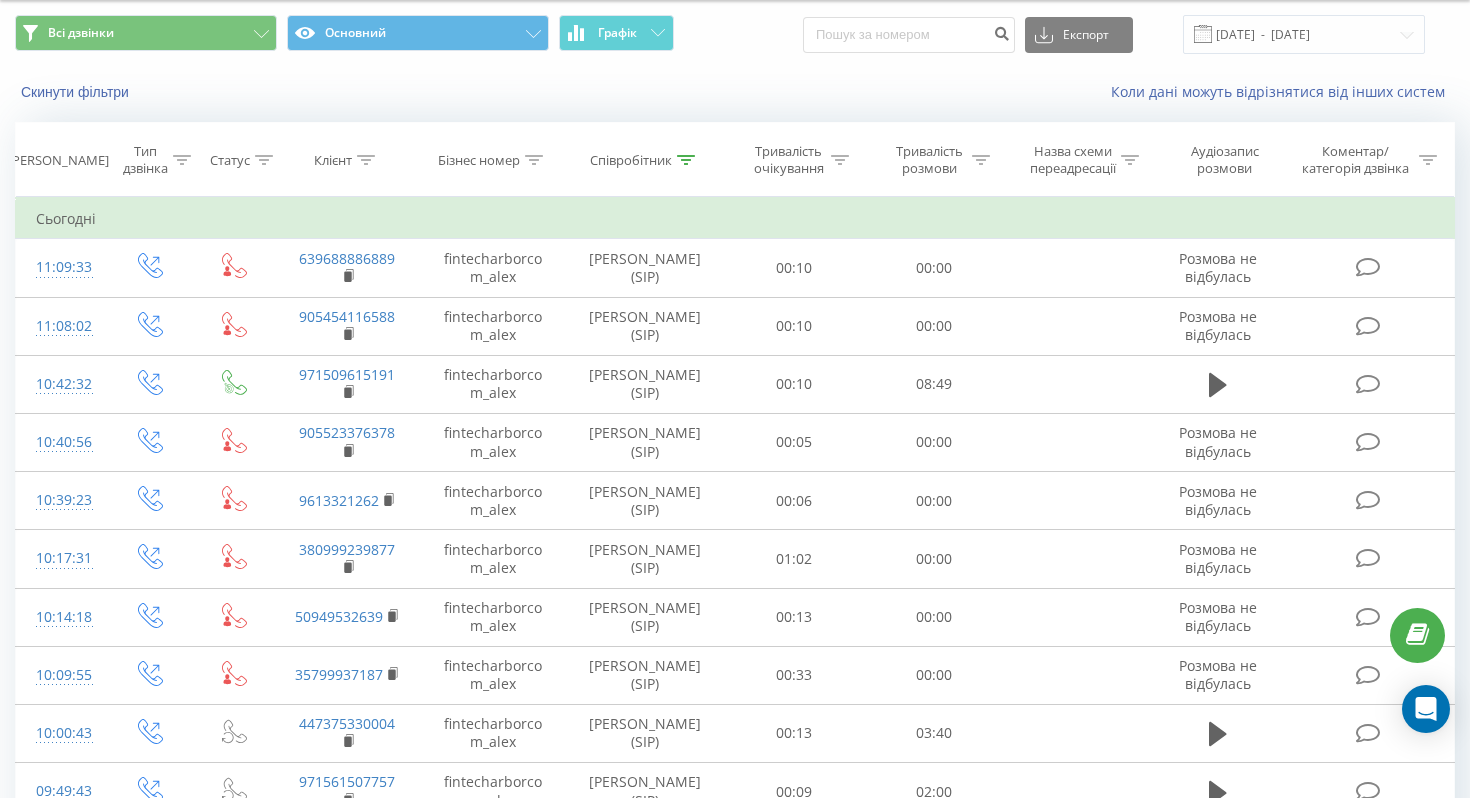 click on "Співробітник" at bounding box center [644, 160] 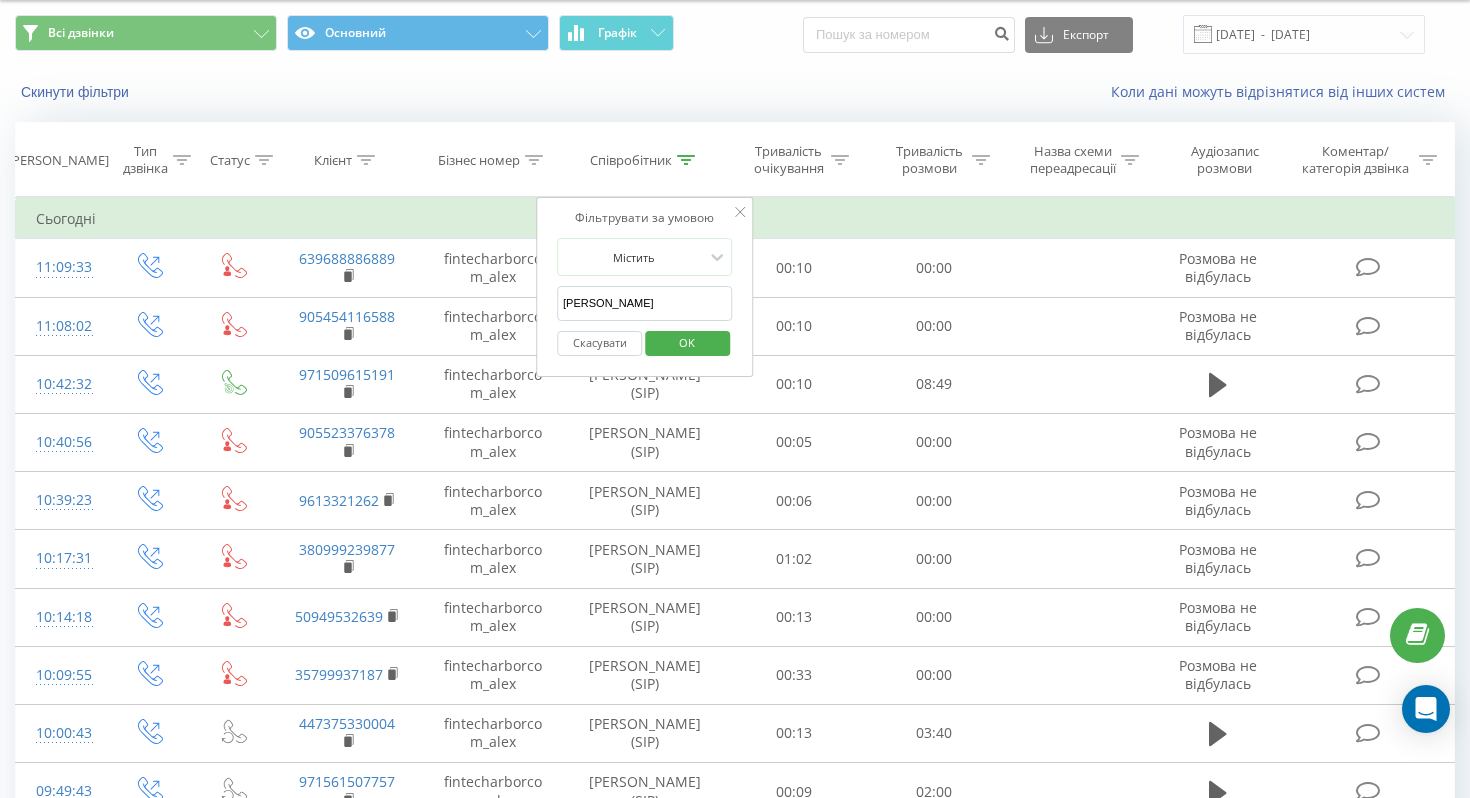 click on "Alex" at bounding box center [645, 303] 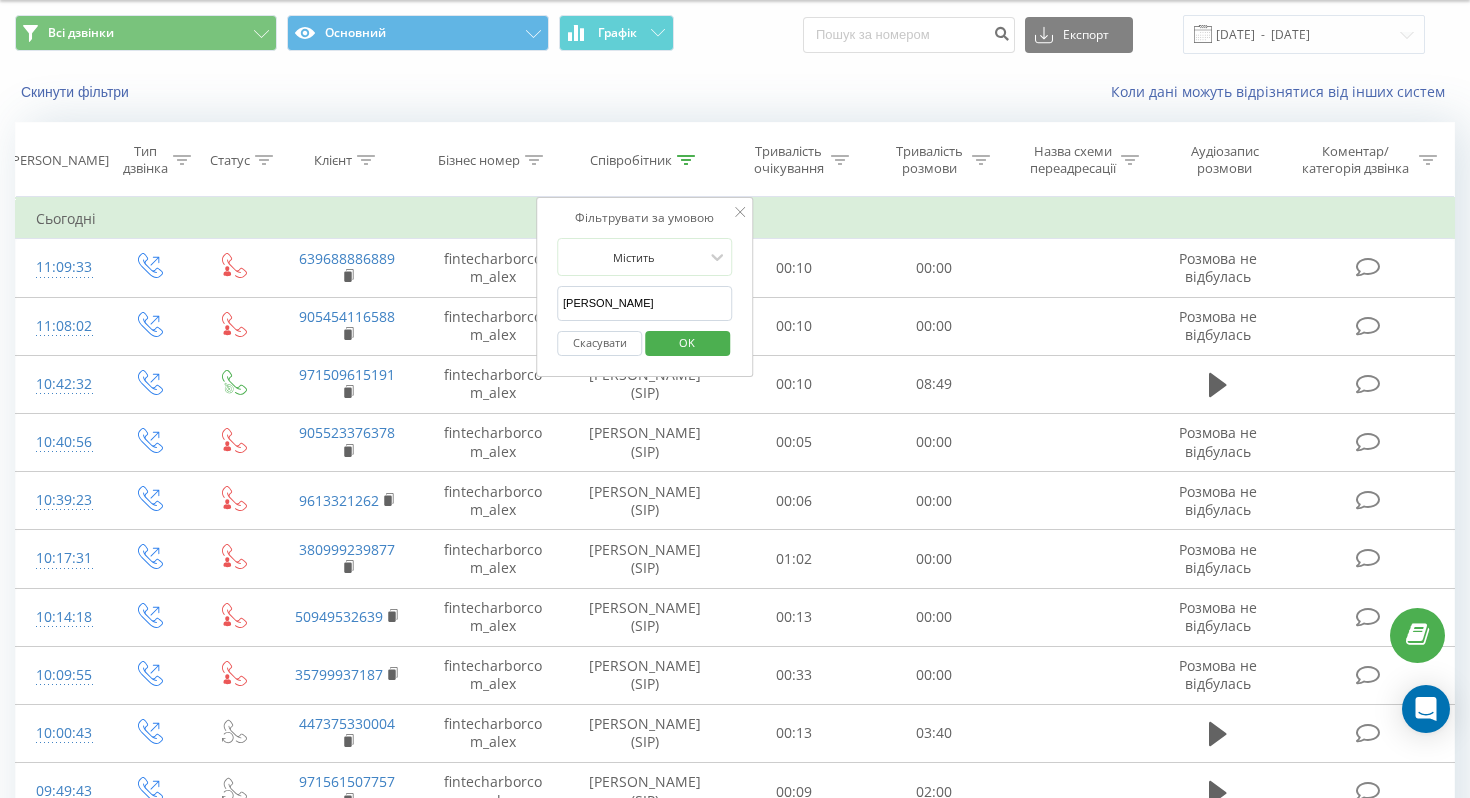 type on "Yaro" 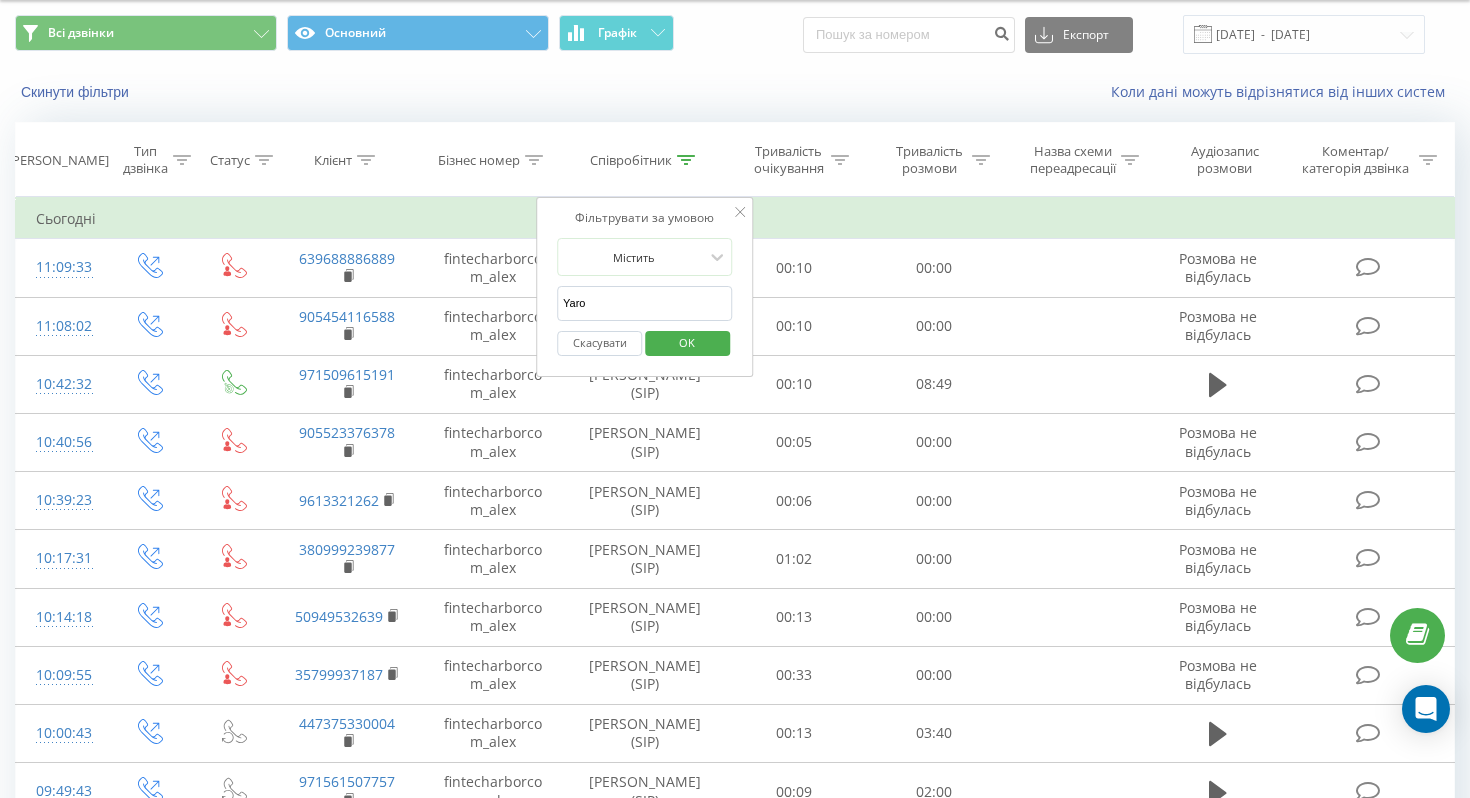 click on "OK" at bounding box center (687, 342) 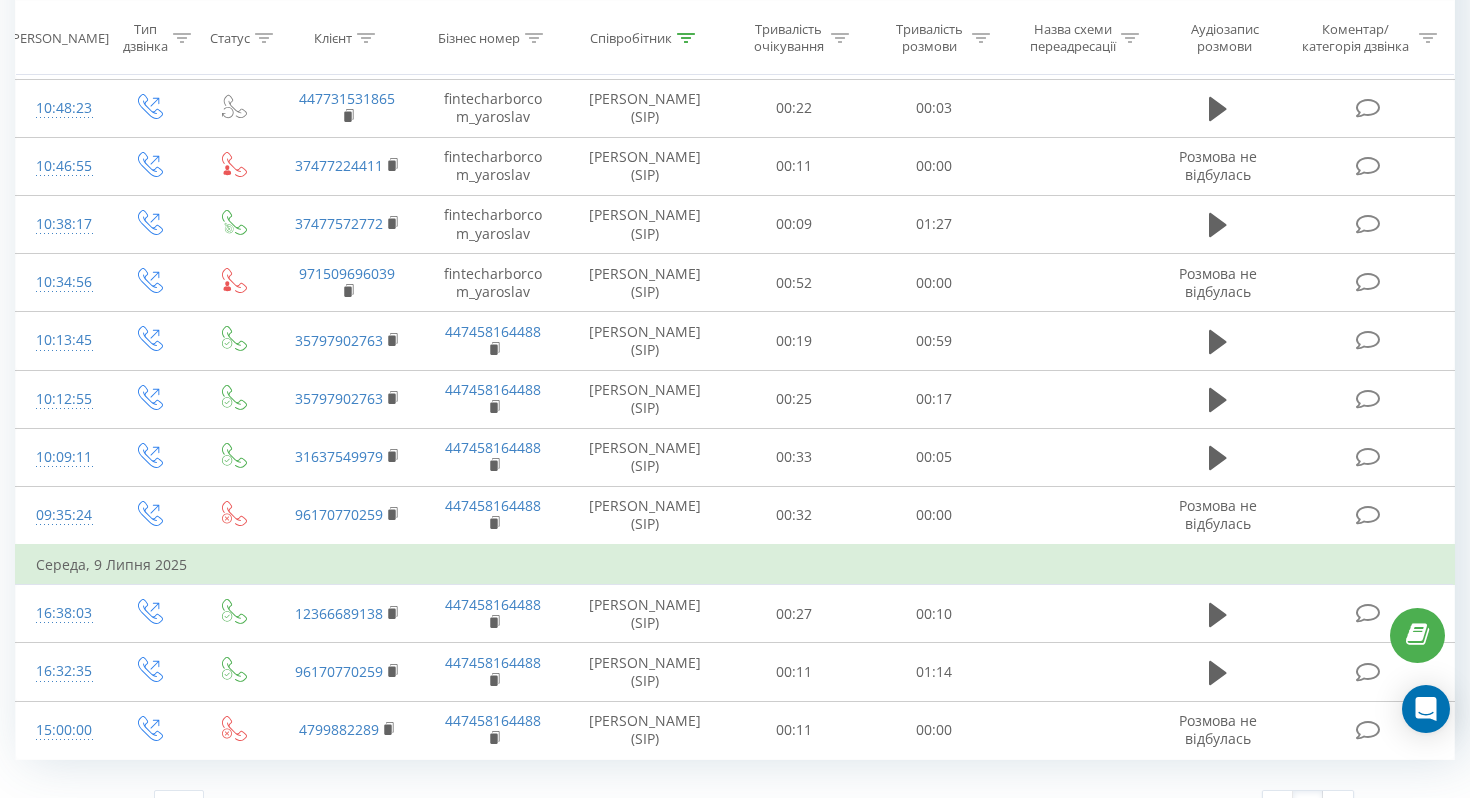 scroll, scrollTop: 3072, scrollLeft: 0, axis: vertical 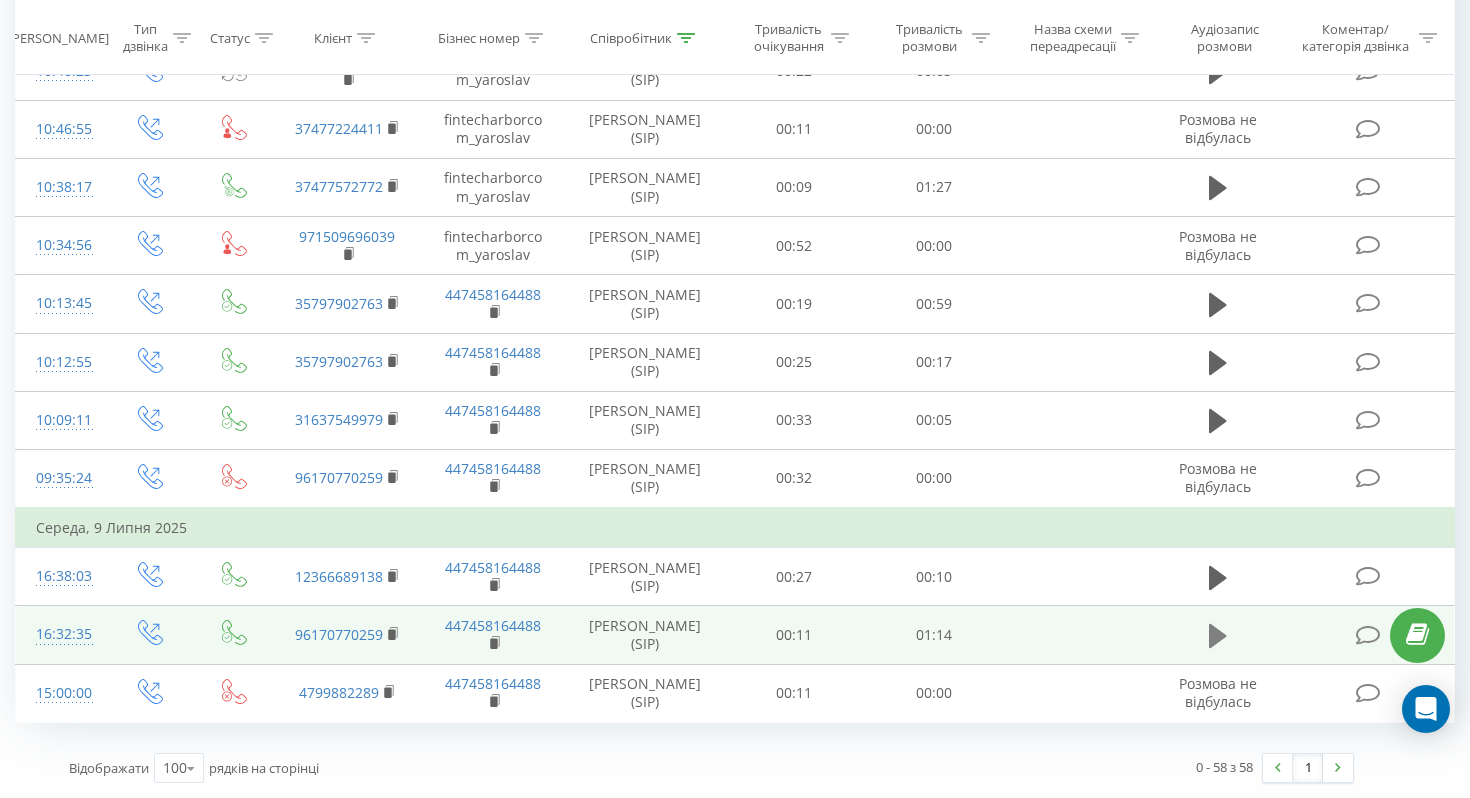 click 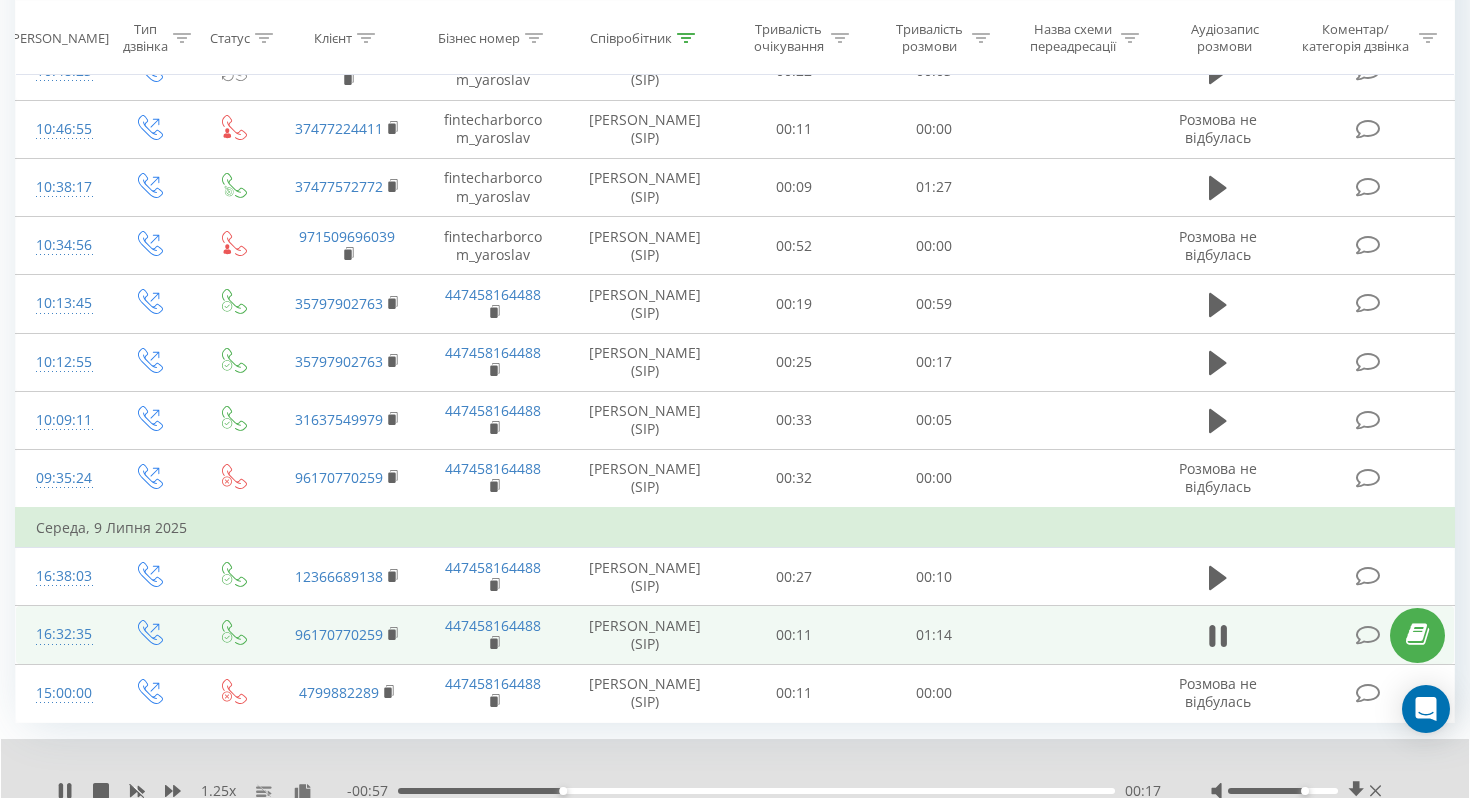 click at bounding box center [1077, 635] 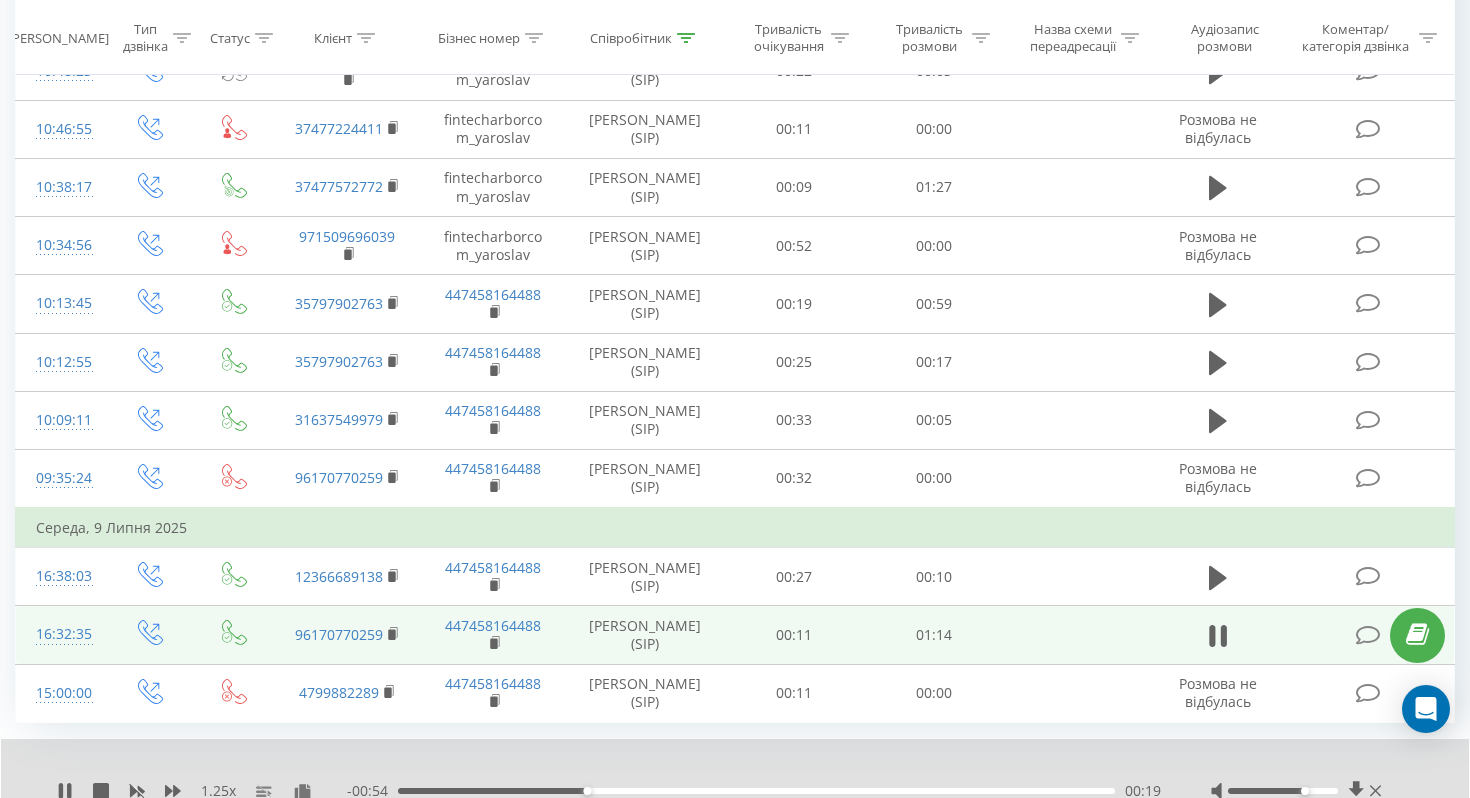 click at bounding box center (1367, 635) 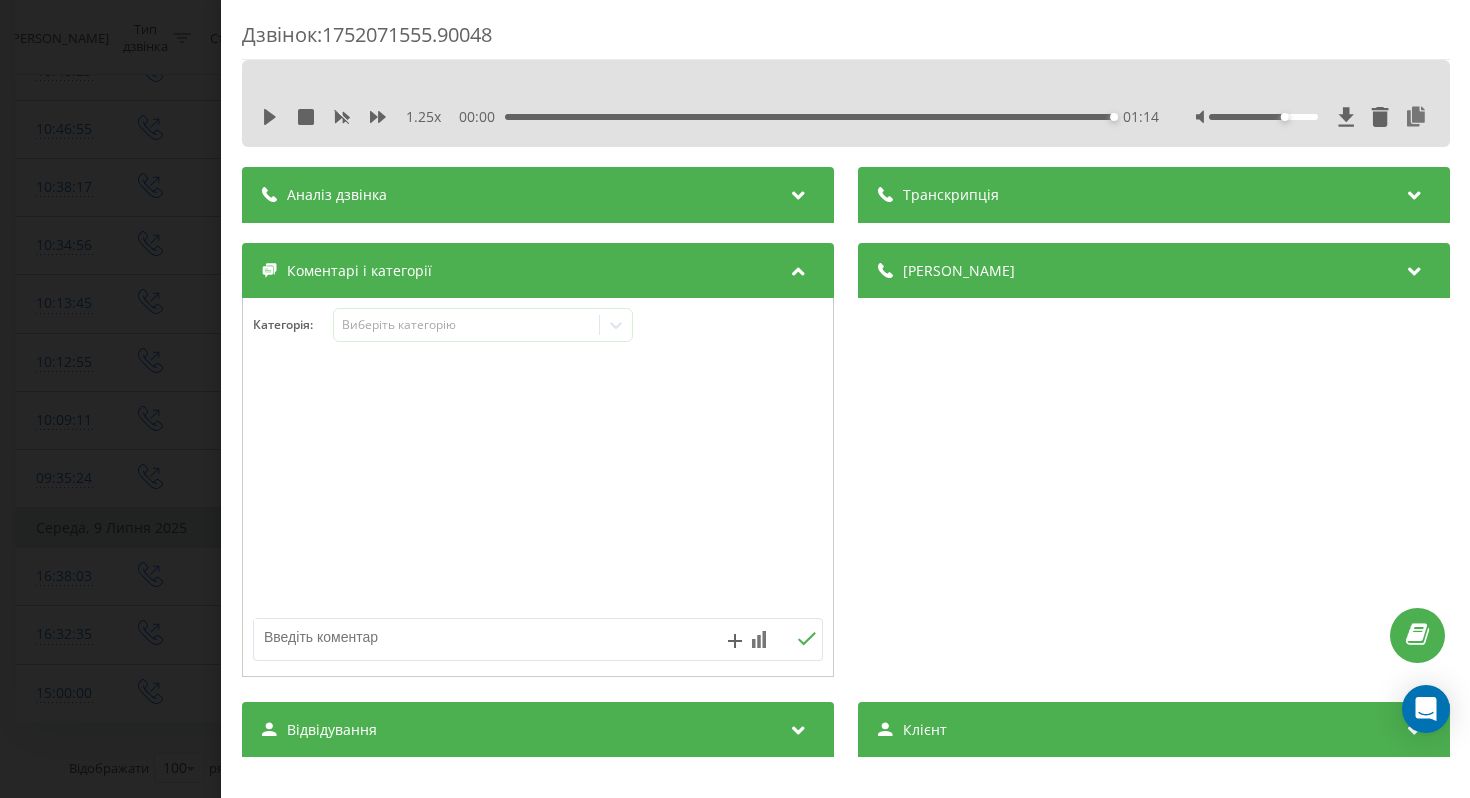 click on "Дзвінок :  1752071555.90048   1.25 x  00:00 01:14   01:14   Транскрипція Для AI-аналізу майбутніх дзвінків  налаштуйте та активуйте профіль на сторінці . Якщо профіль вже є і дзвінок відповідає його умовам, оновіть сторінку через 10 хвилин - AI аналізує поточний дзвінок. Аналіз дзвінка Для AI-аналізу майбутніх дзвінків  налаштуйте та активуйте профіль на сторінці . Якщо профіль вже є і дзвінок відповідає його умовам, оновіть сторінку через 10 хвилин - AI аналізує поточний дзвінок. Деталі дзвінка Загальне Дата дзвінка 2025-07-09 16:32:35 Тип дзвінка Вихідний Статус дзвінка Успішний 447458164488 n/a :" at bounding box center (735, 399) 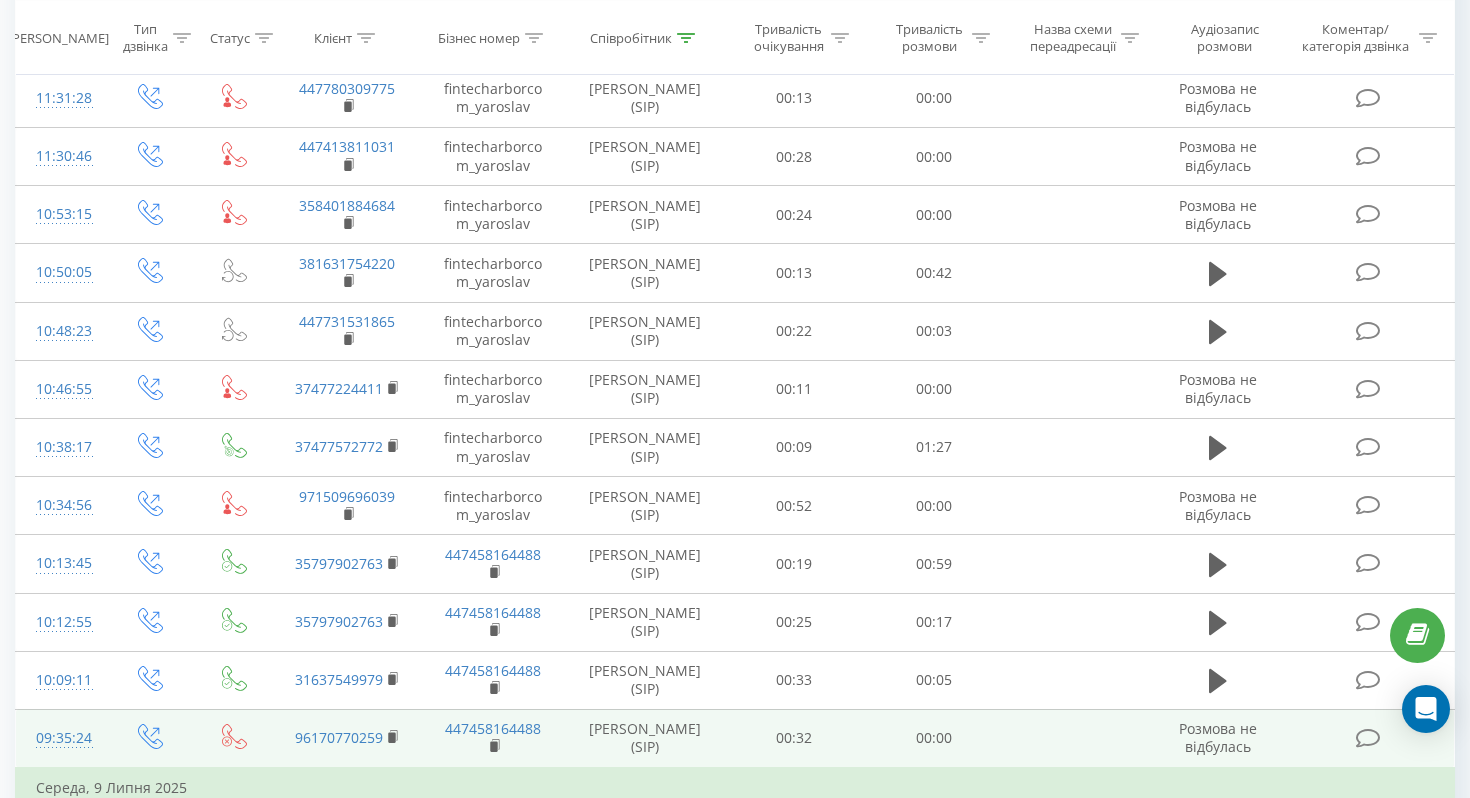 scroll, scrollTop: 2805, scrollLeft: 0, axis: vertical 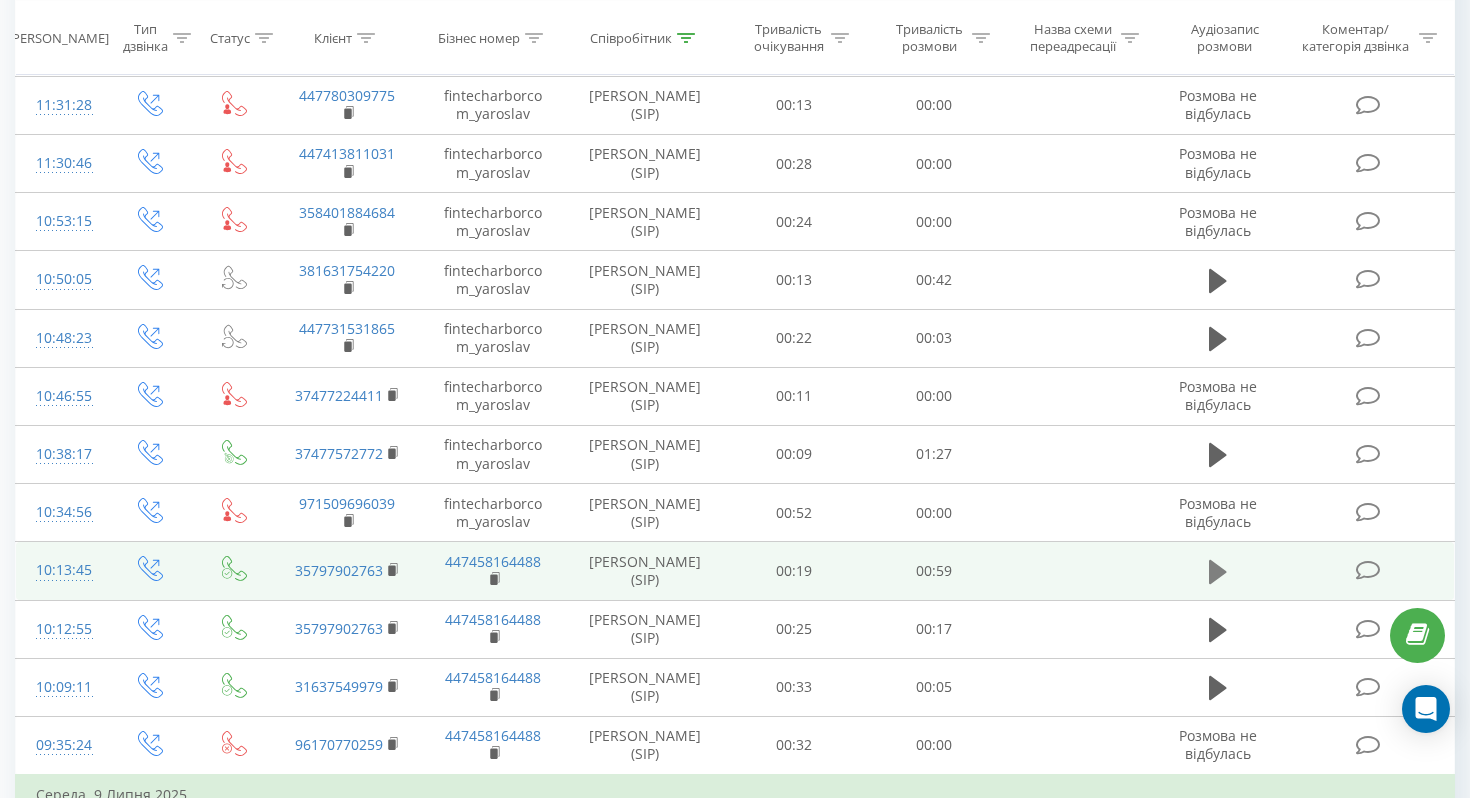 click 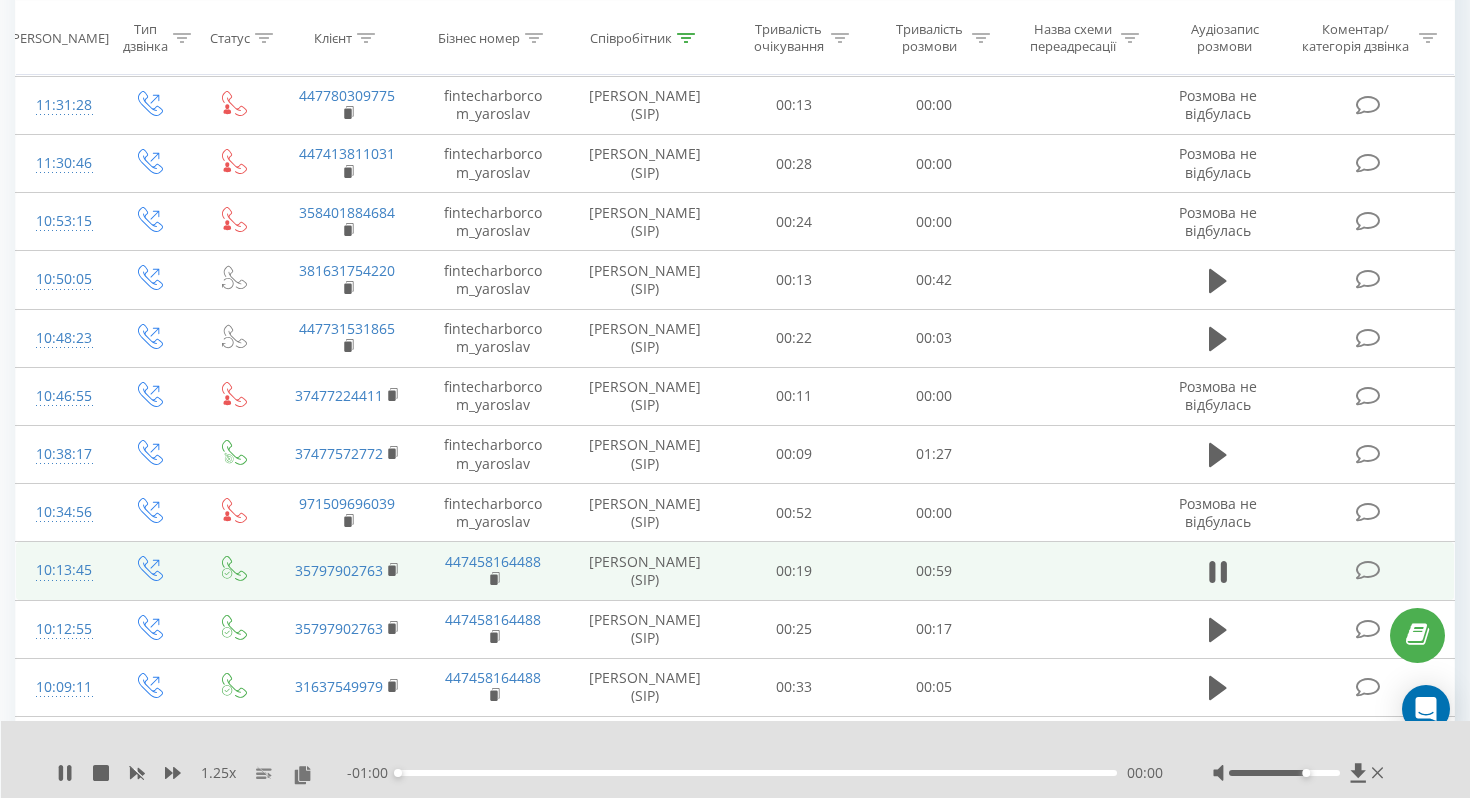 click on "00:00" at bounding box center (757, 773) 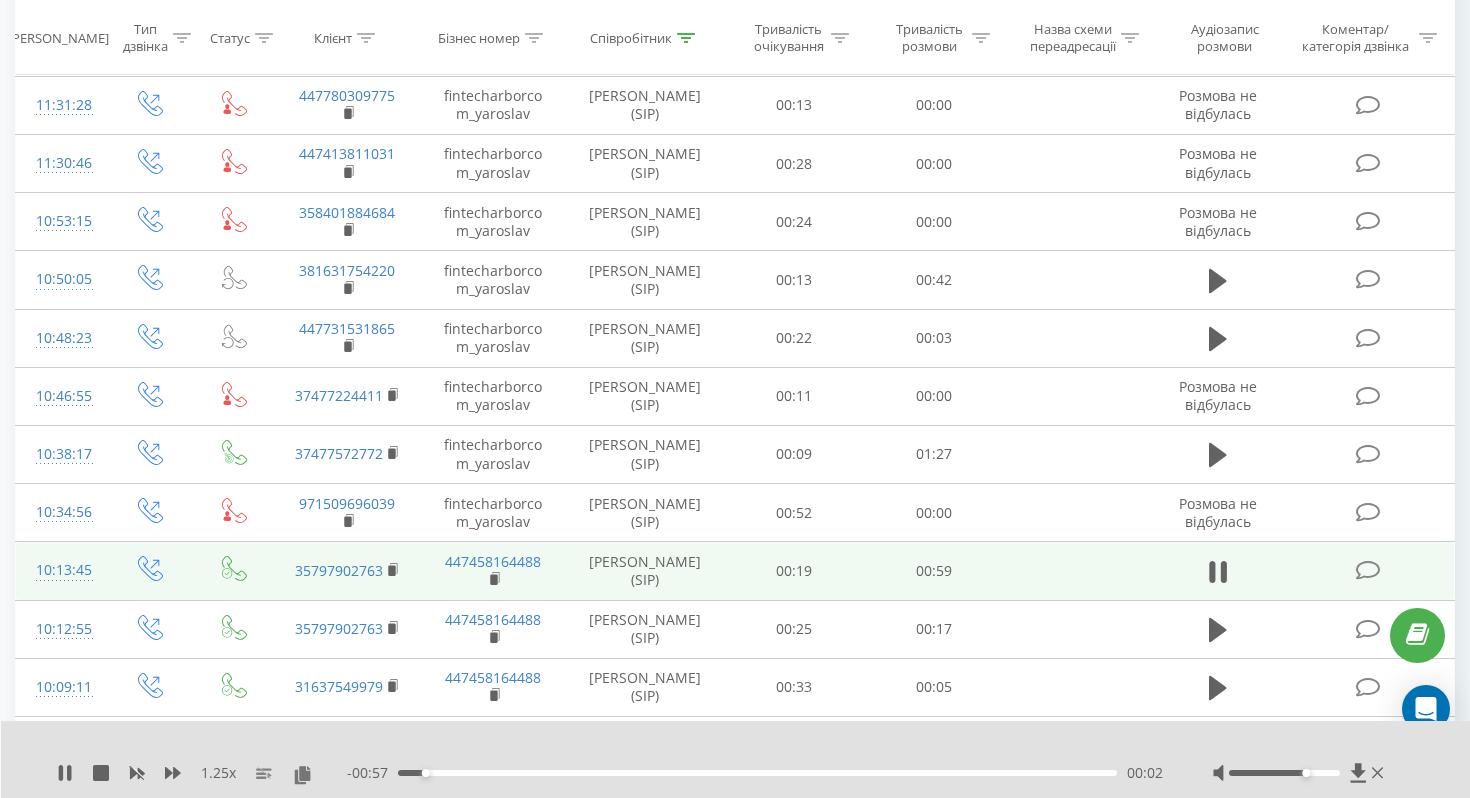 click on "00:02" at bounding box center [757, 773] 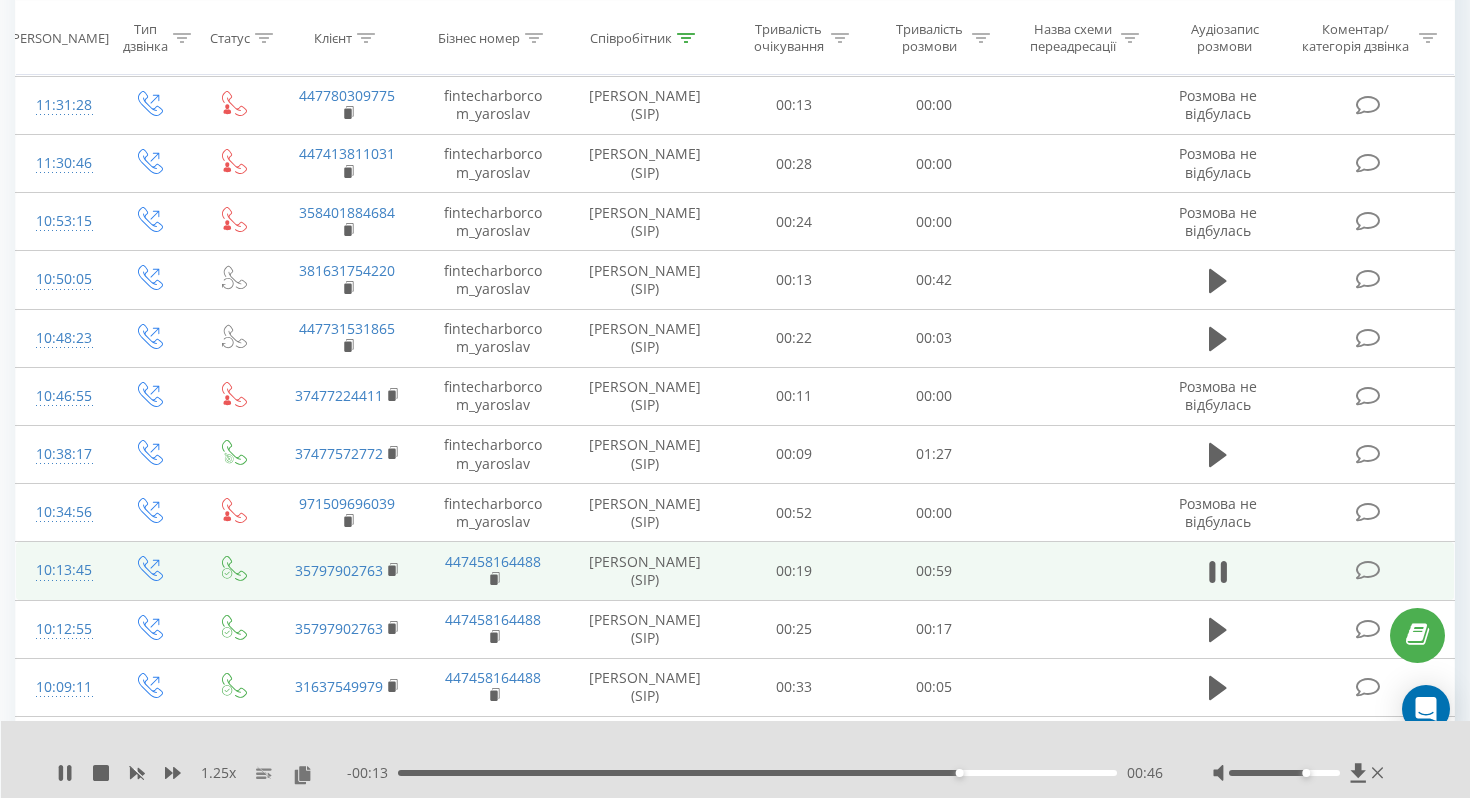 click at bounding box center (1077, 571) 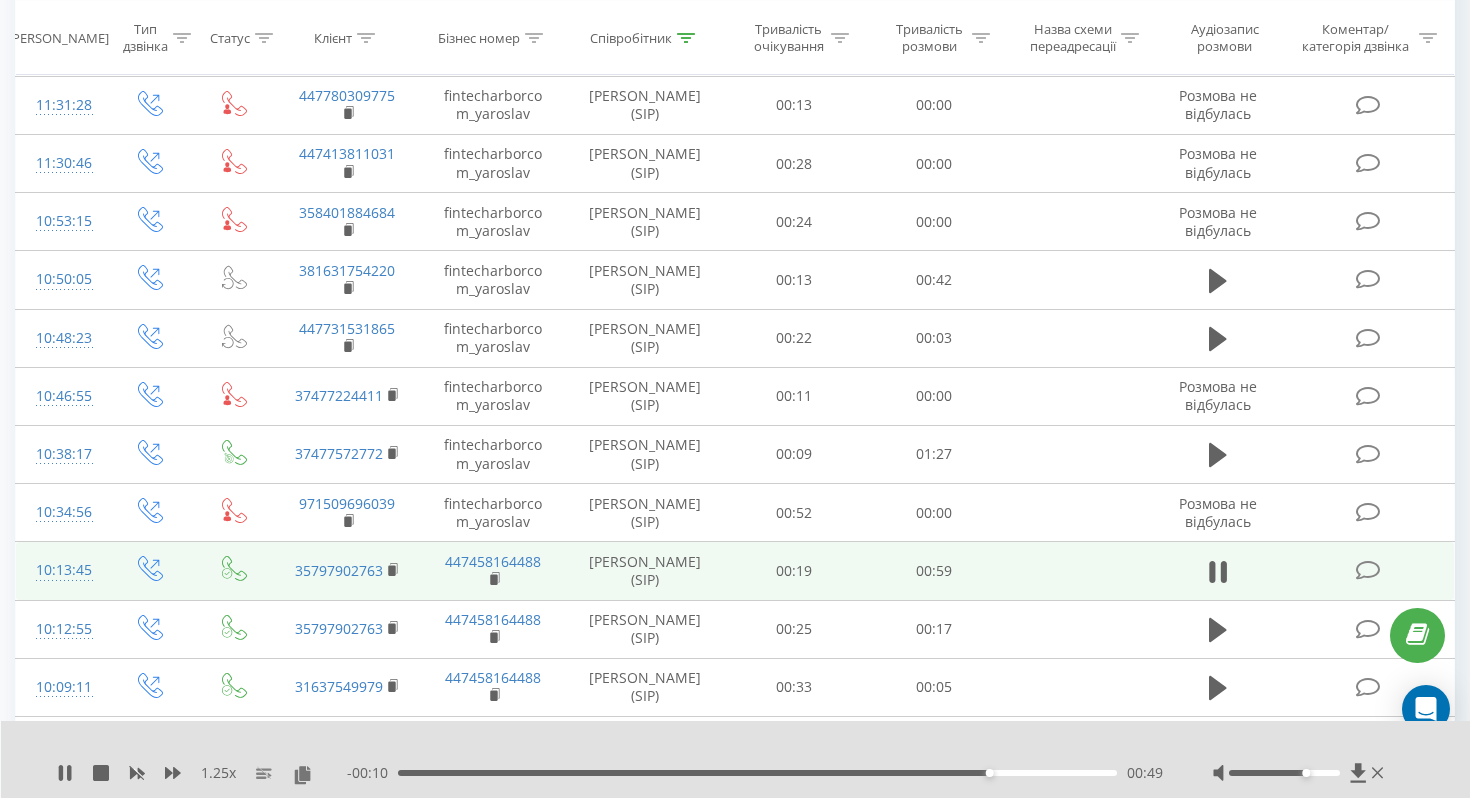 click at bounding box center (1369, 571) 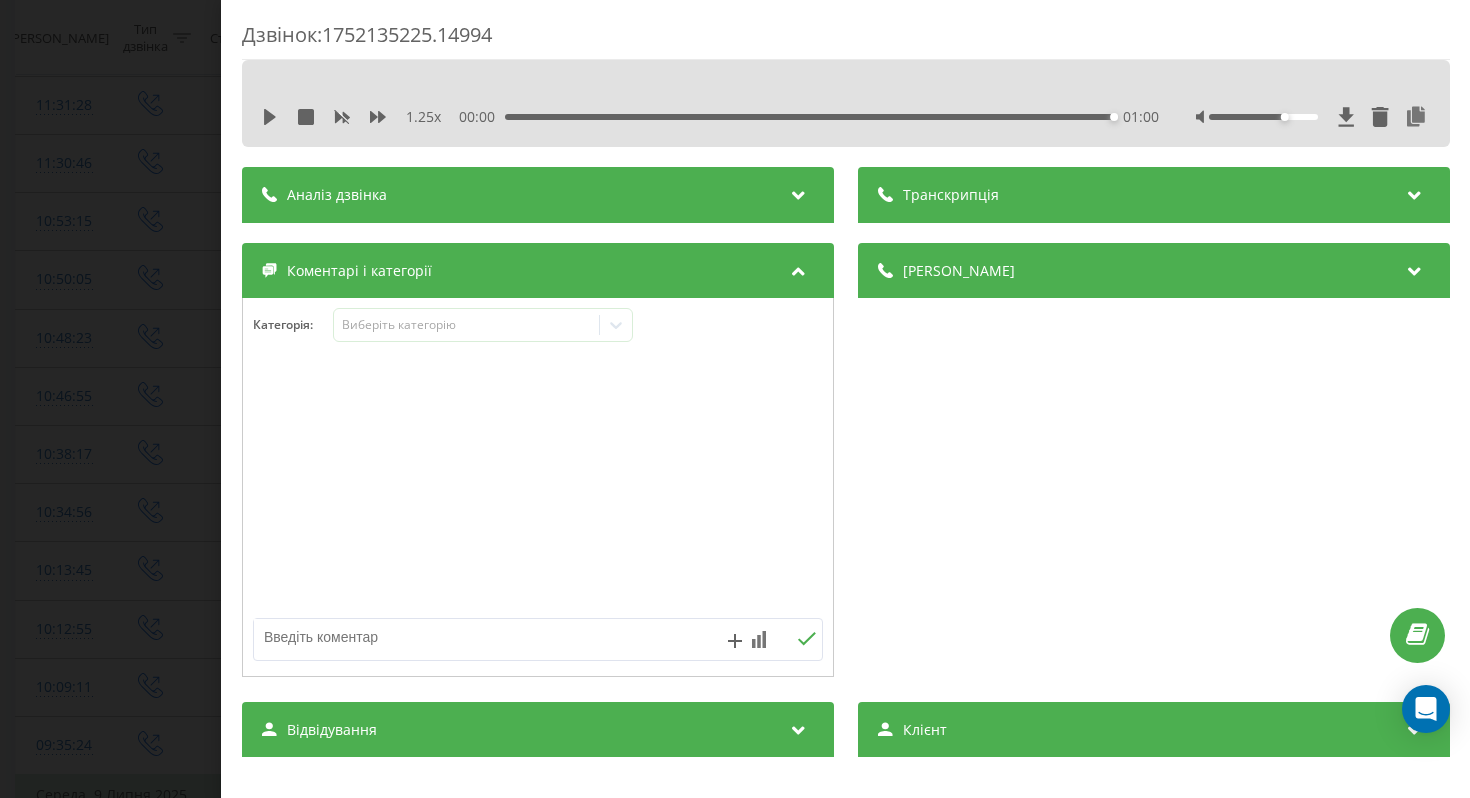 click on "Дзвінок :  1752135225.14994   1.25 x  00:00 01:00   01:00   Транскрипція Для AI-аналізу майбутніх дзвінків  налаштуйте та активуйте профіль на сторінці . Якщо профіль вже є і дзвінок відповідає його умовам, оновіть сторінку через 10 хвилин - AI аналізує поточний дзвінок. Аналіз дзвінка Для AI-аналізу майбутніх дзвінків  налаштуйте та активуйте профіль на сторінці . Якщо профіль вже є і дзвінок відповідає його умовам, оновіть сторінку через 10 хвилин - AI аналізує поточний дзвінок. Деталі дзвінка Загальне Дата дзвінка 2025-07-10 10:13:45 Тип дзвінка Вихідний Статус дзвінка Успішний 447458164488 n/a :" at bounding box center (735, 399) 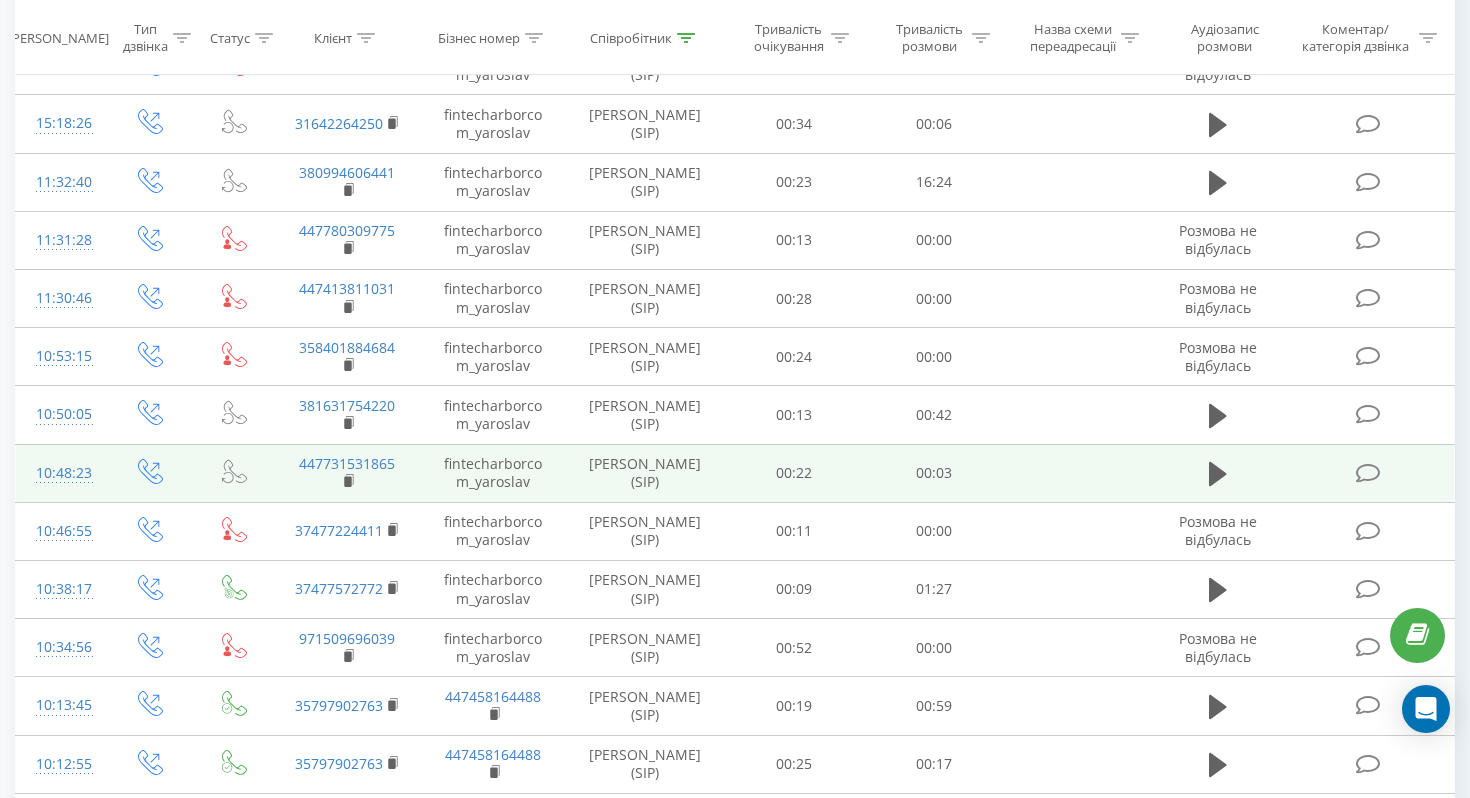 scroll, scrollTop: 2667, scrollLeft: 0, axis: vertical 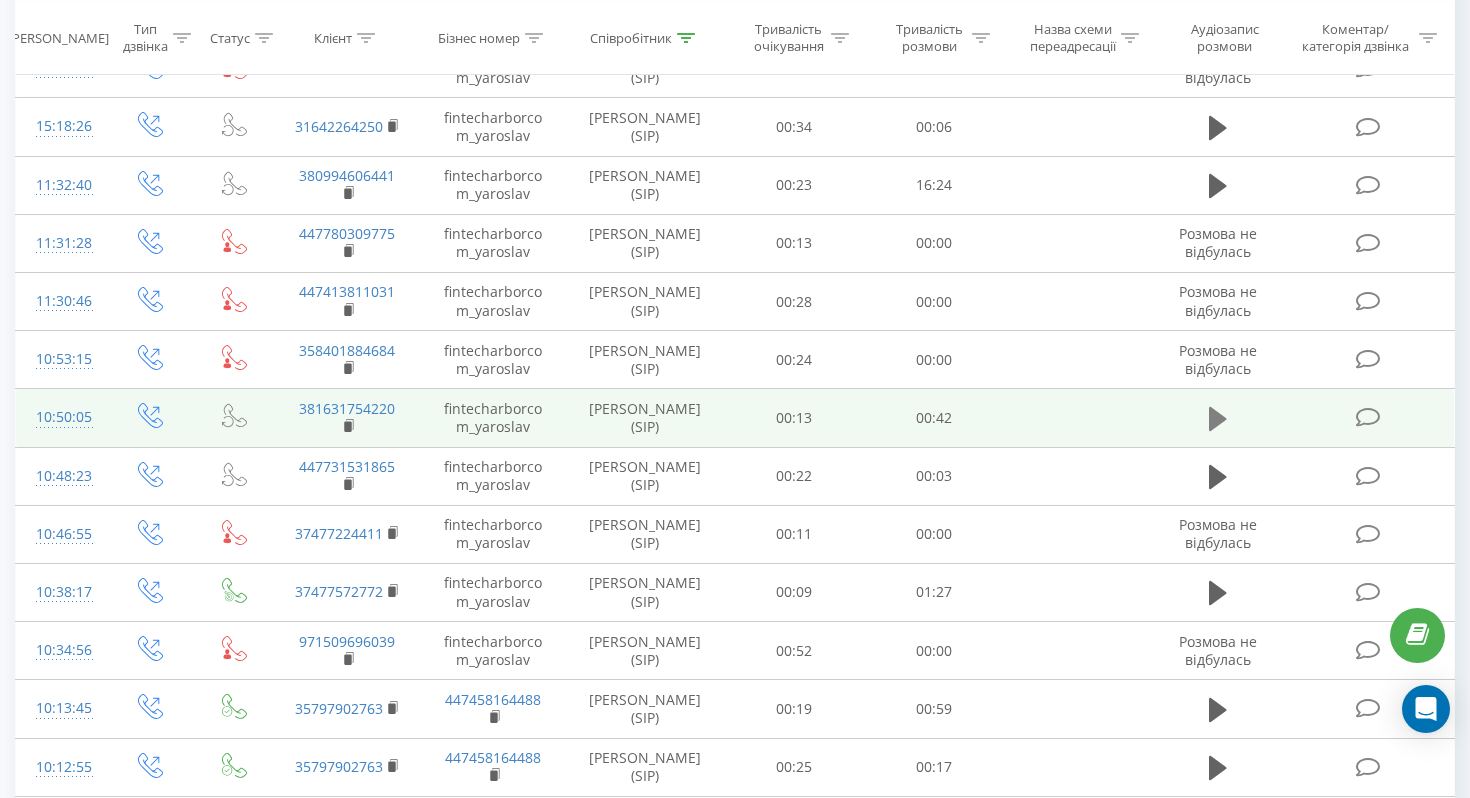 click 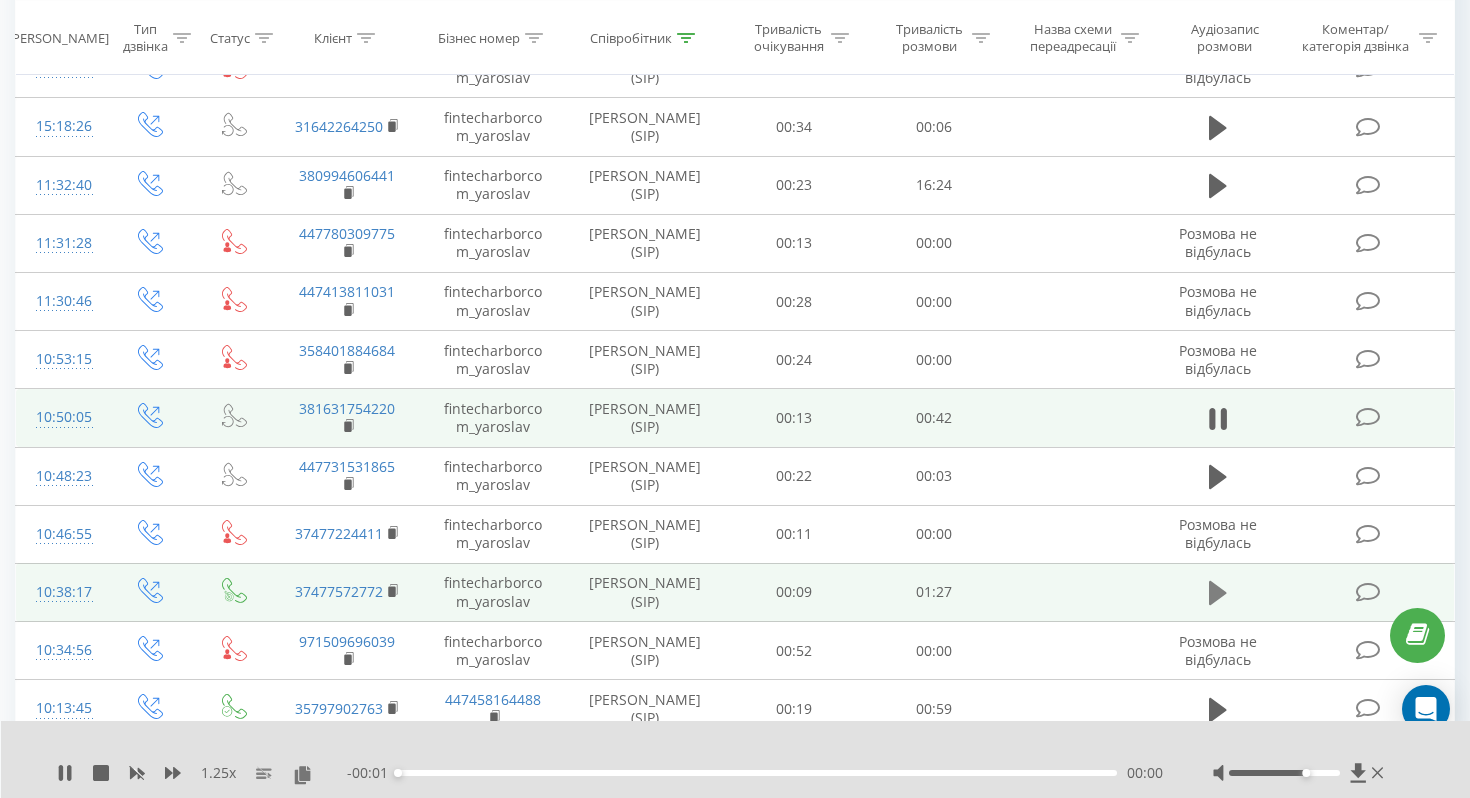 click 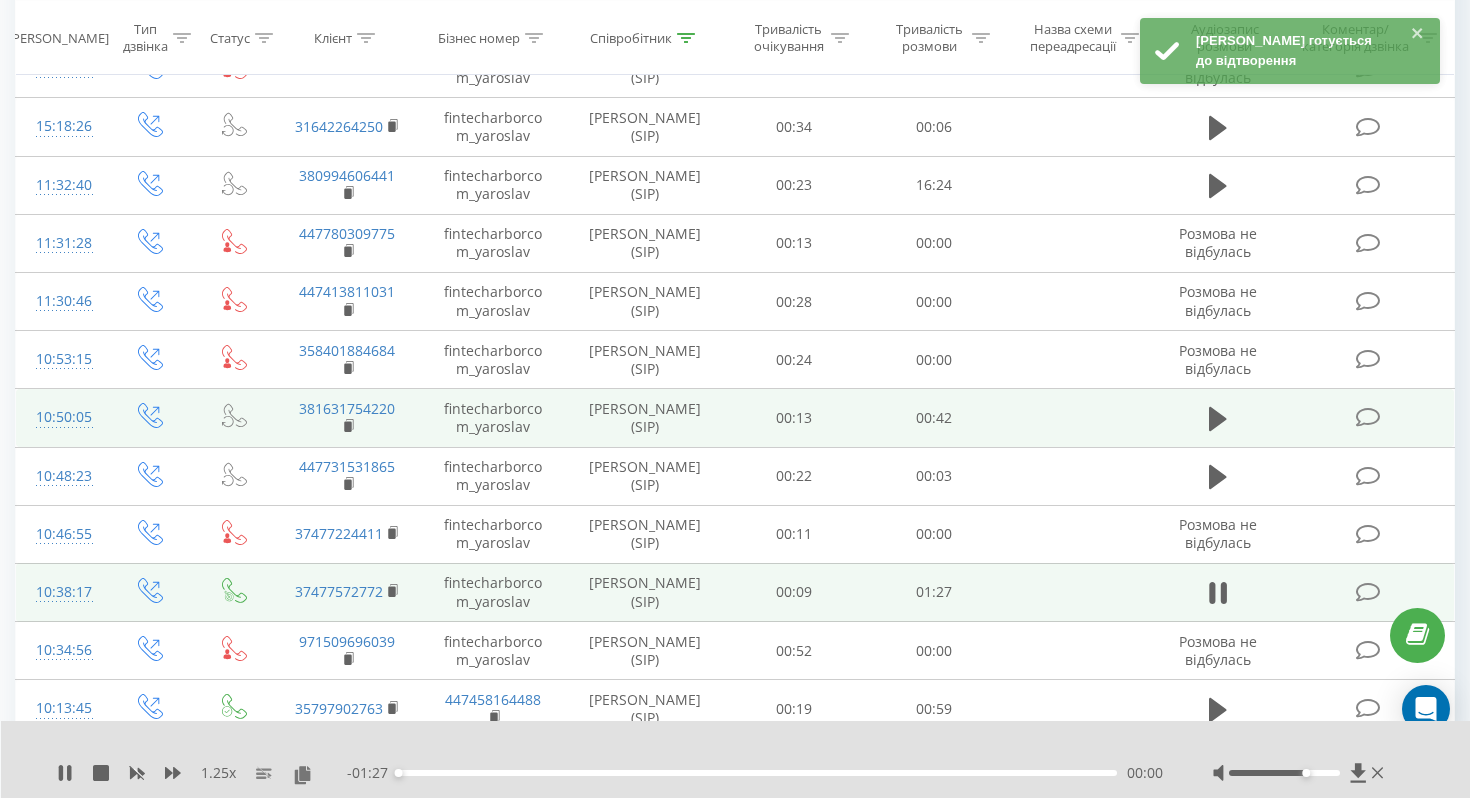 click on "00:00" at bounding box center [757, 773] 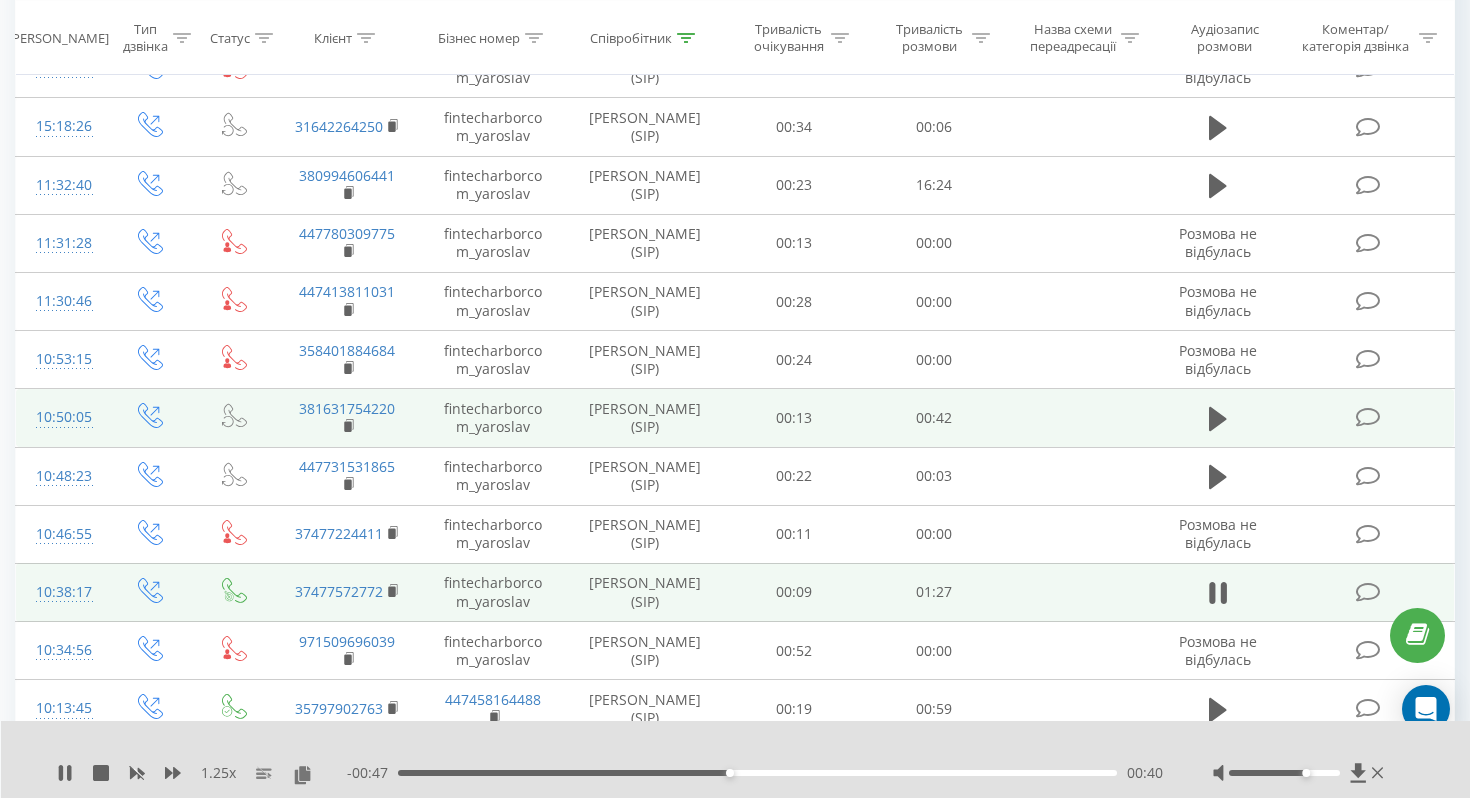 click at bounding box center [1367, 417] 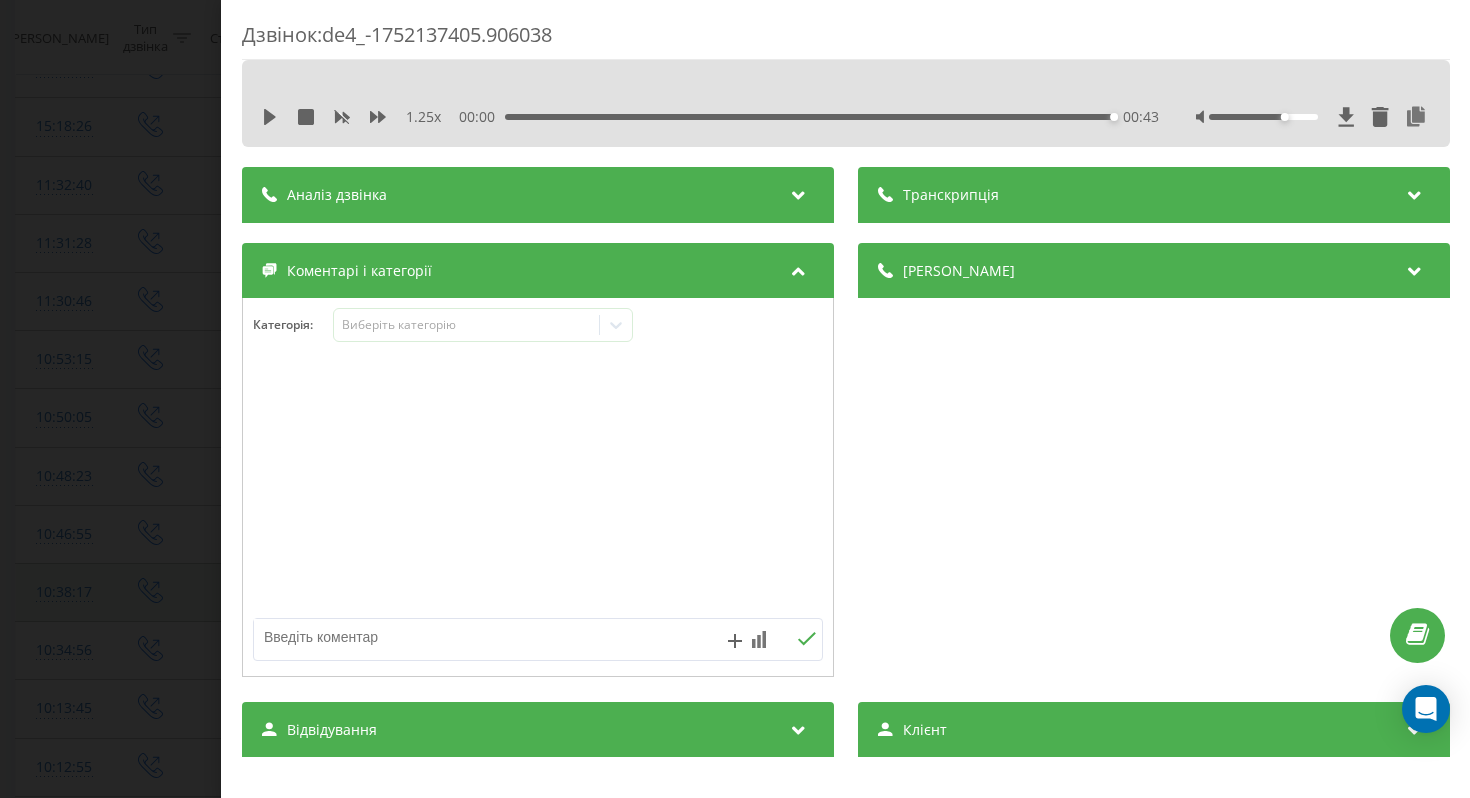 click on "Дзвінок :  de4_-1752137405.906038   1.25 x  00:00 00:43   00:43   Транскрипція Для AI-аналізу майбутніх дзвінків  налаштуйте та активуйте профіль на сторінці . Якщо профіль вже є і дзвінок відповідає його умовам, оновіть сторінку через 10 хвилин - AI аналізує поточний дзвінок. Аналіз дзвінка Для AI-аналізу майбутніх дзвінків  налаштуйте та активуйте профіль на сторінці . Якщо профіль вже є і дзвінок відповідає його умовам, оновіть сторінку через 10 хвилин - AI аналізує поточний дзвінок. Деталі дзвінка Загальне Дата дзвінка 2025-07-10 10:50:05 Тип дзвінка Вихідний Статус дзвінка Повторний n/a : n/a 0" at bounding box center (735, 399) 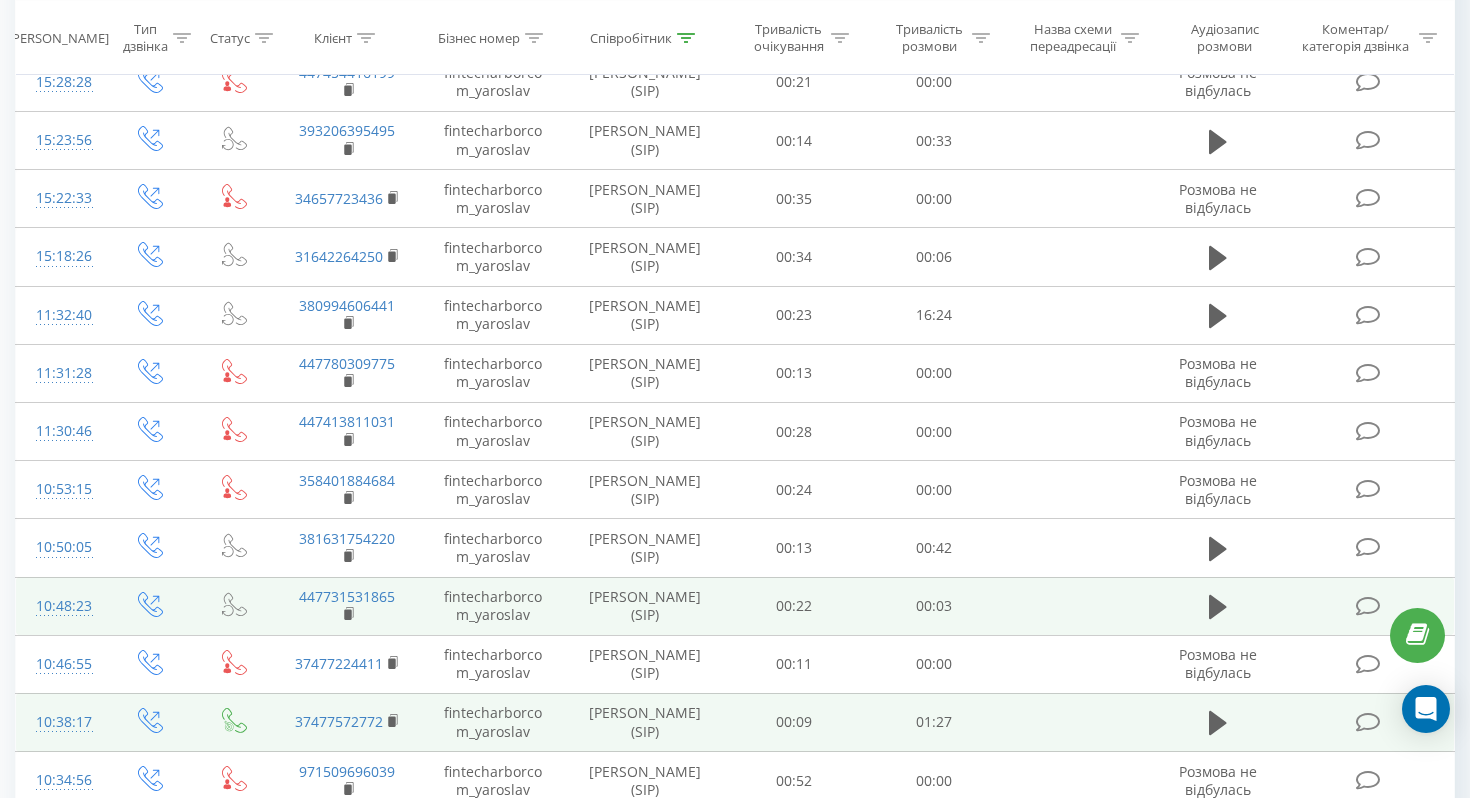 scroll, scrollTop: 2523, scrollLeft: 0, axis: vertical 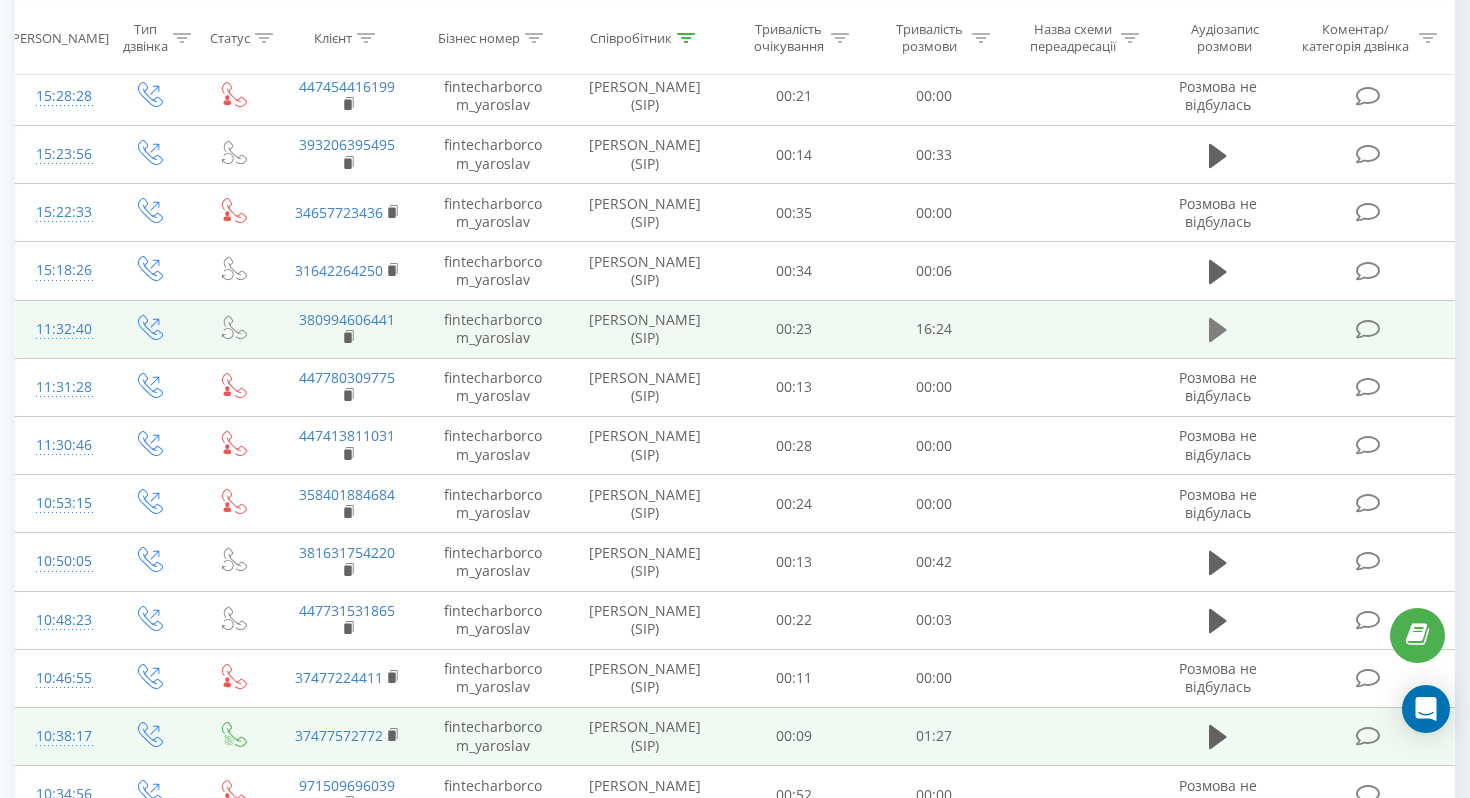 click 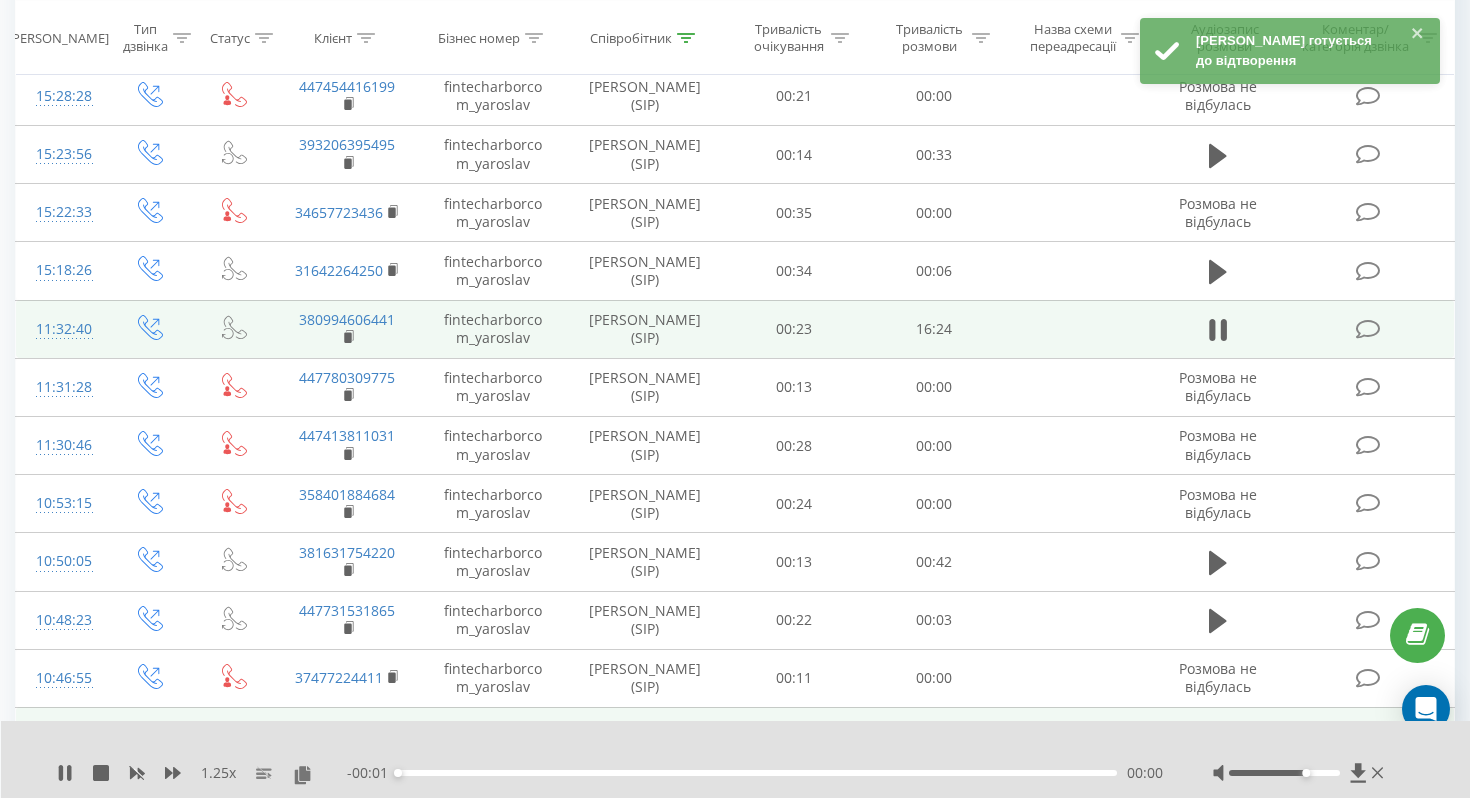 click at bounding box center [1367, 329] 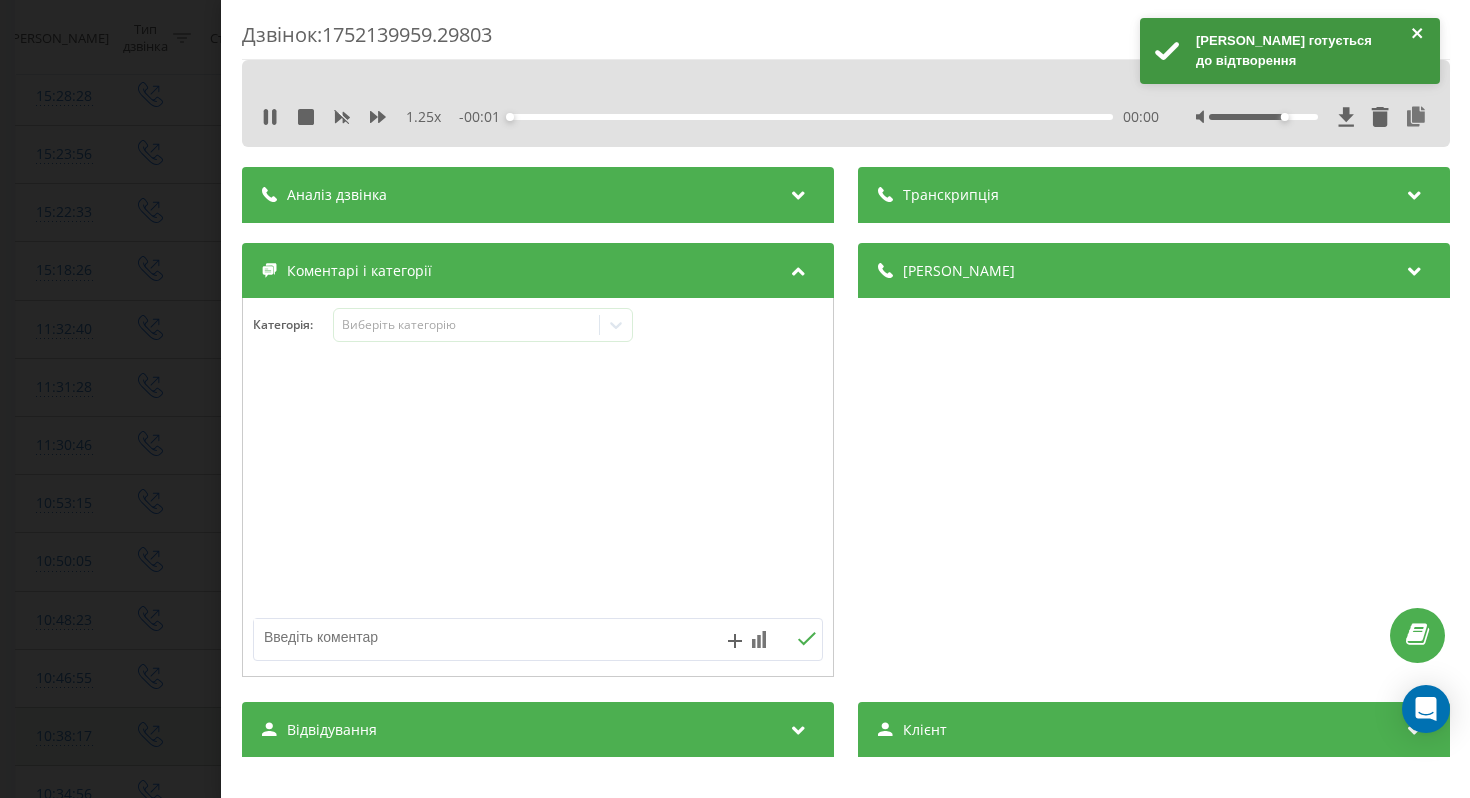 click 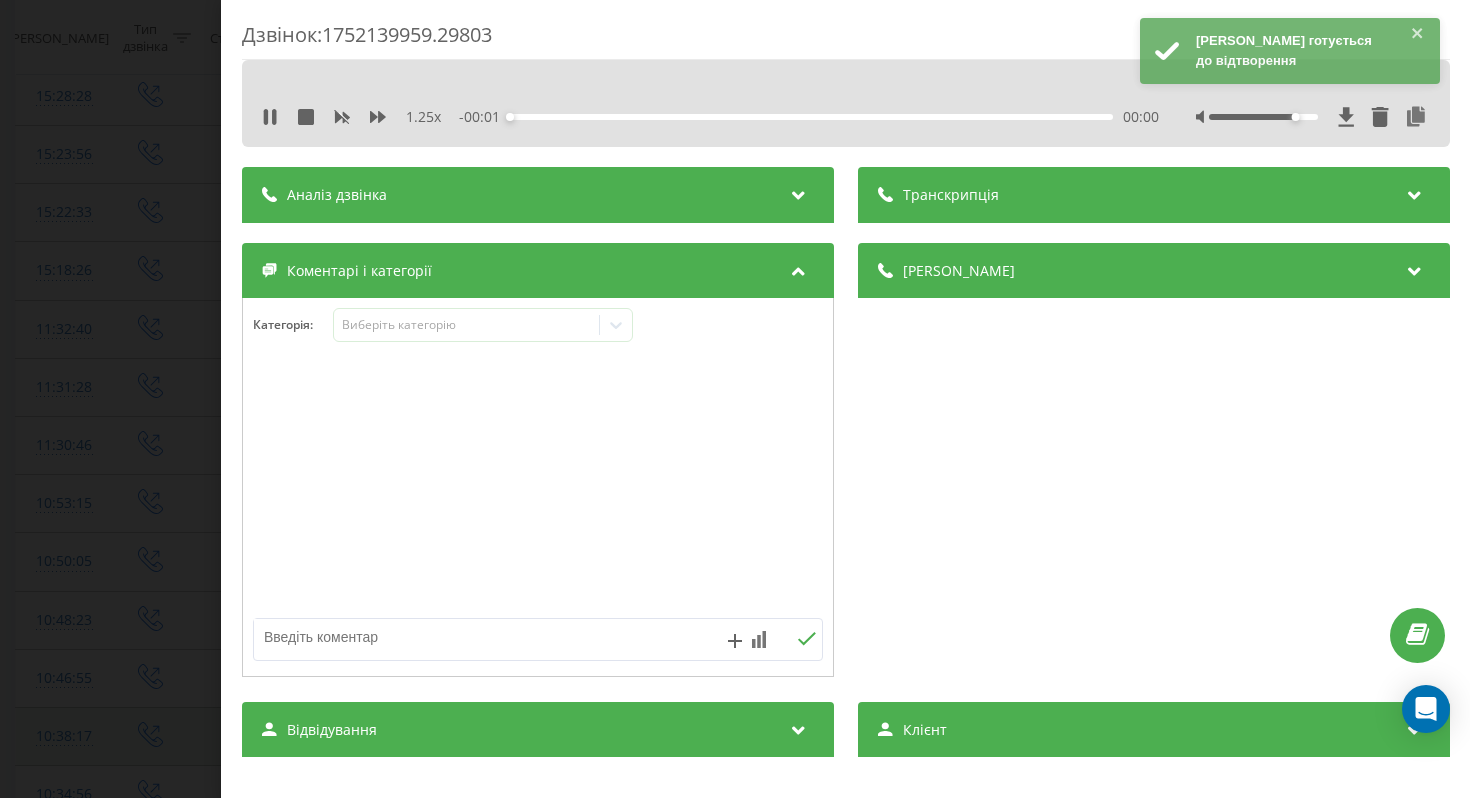 click at bounding box center [1263, 117] 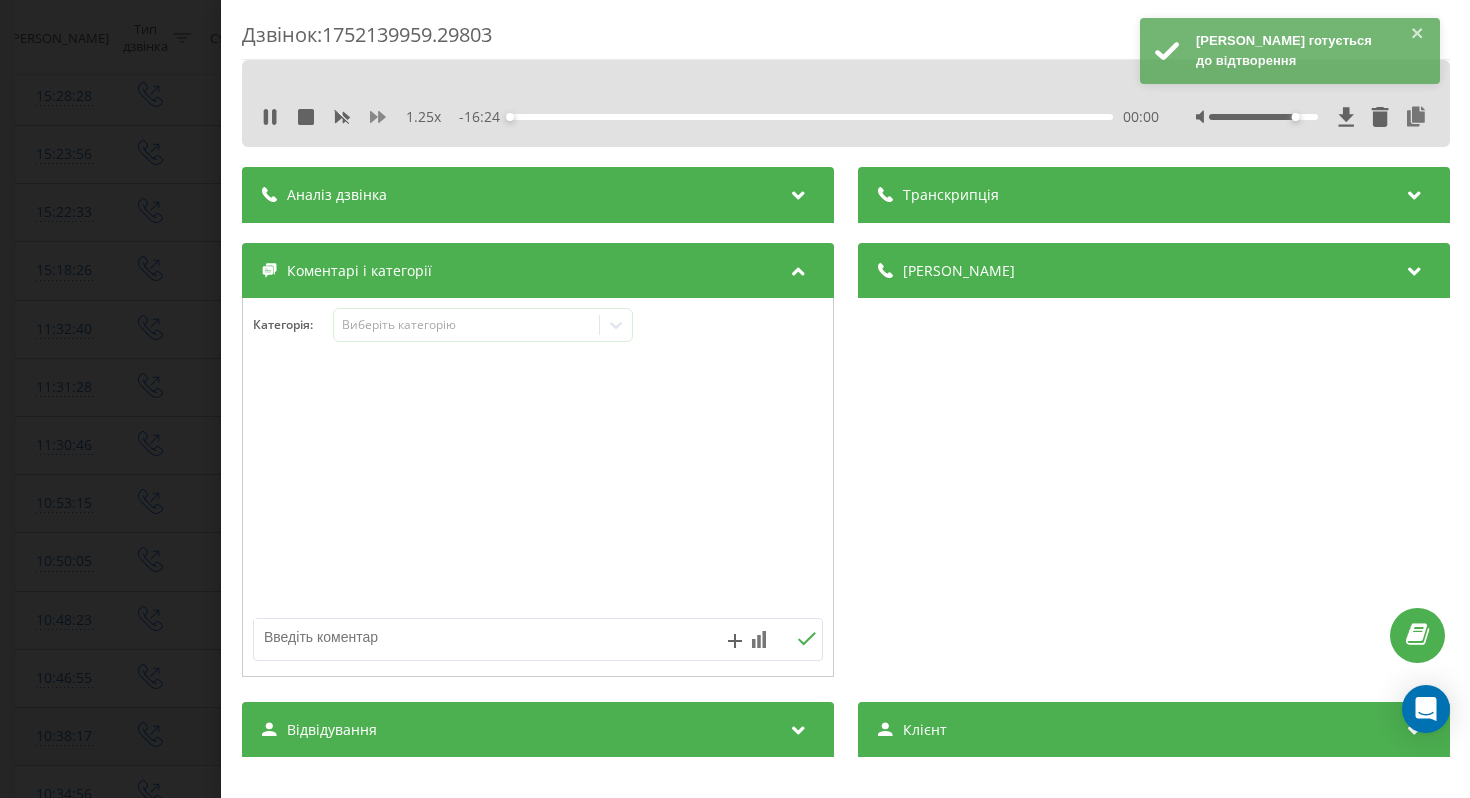 click 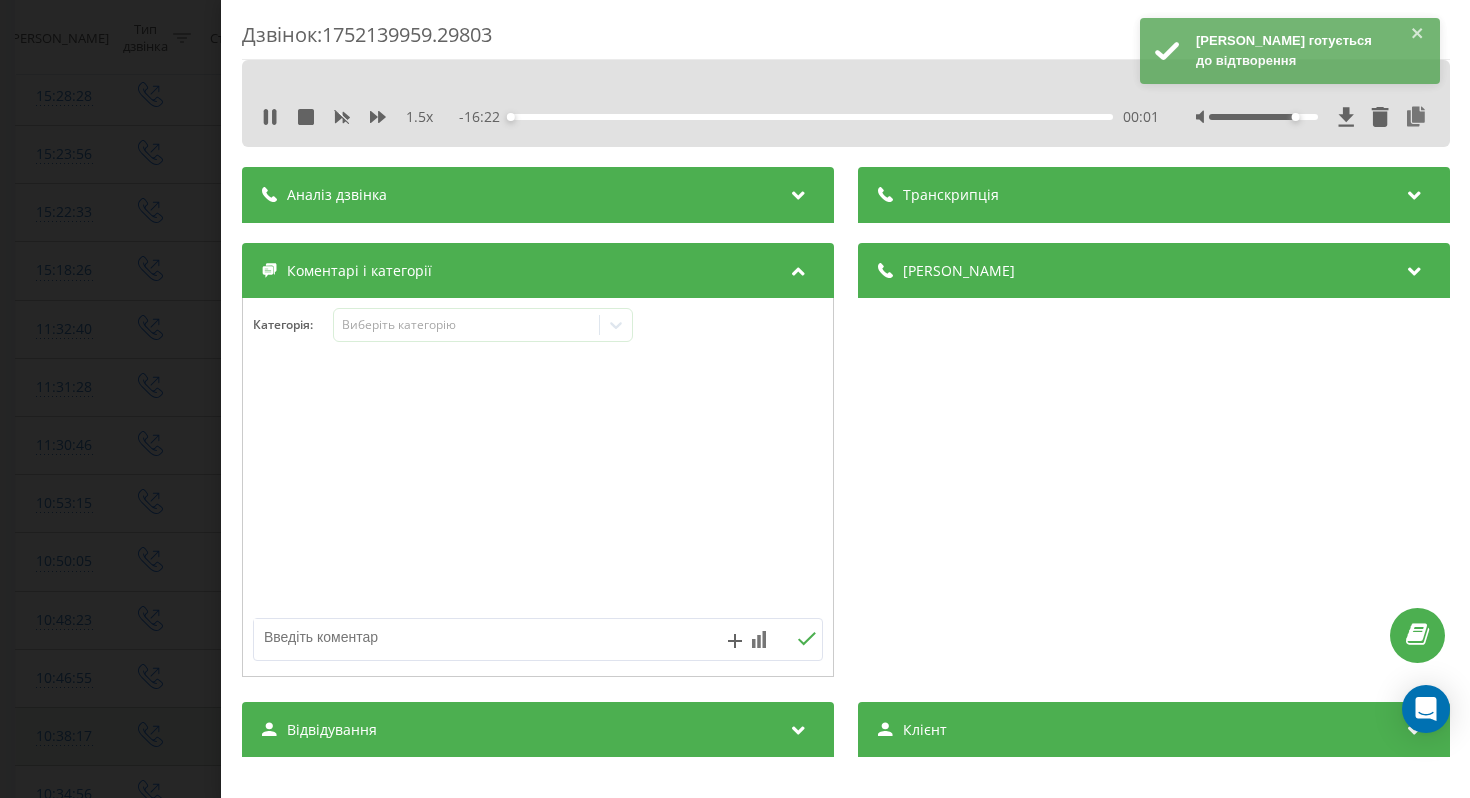 click on "Дзвінок :  1752139959.29803" at bounding box center (846, 40) 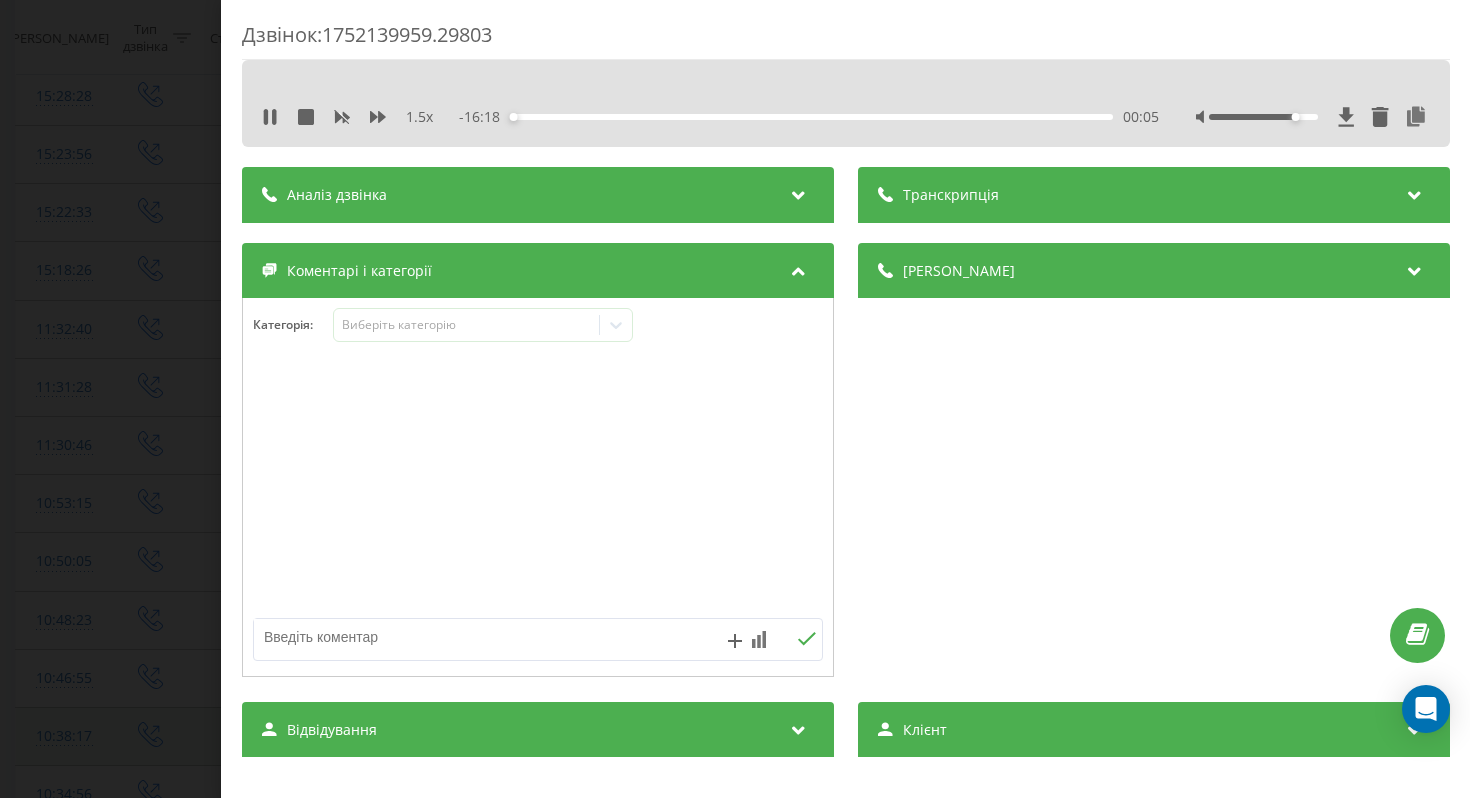 click on "1.5 x" at bounding box center (419, 117) 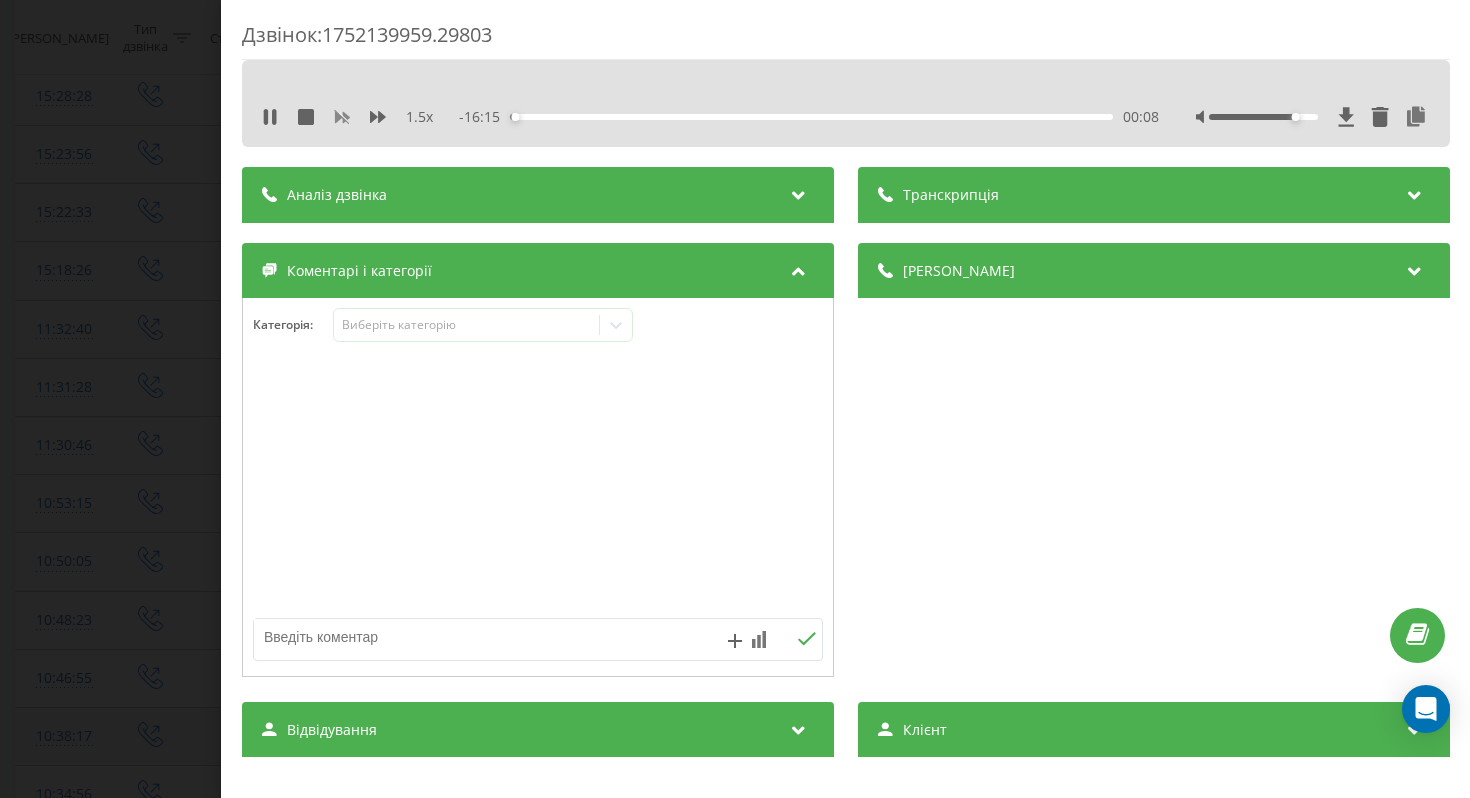 click 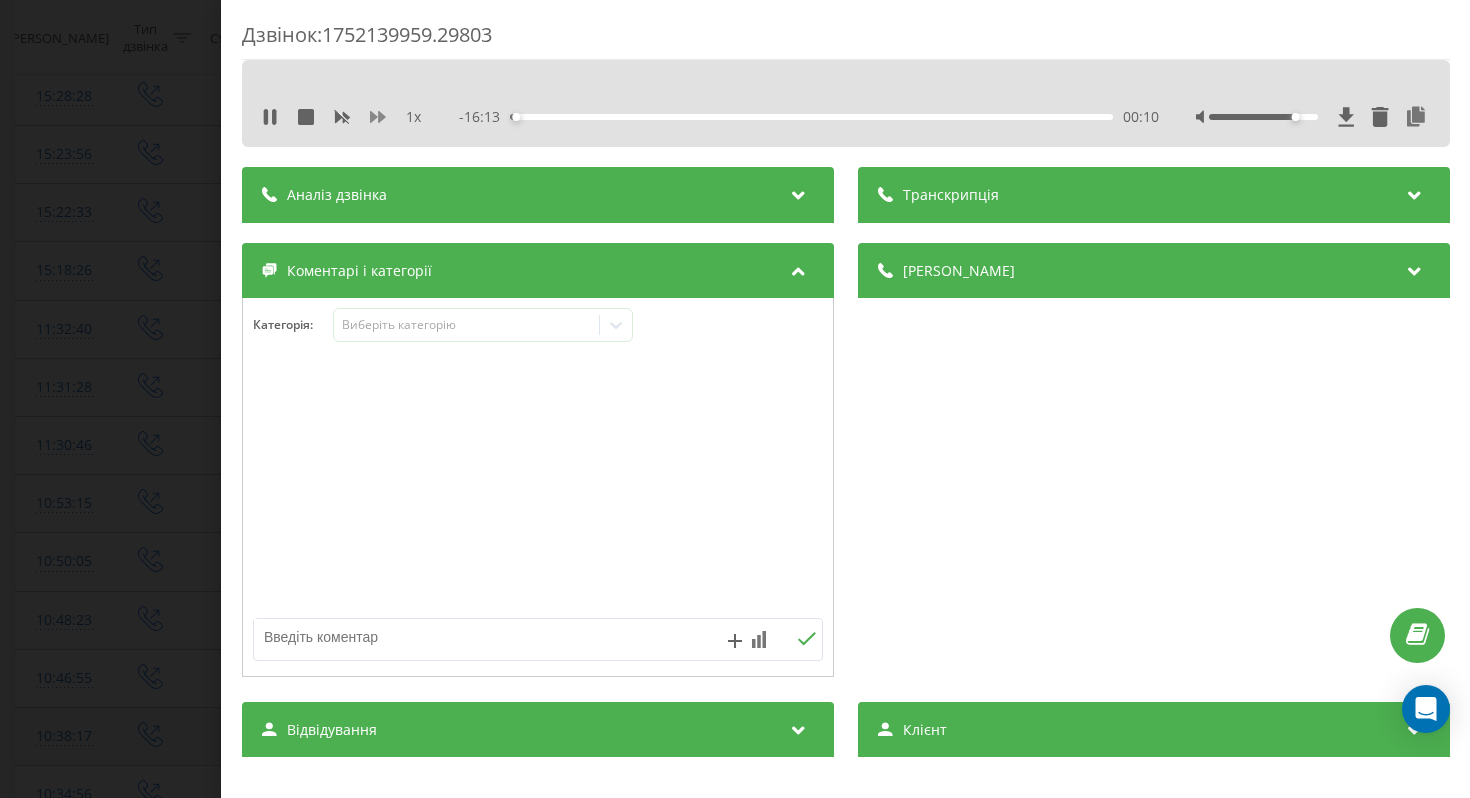 click 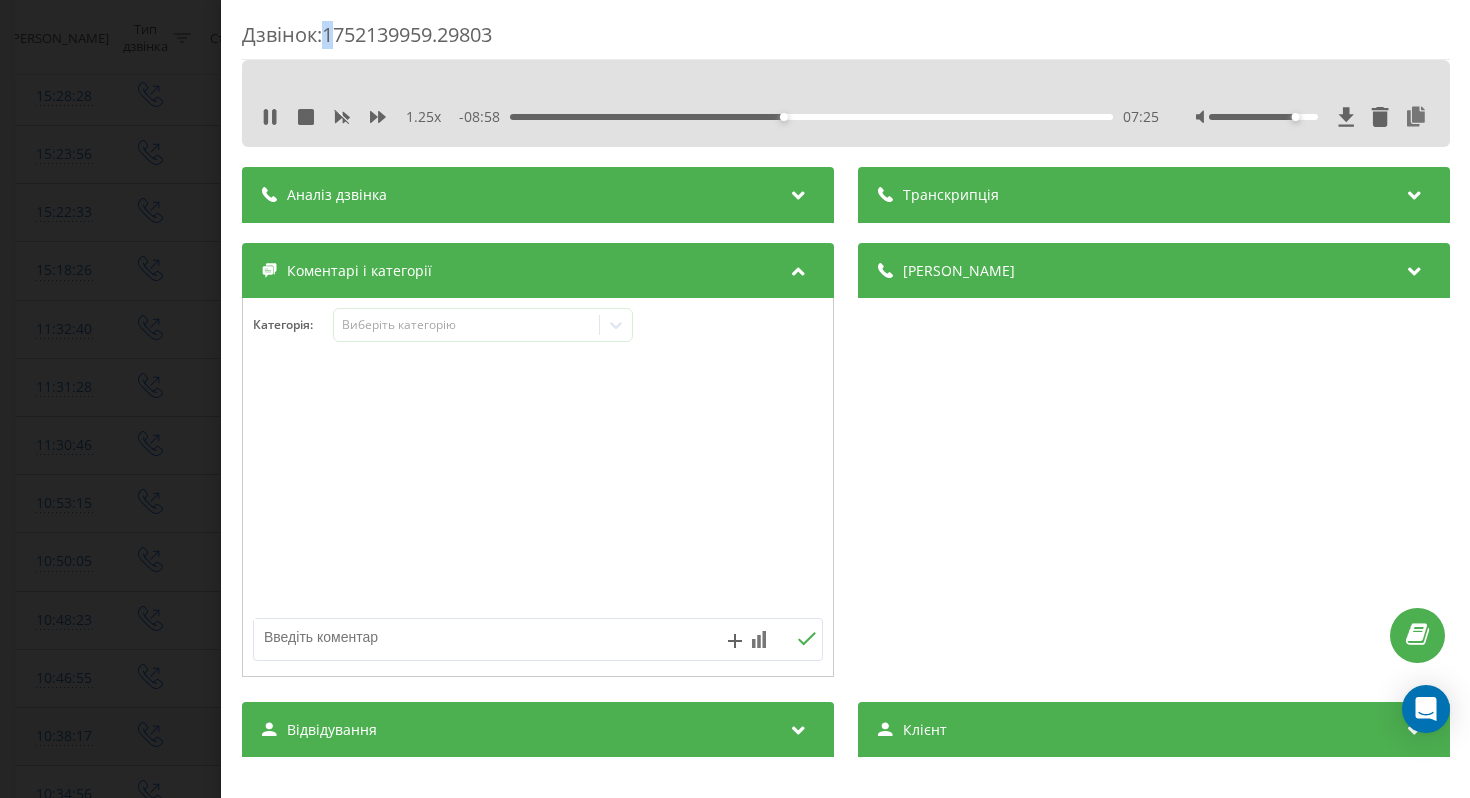 click on "Дзвінок :  1752139959.29803" at bounding box center [846, 40] 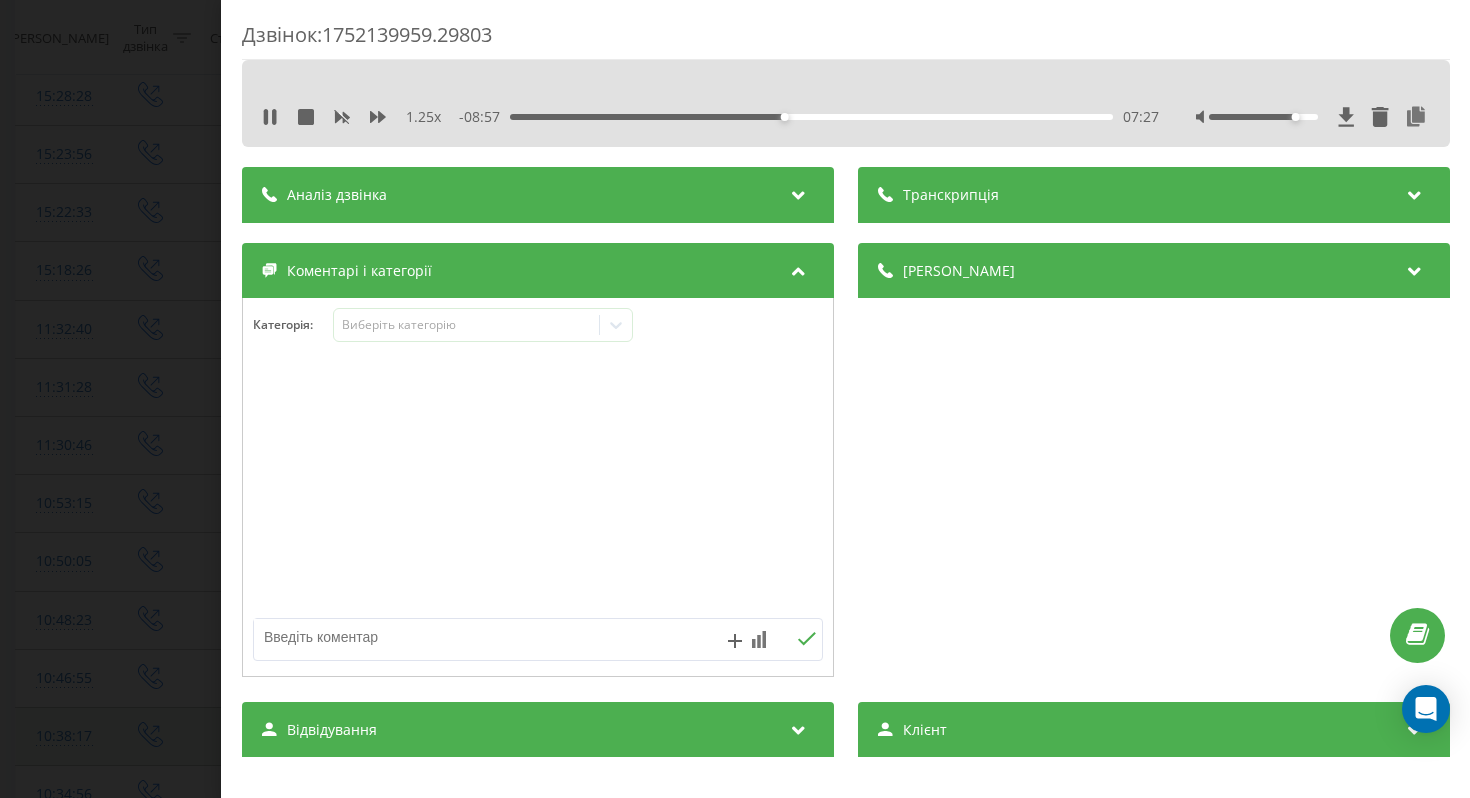 click on "Дзвінок :  1752139959.29803" at bounding box center [846, 40] 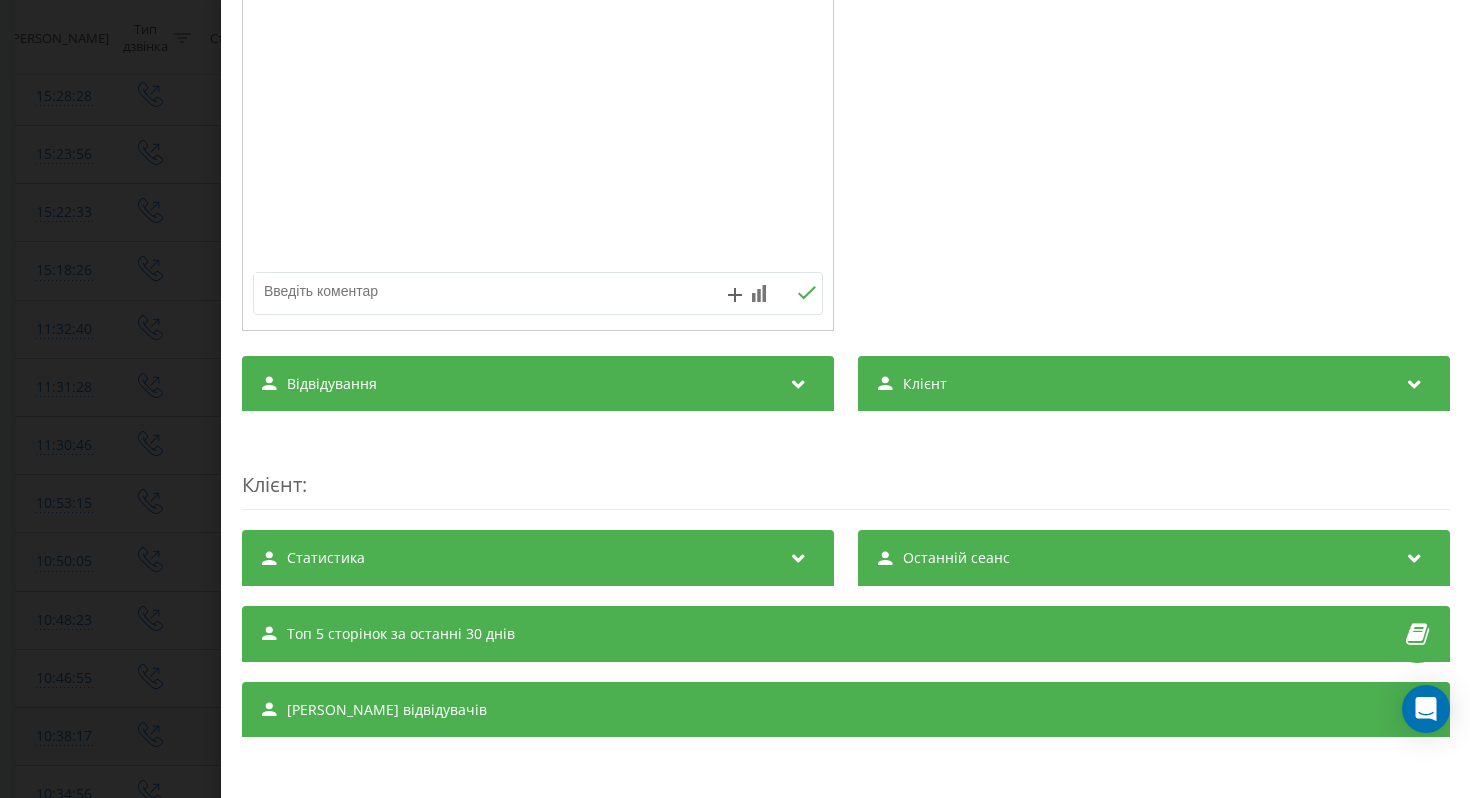 scroll, scrollTop: 0, scrollLeft: 0, axis: both 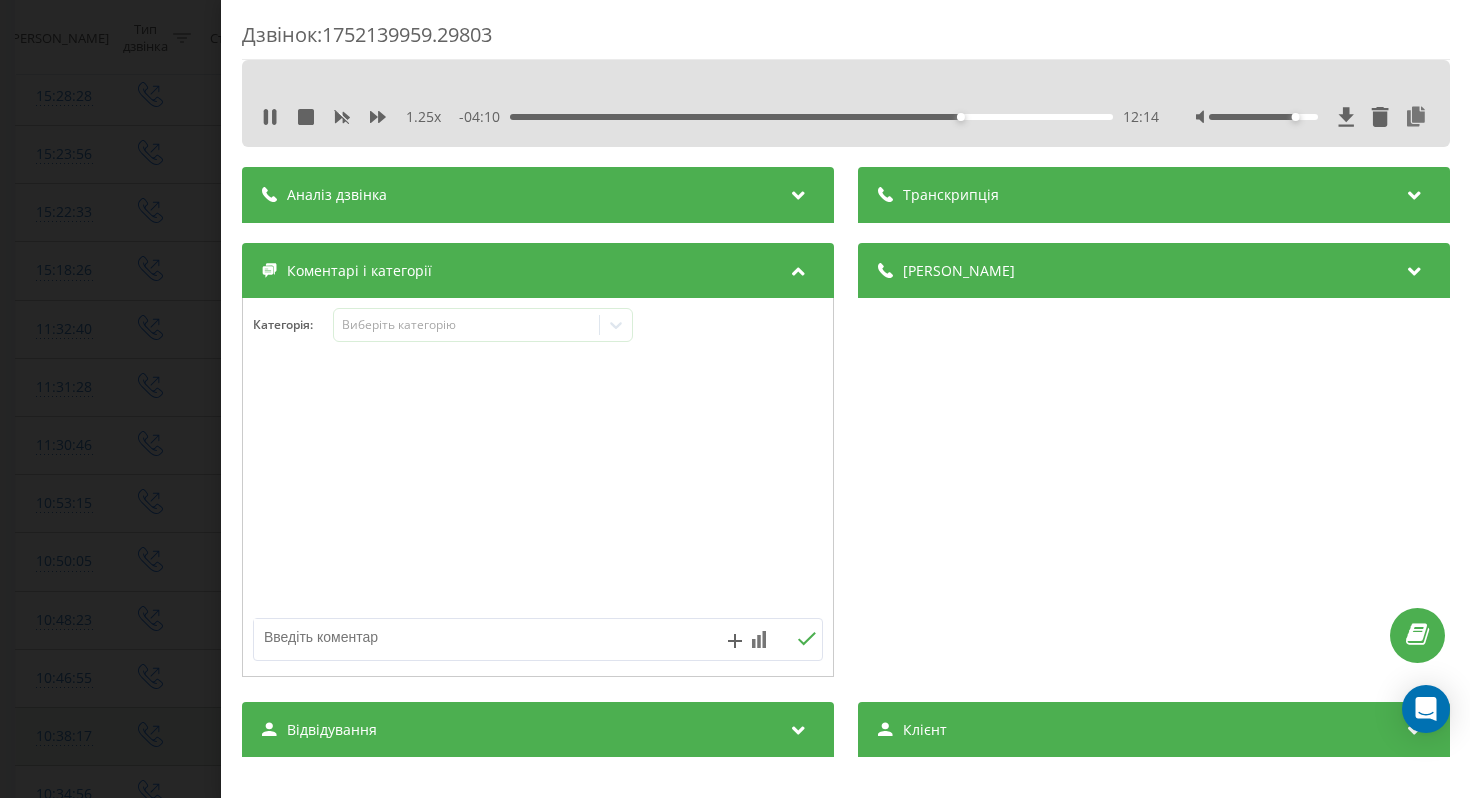 click on "Дзвінок :  1752139959.29803   1.25 x  - 04:10 12:14   12:14   Транскрипція Для AI-аналізу майбутніх дзвінків  налаштуйте та активуйте профіль на сторінці . Якщо профіль вже є і дзвінок відповідає його умовам, оновіть сторінку через 10 хвилин - AI аналізує поточний дзвінок. Аналіз дзвінка Для AI-аналізу майбутніх дзвінків  налаштуйте та активуйте профіль на сторінці . Якщо профіль вже є і дзвінок відповідає його умовам, оновіть сторінку через 10 хвилин - AI аналізує поточний дзвінок. Деталі дзвінка Загальне Дата дзвінка 2025-07-10 11:32:40 Тип дзвінка Вихідний Статус дзвінка Повторний 380994606441 :" at bounding box center (846, 399) 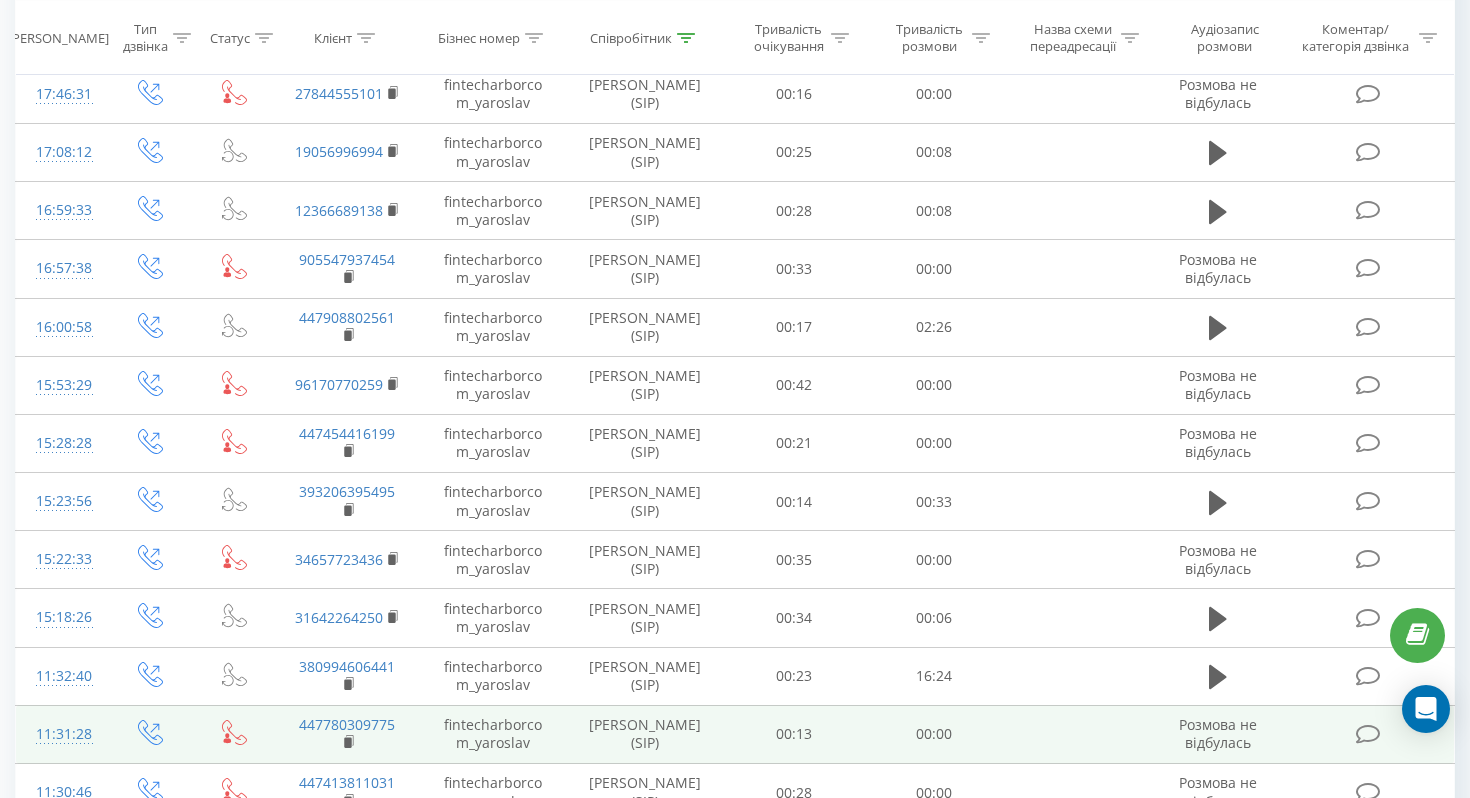scroll, scrollTop: 2174, scrollLeft: 0, axis: vertical 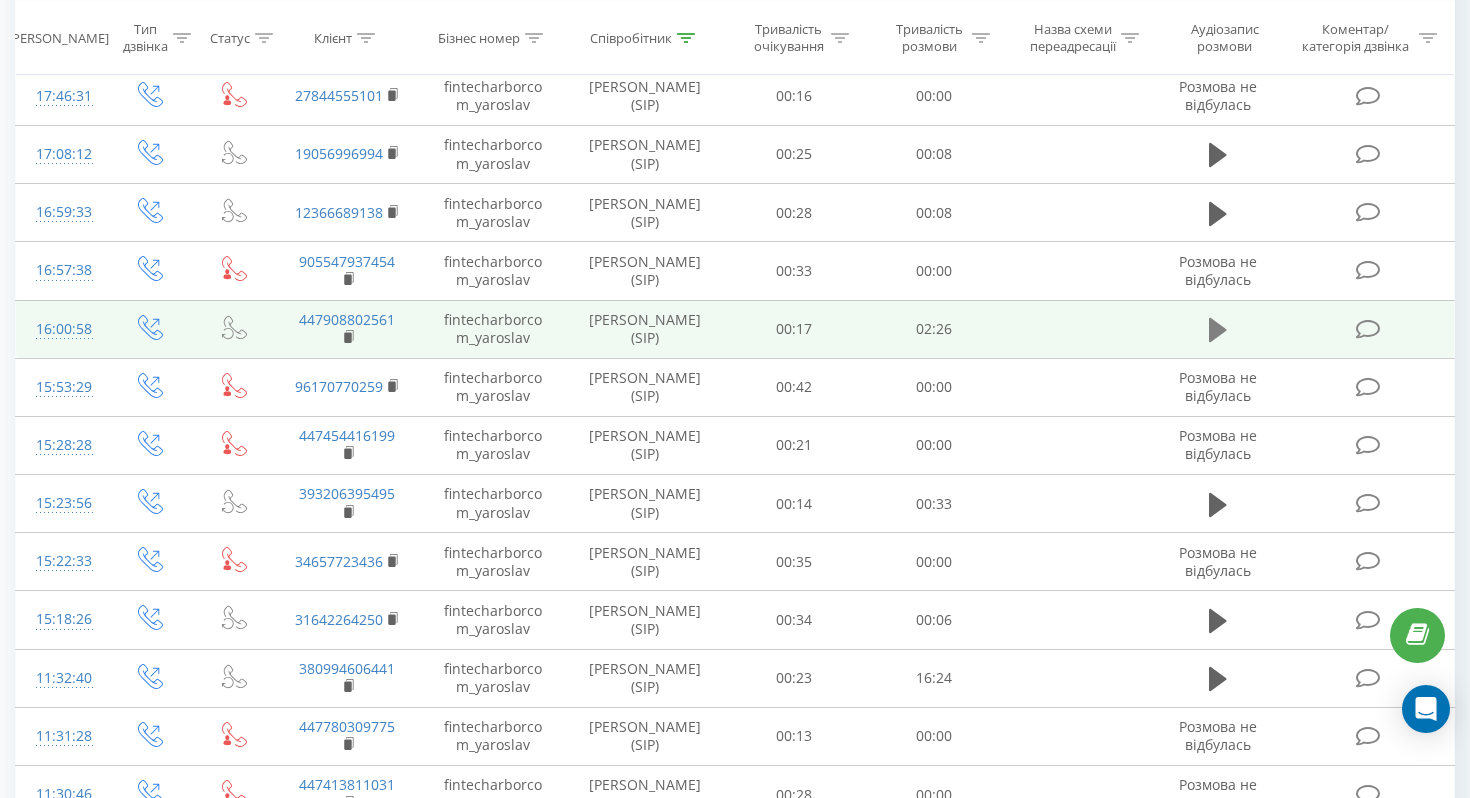 click 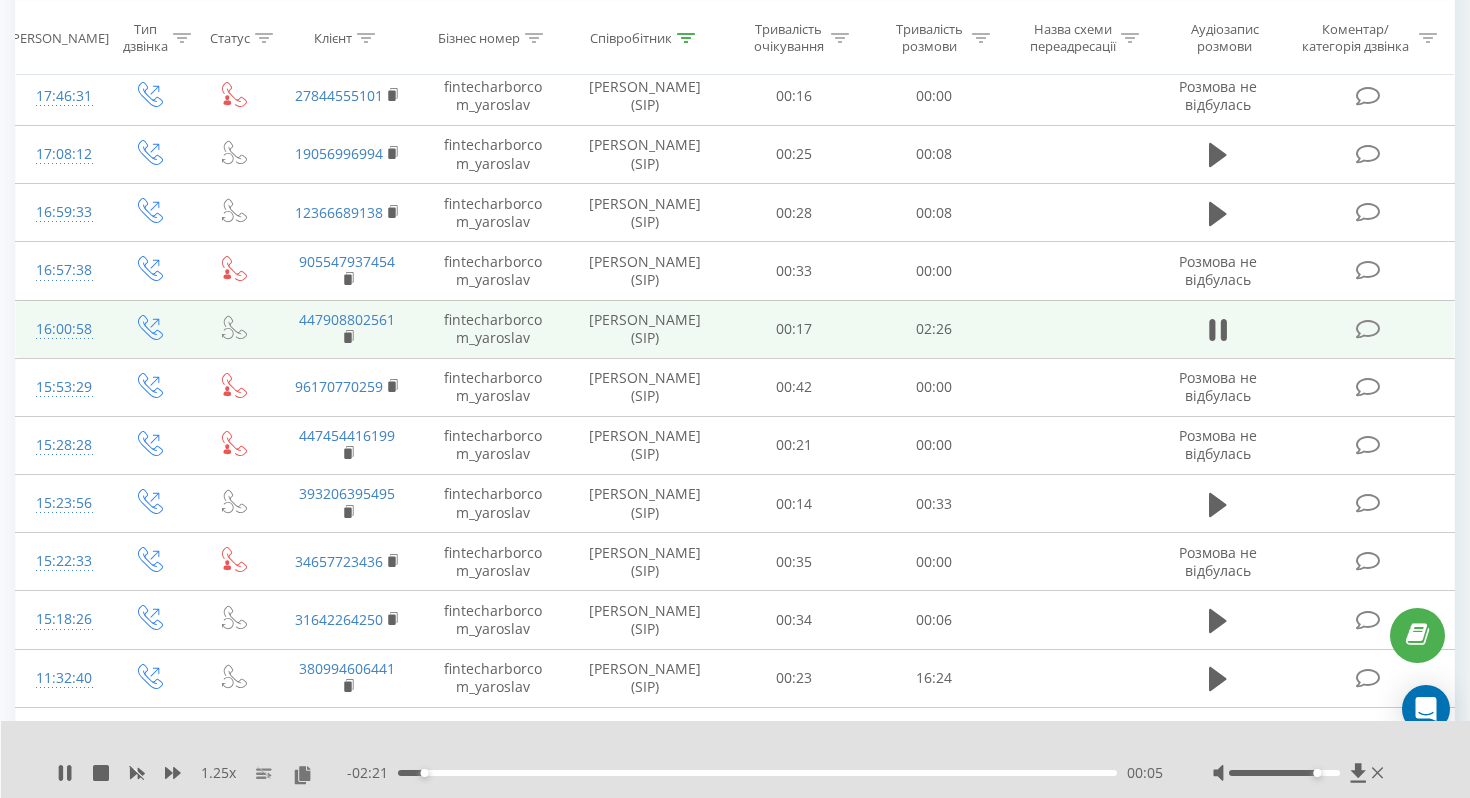 click at bounding box center [1367, 329] 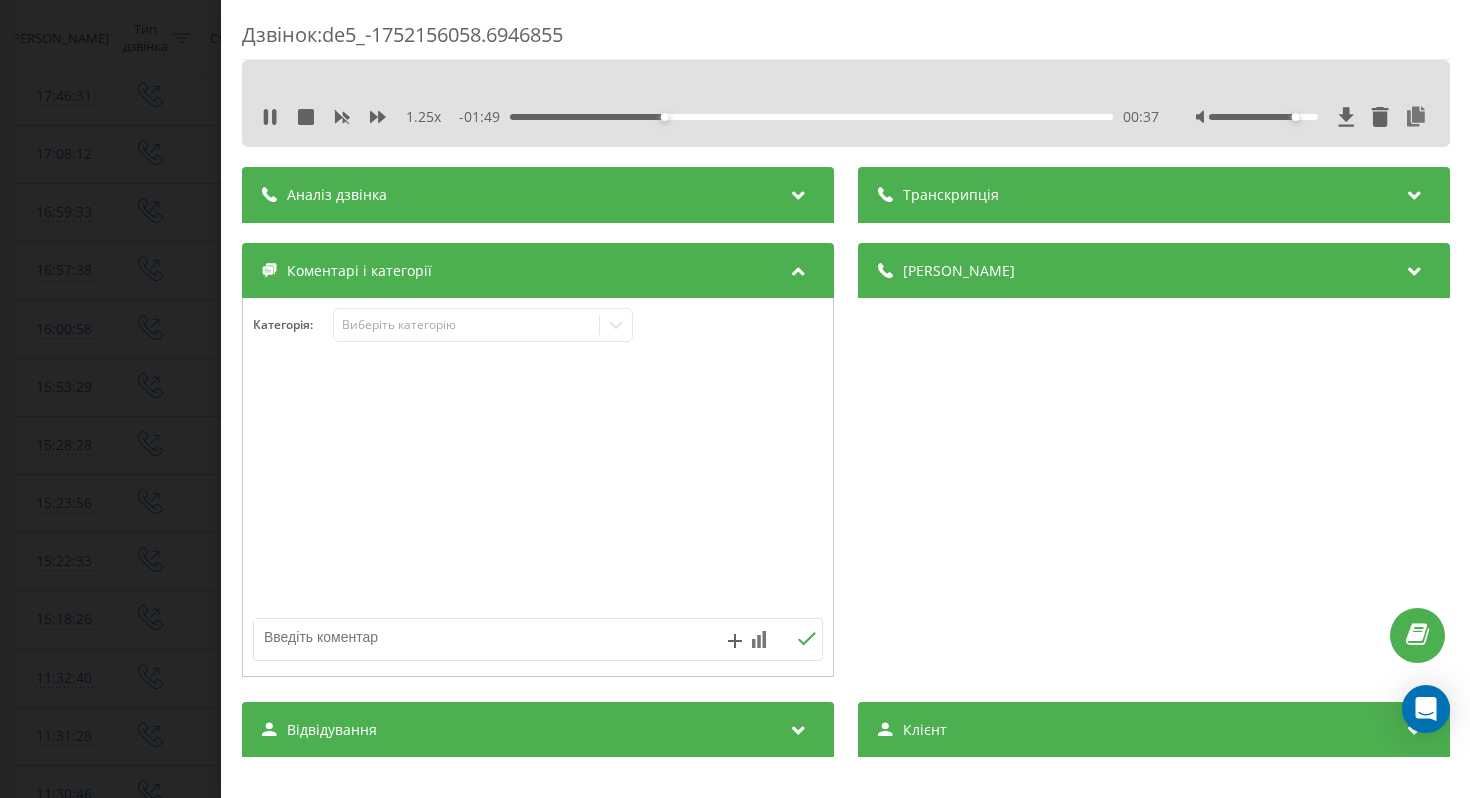 click on "00:37" at bounding box center [811, 117] 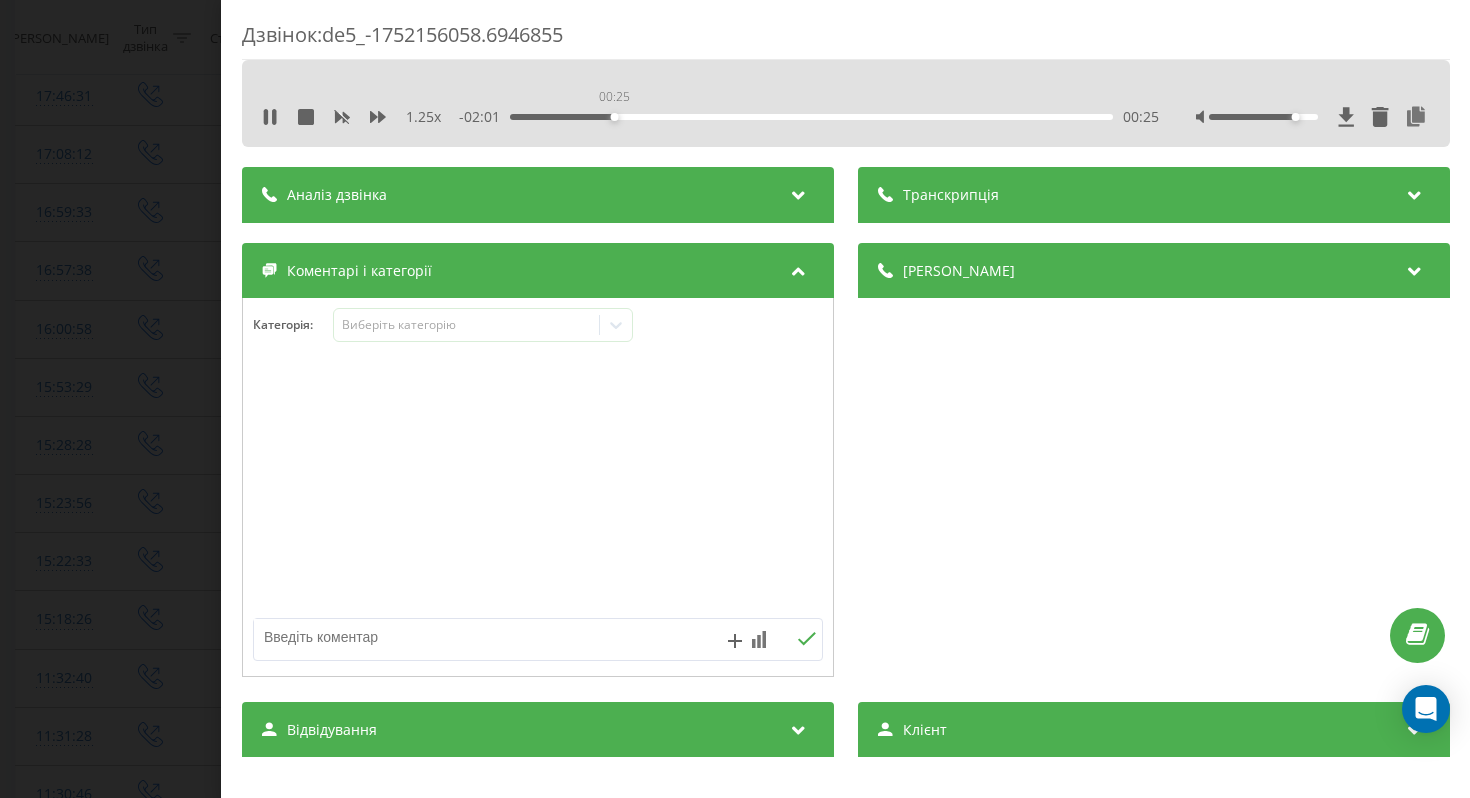 click on "00:25" at bounding box center [811, 117] 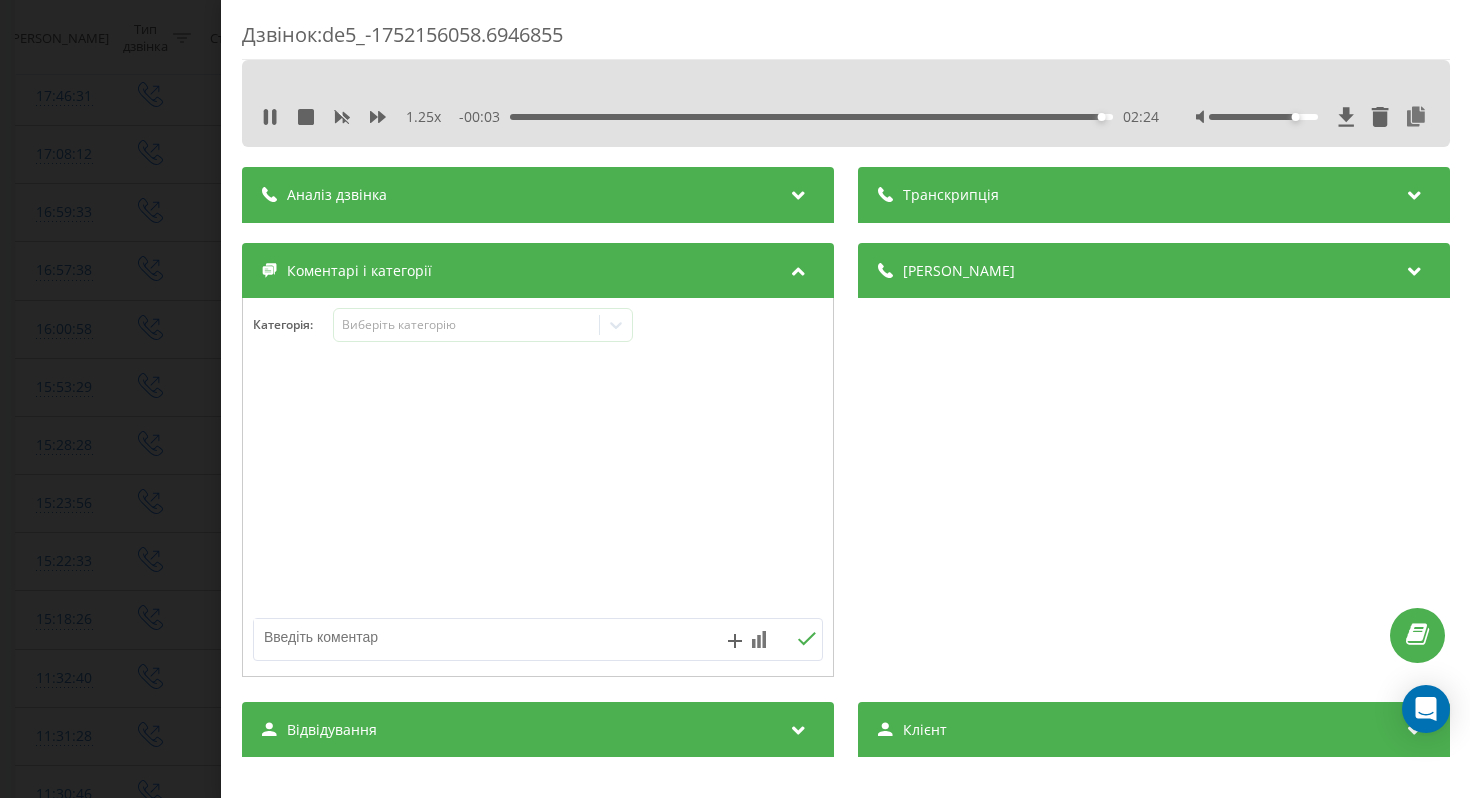 click on "Дзвінок :  de5_-1752156058.6946855   1.25 x  - 00:03 02:24   02:24   Транскрипція Для AI-аналізу майбутніх дзвінків  налаштуйте та активуйте профіль на сторінці . Якщо профіль вже є і дзвінок відповідає його умовам, оновіть сторінку через 10 хвилин - AI аналізує поточний дзвінок. Аналіз дзвінка Для AI-аналізу майбутніх дзвінків  налаштуйте та активуйте профіль на сторінці . Якщо профіль вже є і дзвінок відповідає його умовам, оновіть сторінку через 10 хвилин - AI аналізує поточний дзвінок. Деталі дзвінка Загальне Дата дзвінка 2025-07-10 16:00:58 Тип дзвінка Вихідний Статус дзвінка Повторний n/a : :" at bounding box center (735, 399) 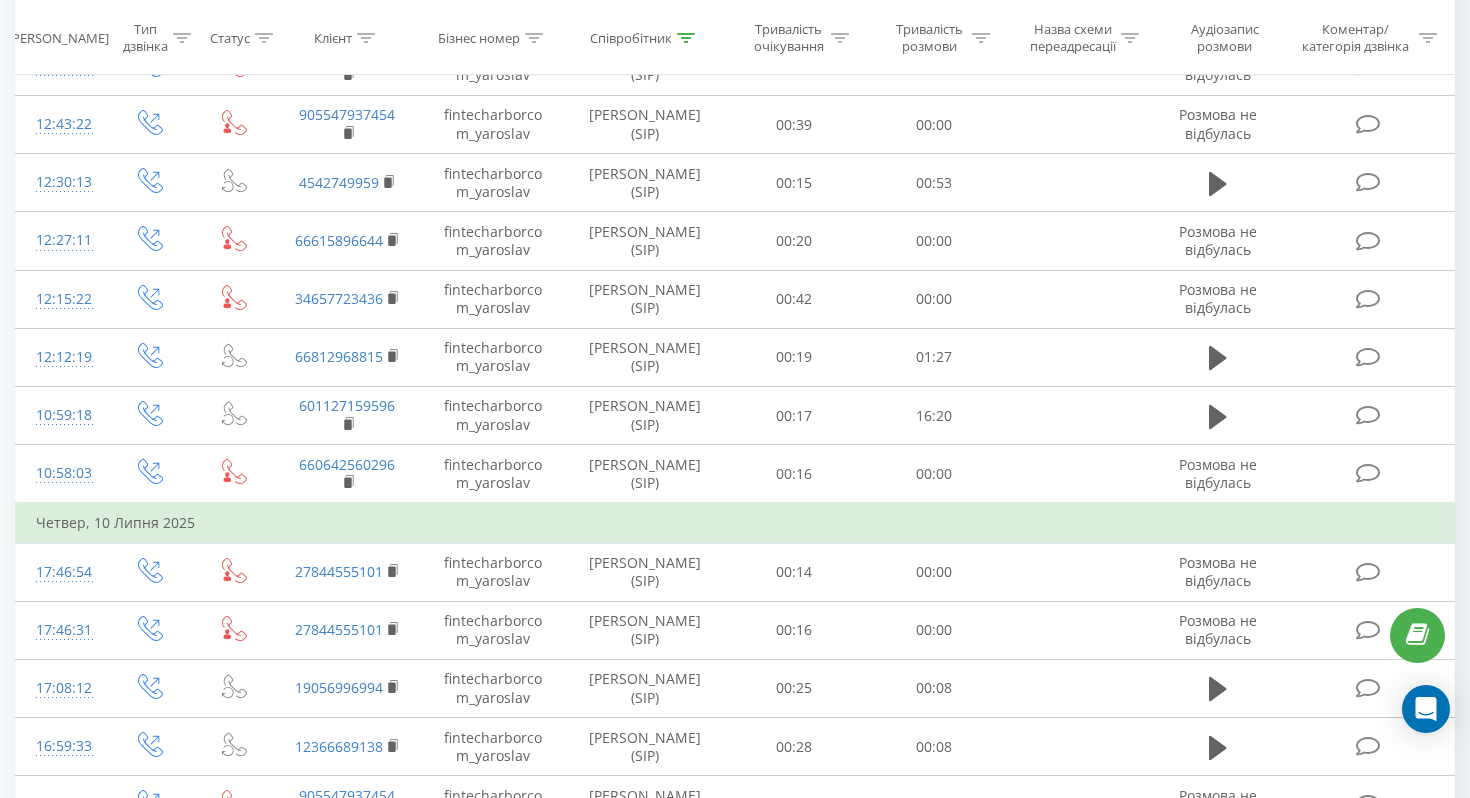 scroll, scrollTop: 1638, scrollLeft: 0, axis: vertical 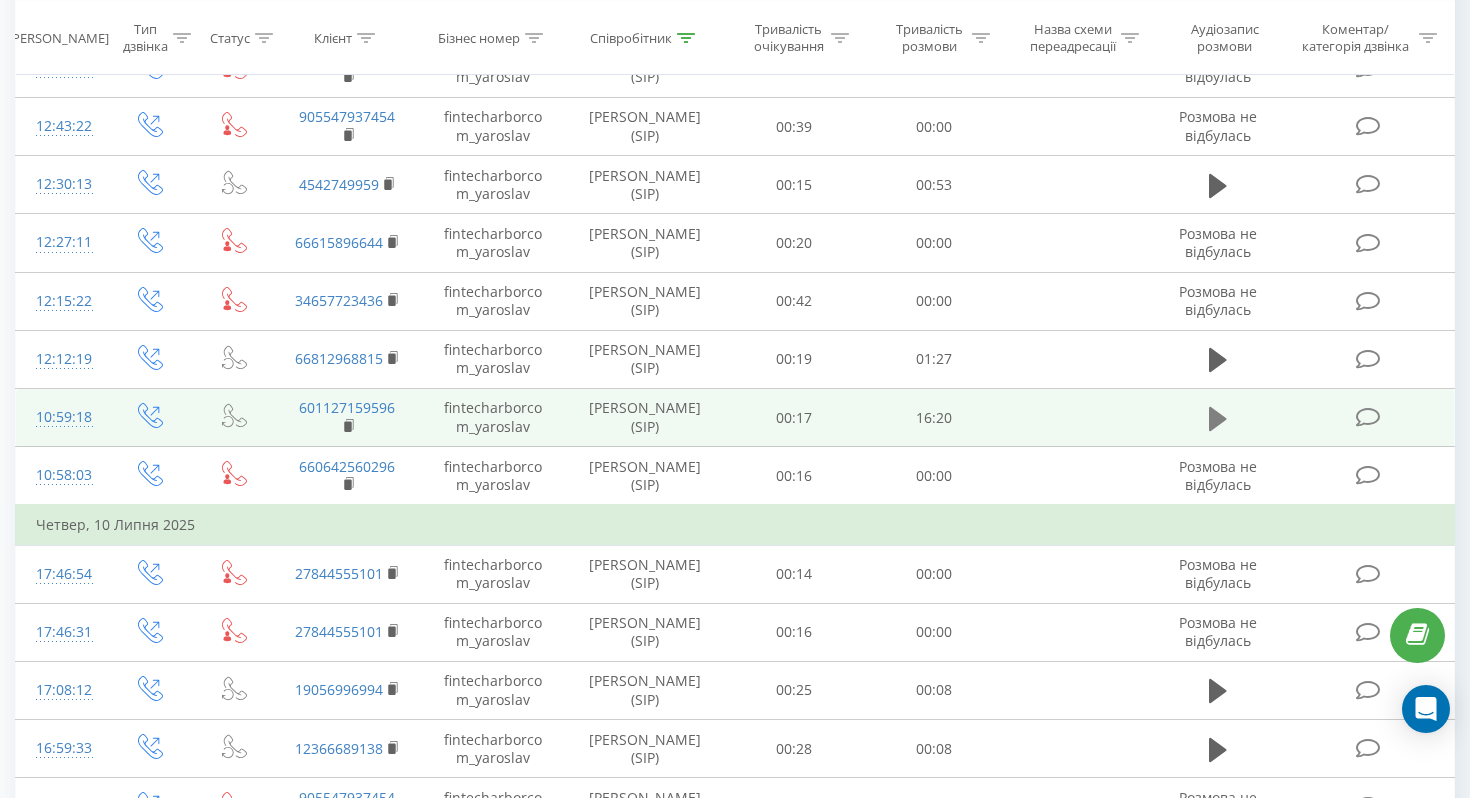 click 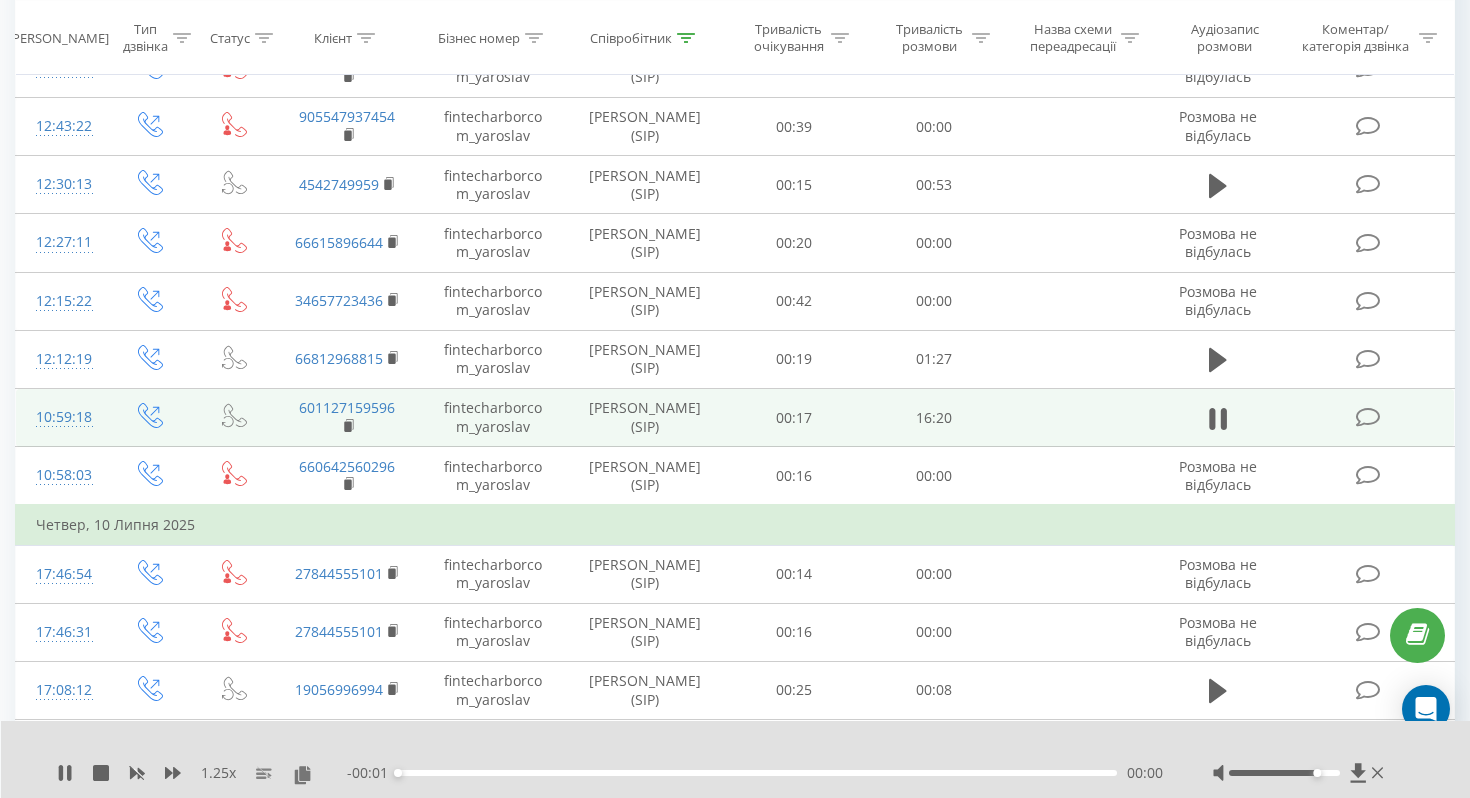 click at bounding box center (1367, 417) 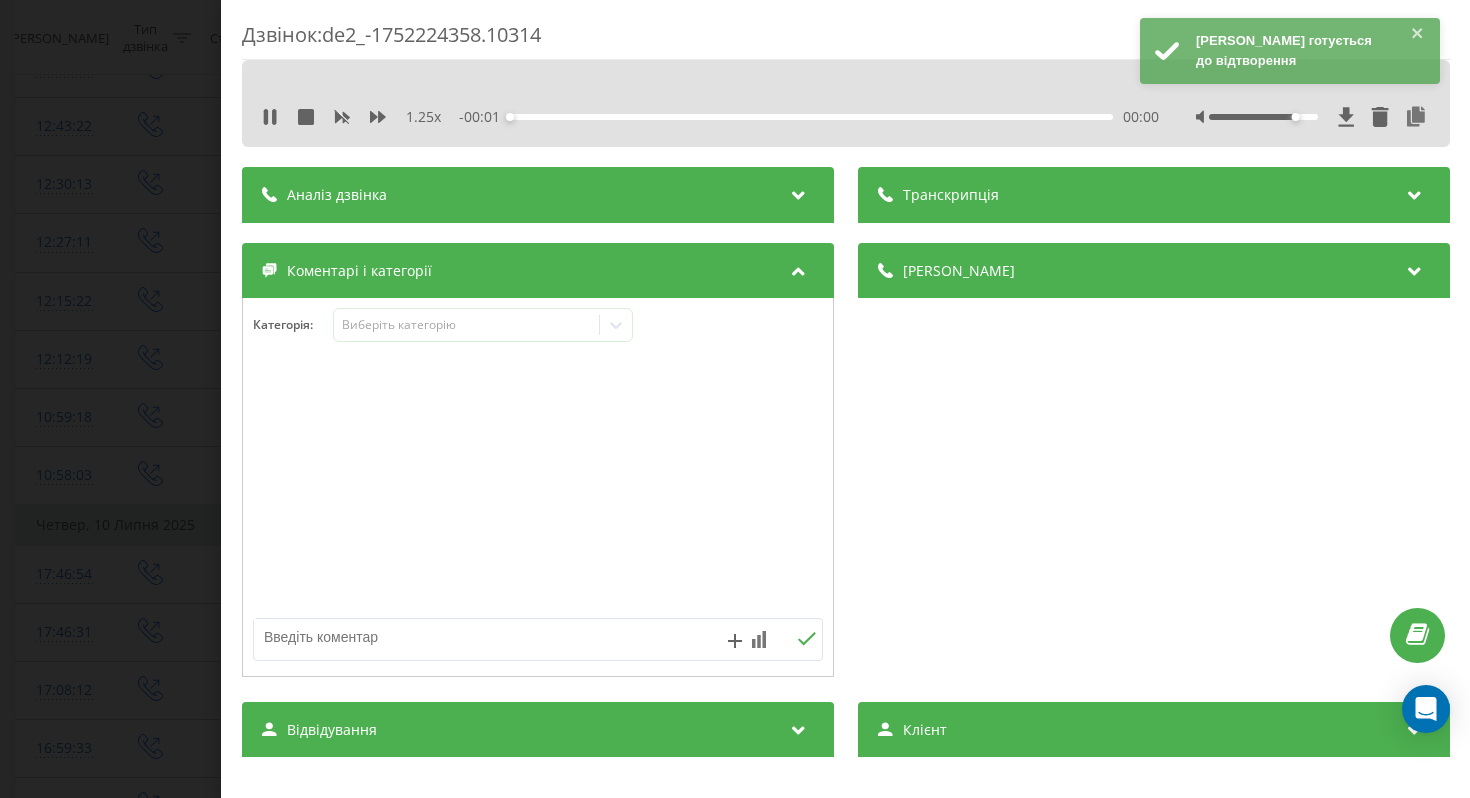 drag, startPoint x: 1295, startPoint y: 117, endPoint x: 1317, endPoint y: 117, distance: 22 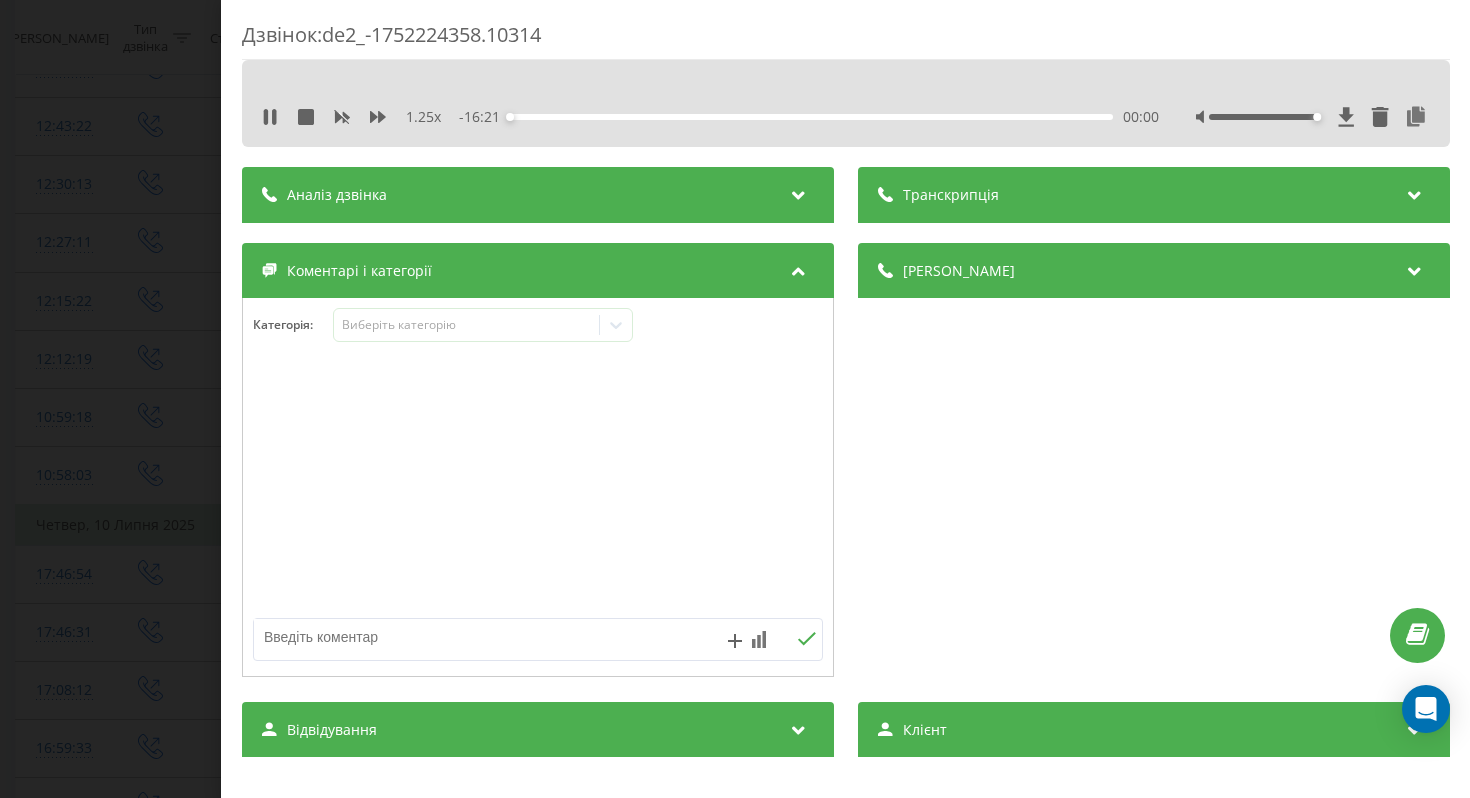 click at bounding box center [845, 86] 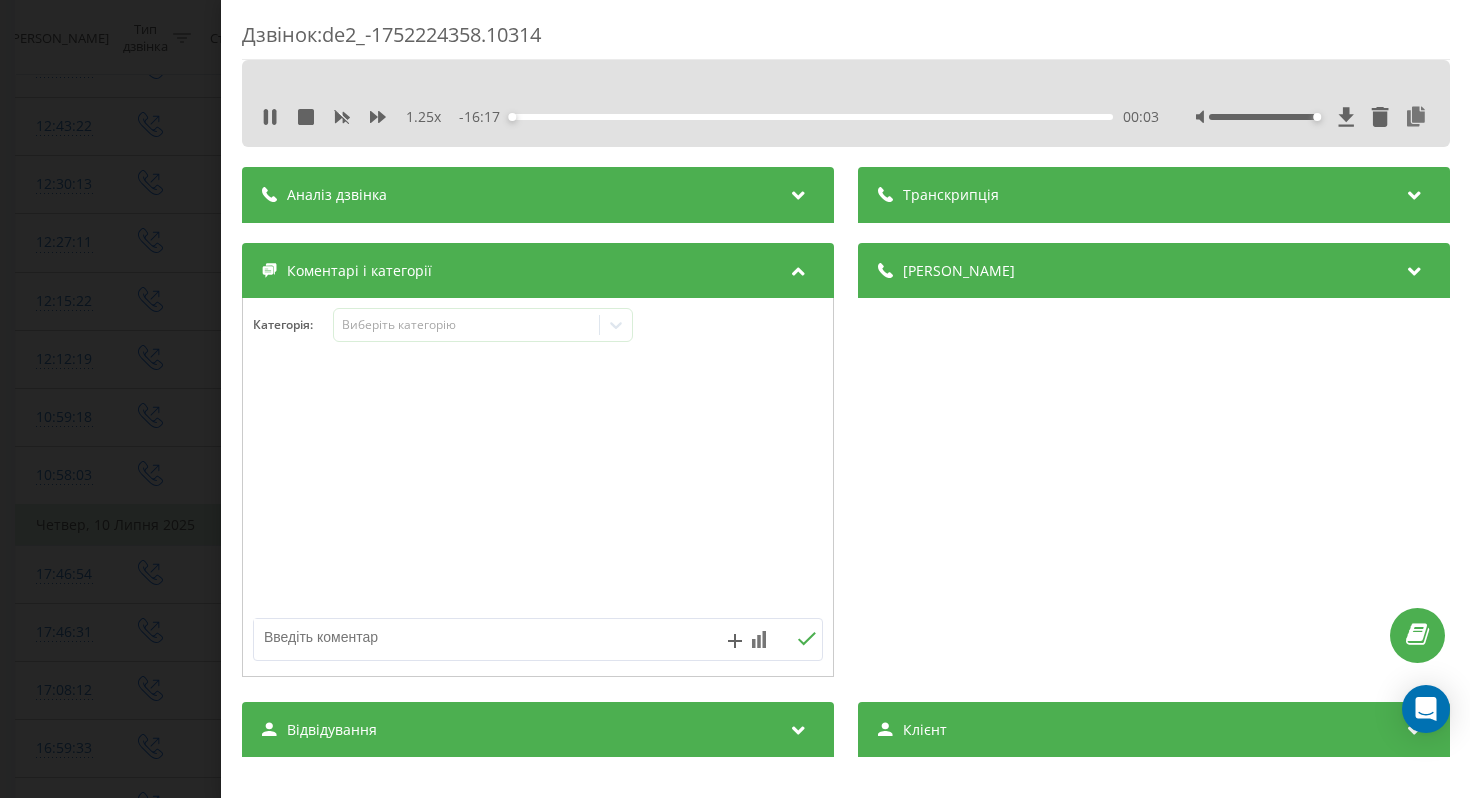 click on "- 16:17 00:03   00:03" at bounding box center [808, 117] 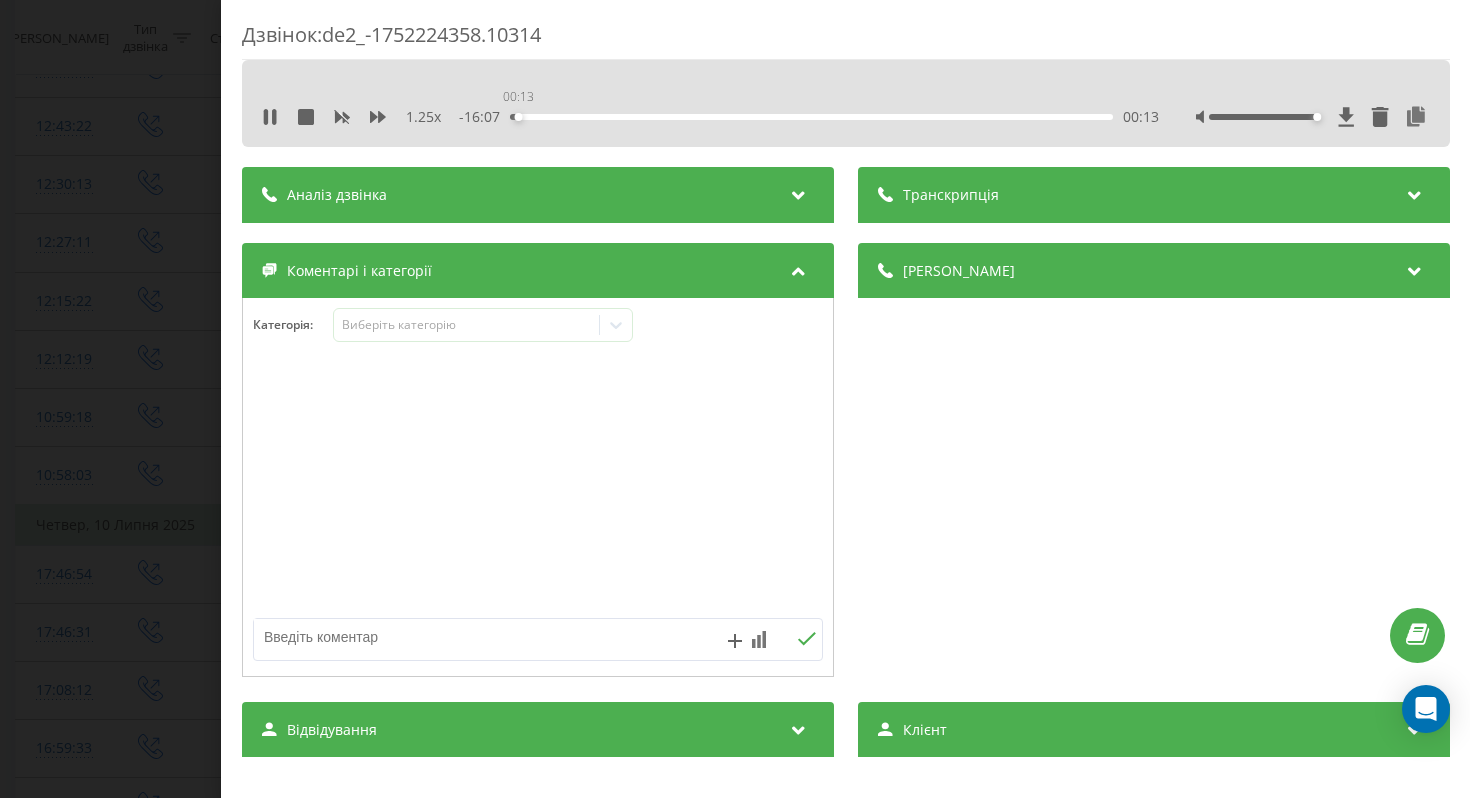 click on "00:13" at bounding box center [811, 117] 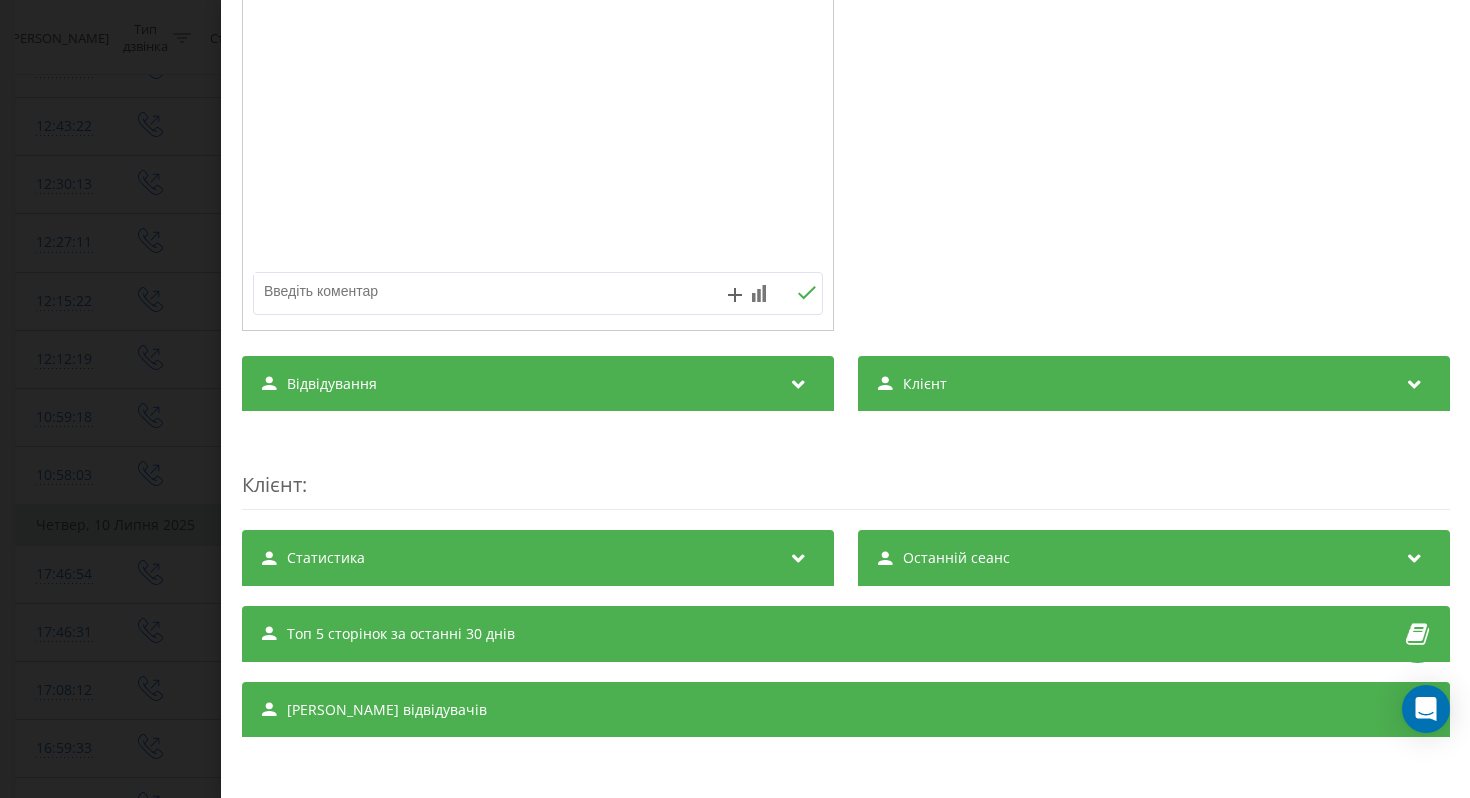 scroll, scrollTop: 0, scrollLeft: 0, axis: both 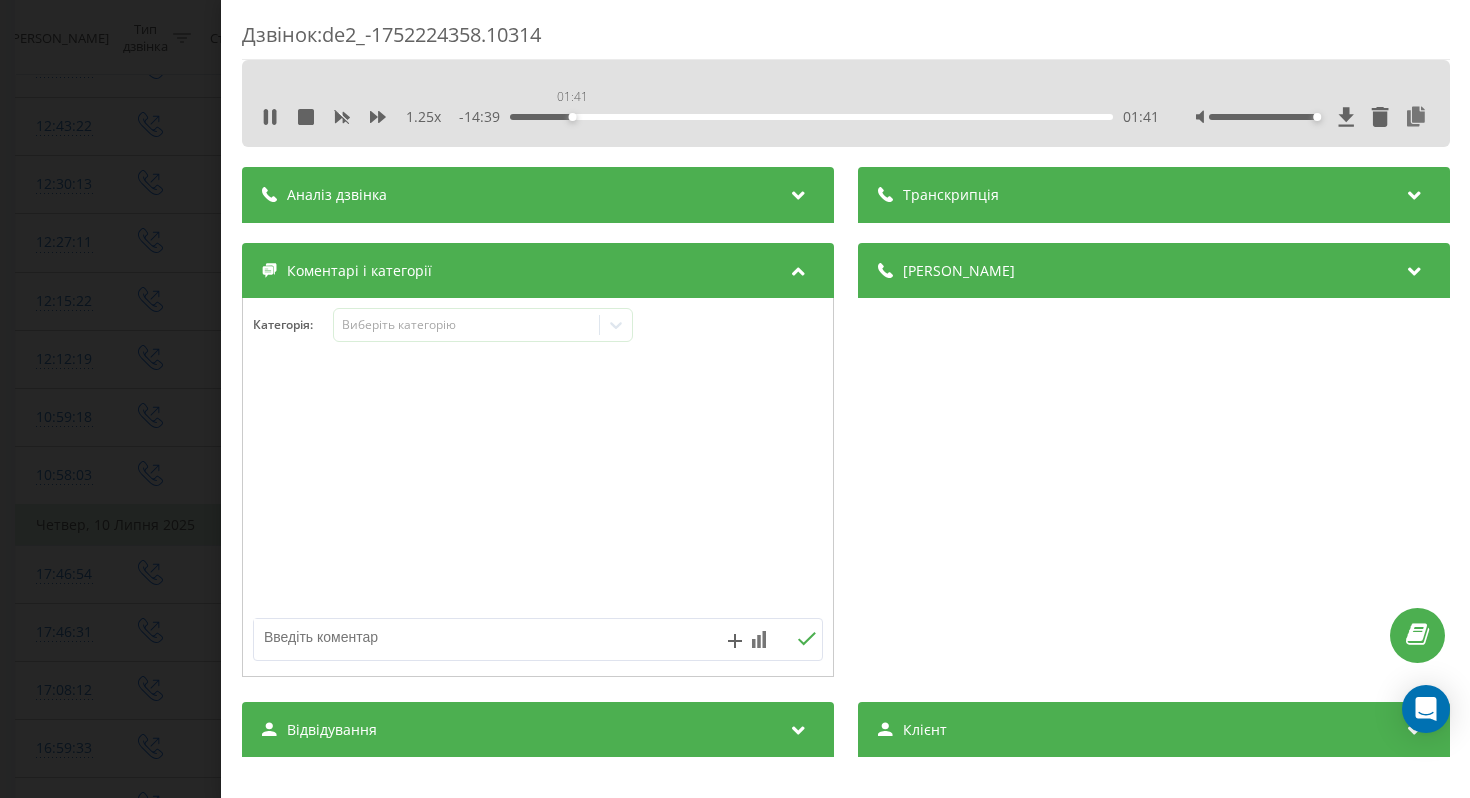 click on "01:41" at bounding box center [811, 117] 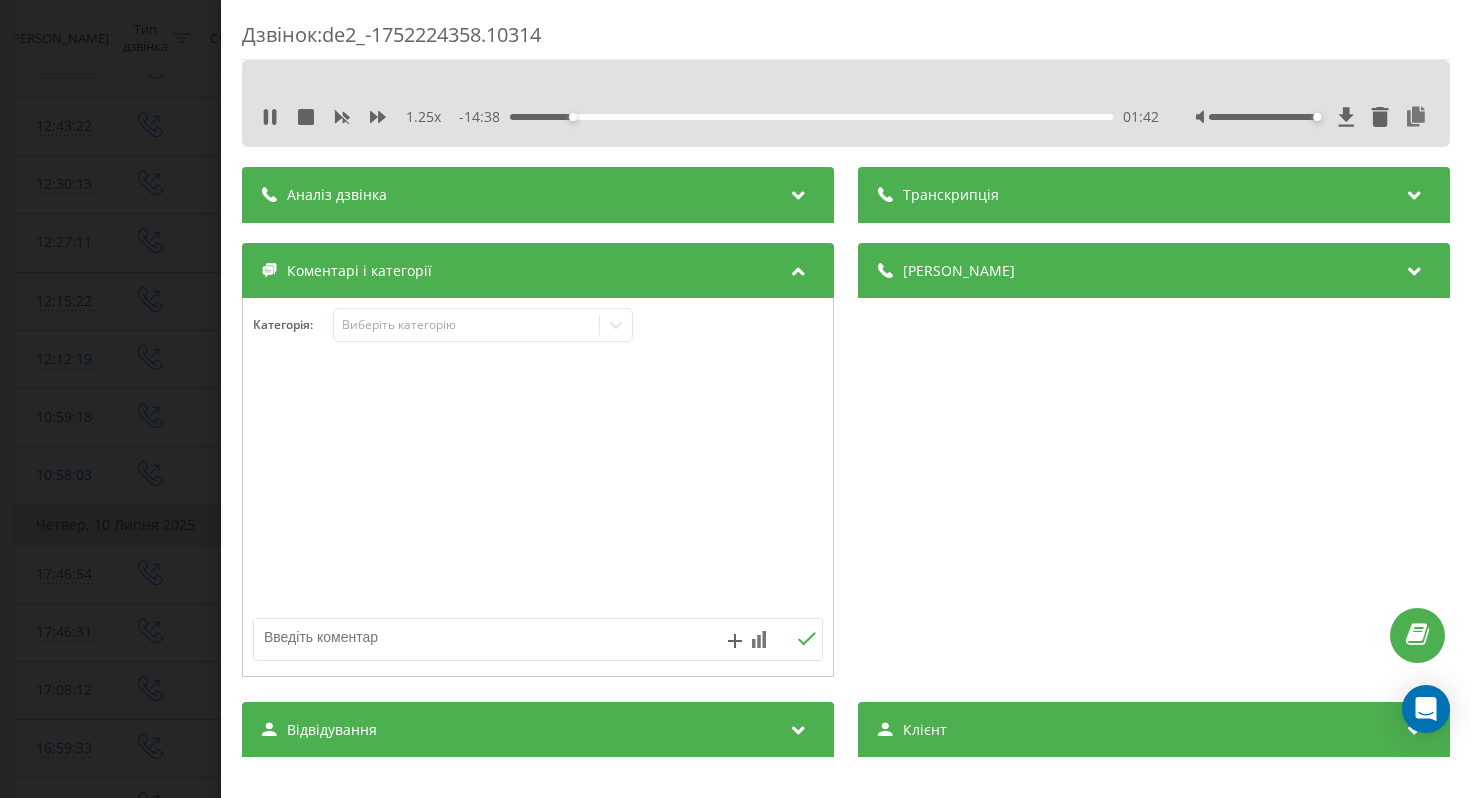 click on "01:42" at bounding box center [811, 117] 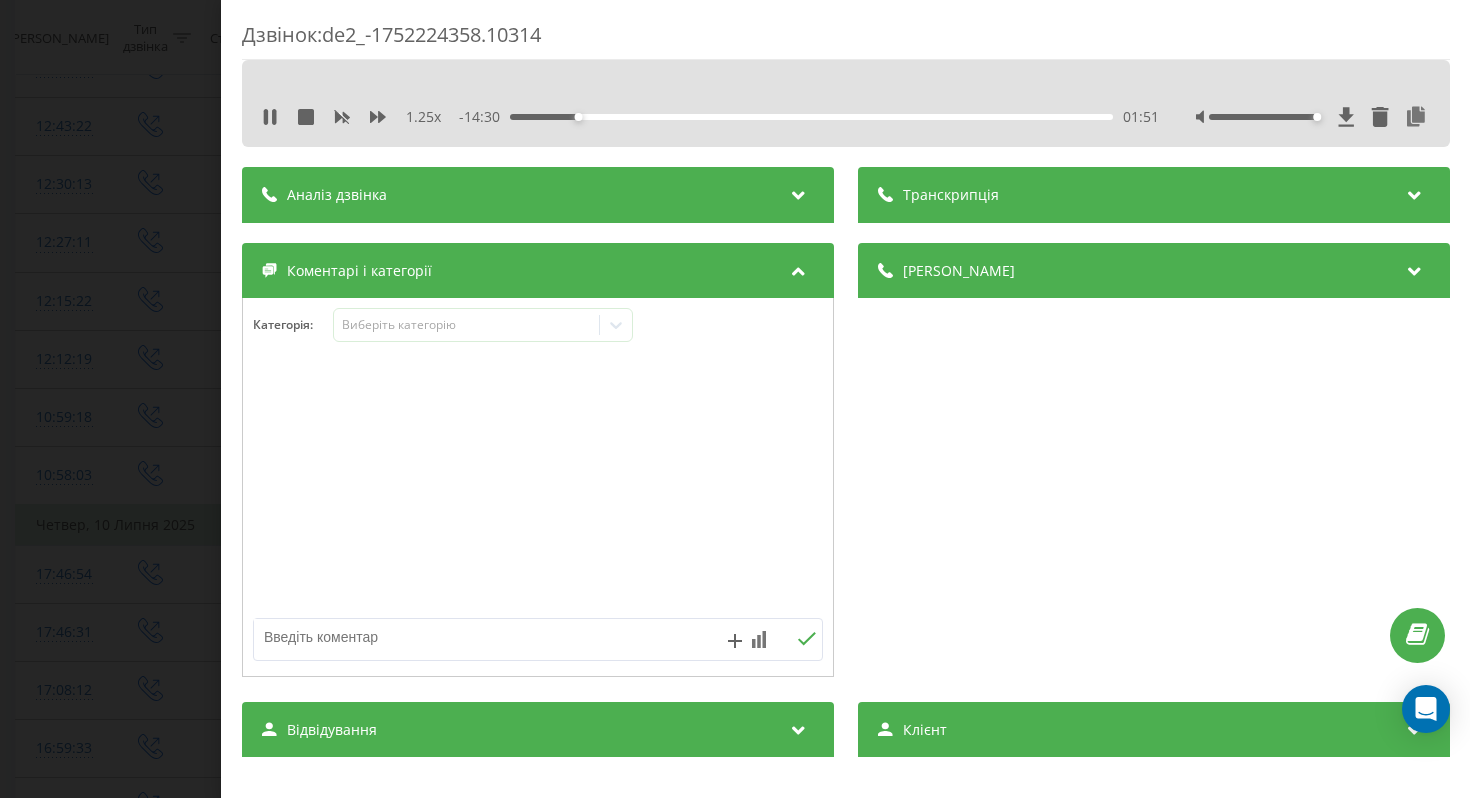 click on "01:51" at bounding box center (811, 117) 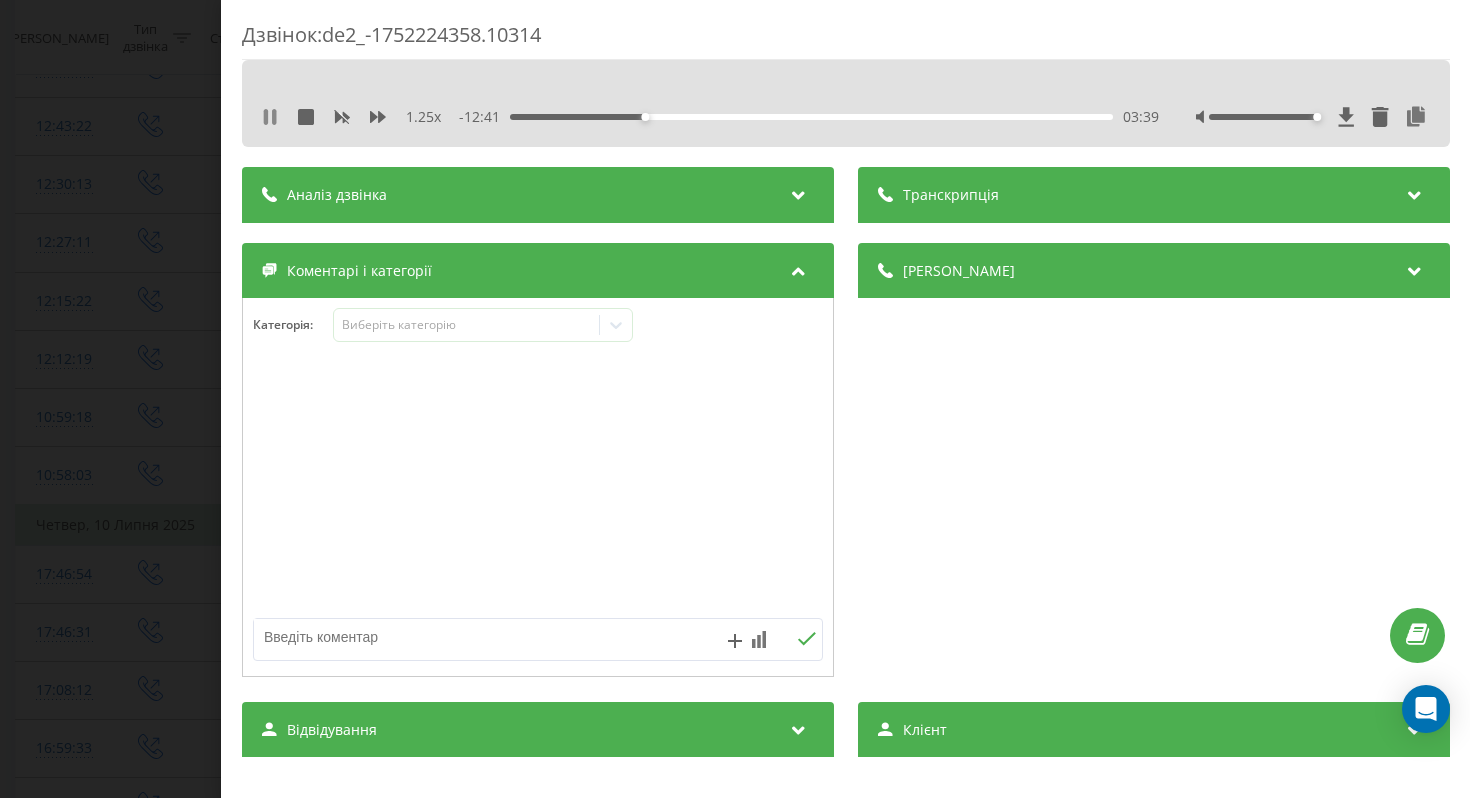 click 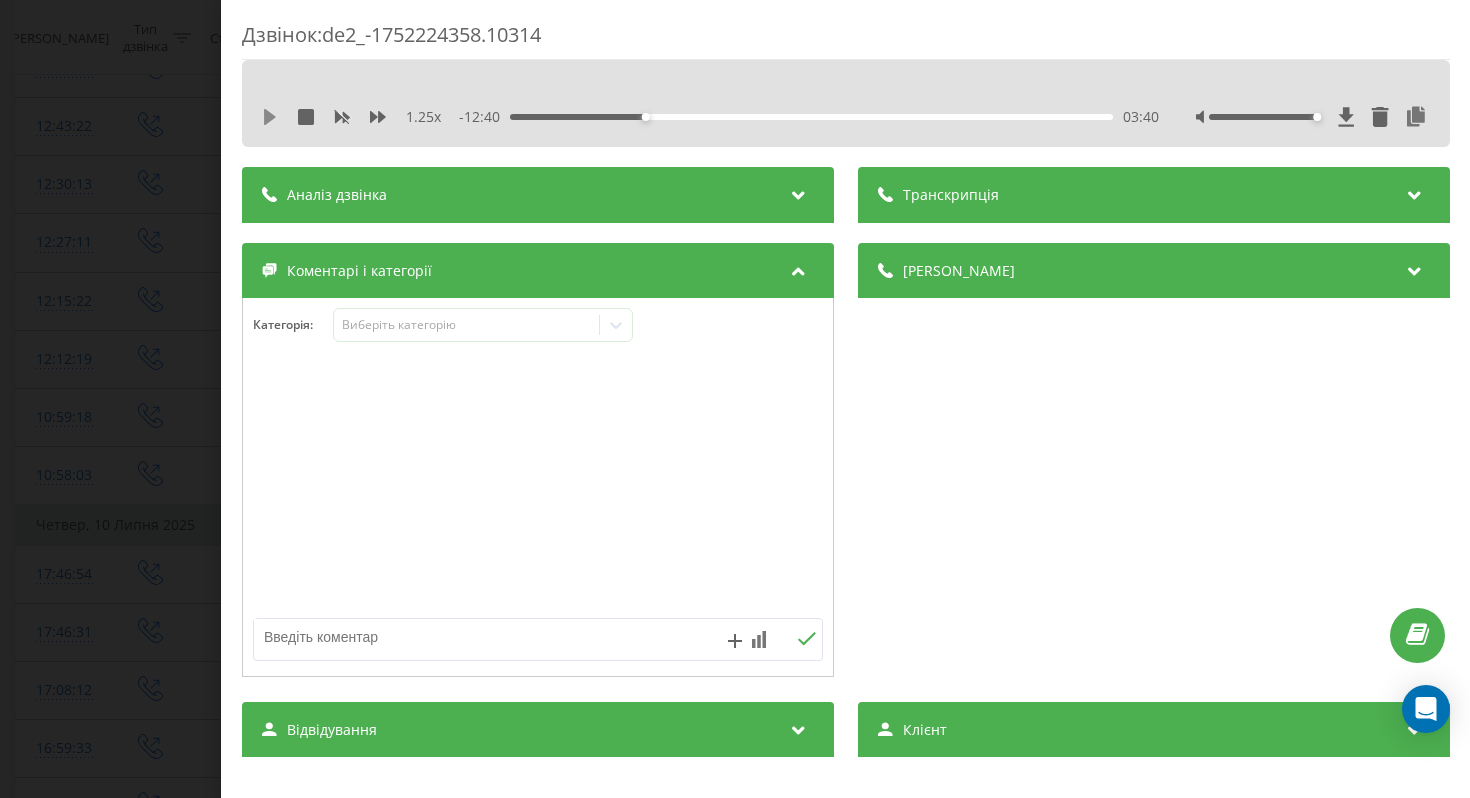 click 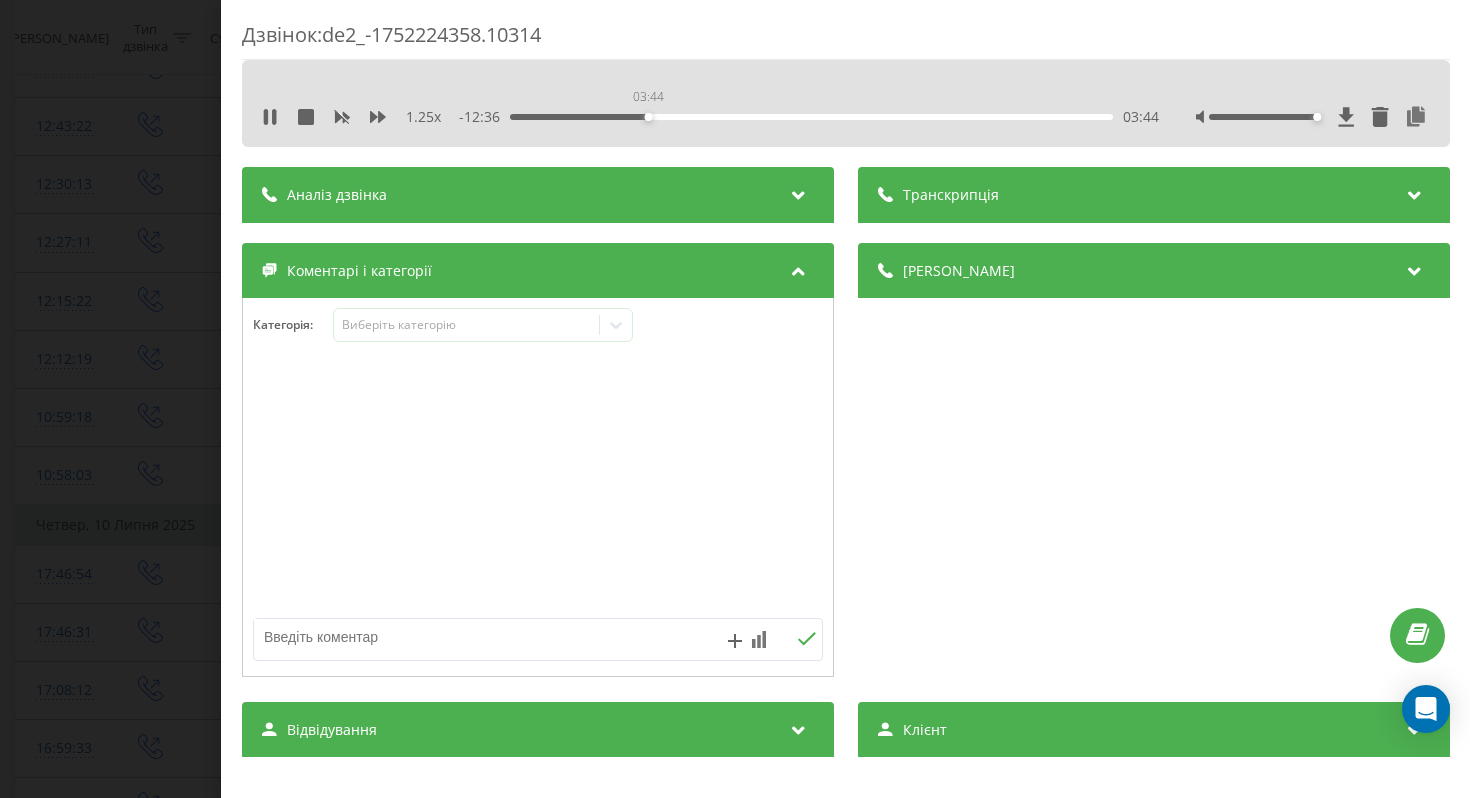 click on "03:44" at bounding box center [648, 117] 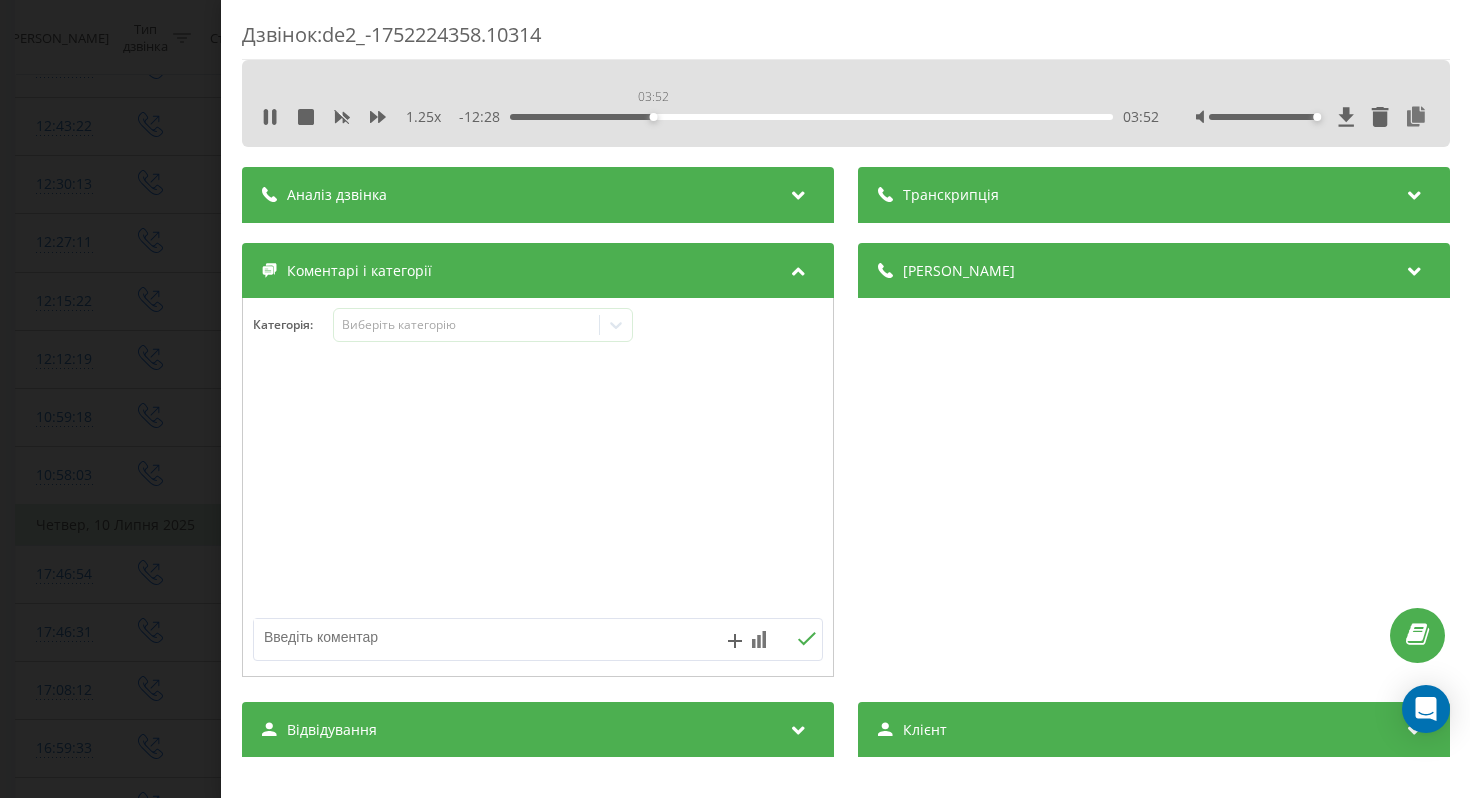 click on "03:52" at bounding box center (811, 117) 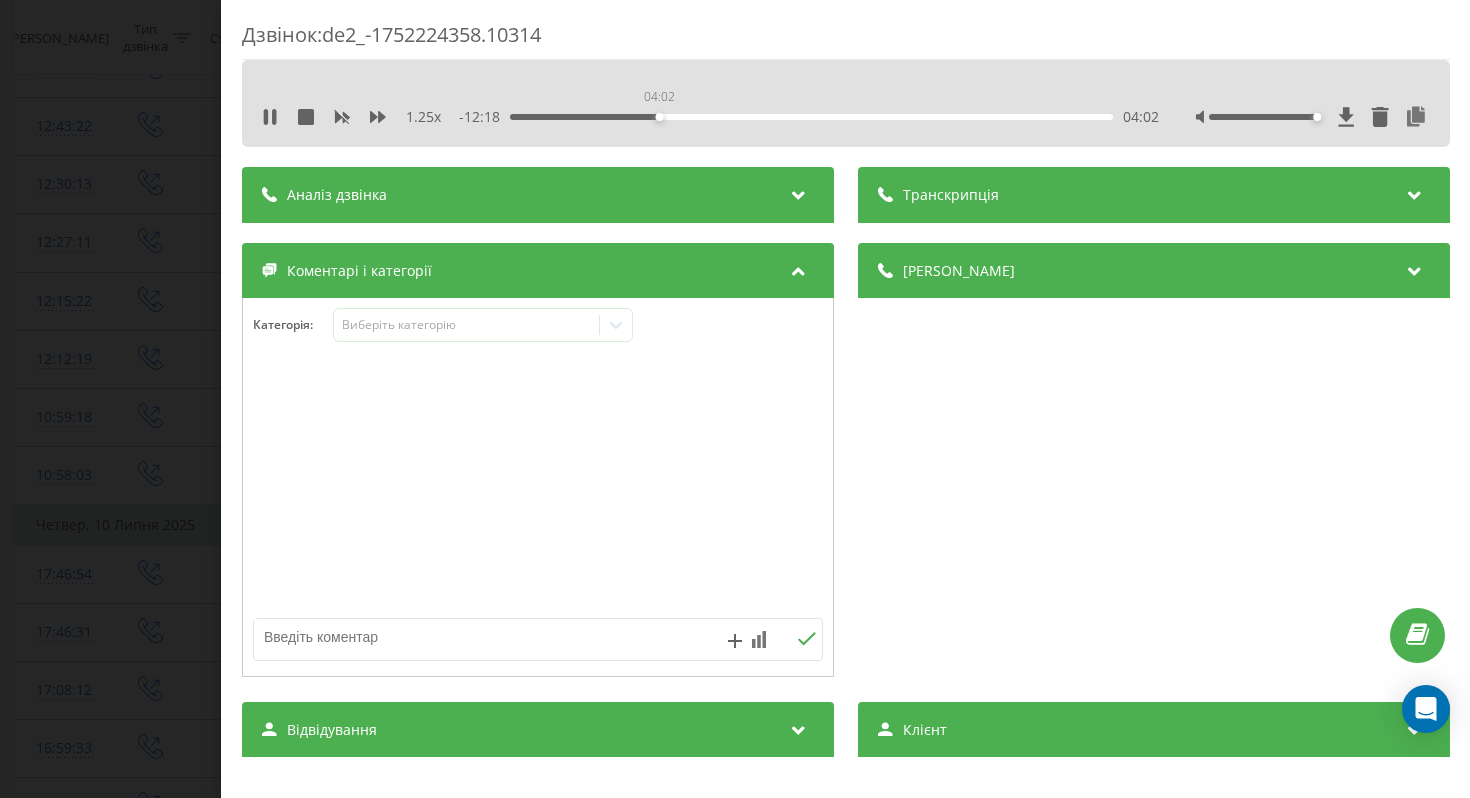 click on "04:02" at bounding box center (811, 117) 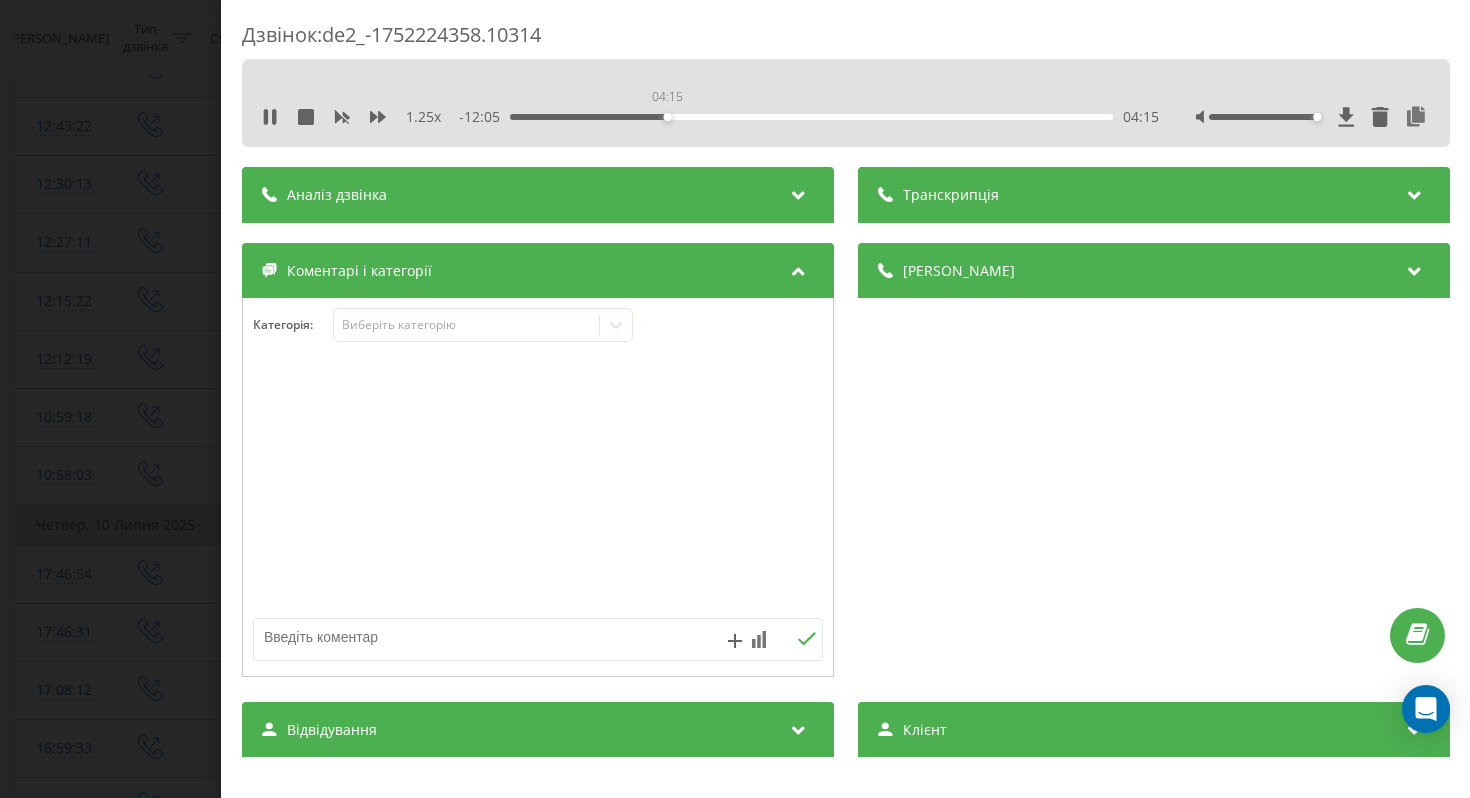 click on "04:15" at bounding box center (811, 117) 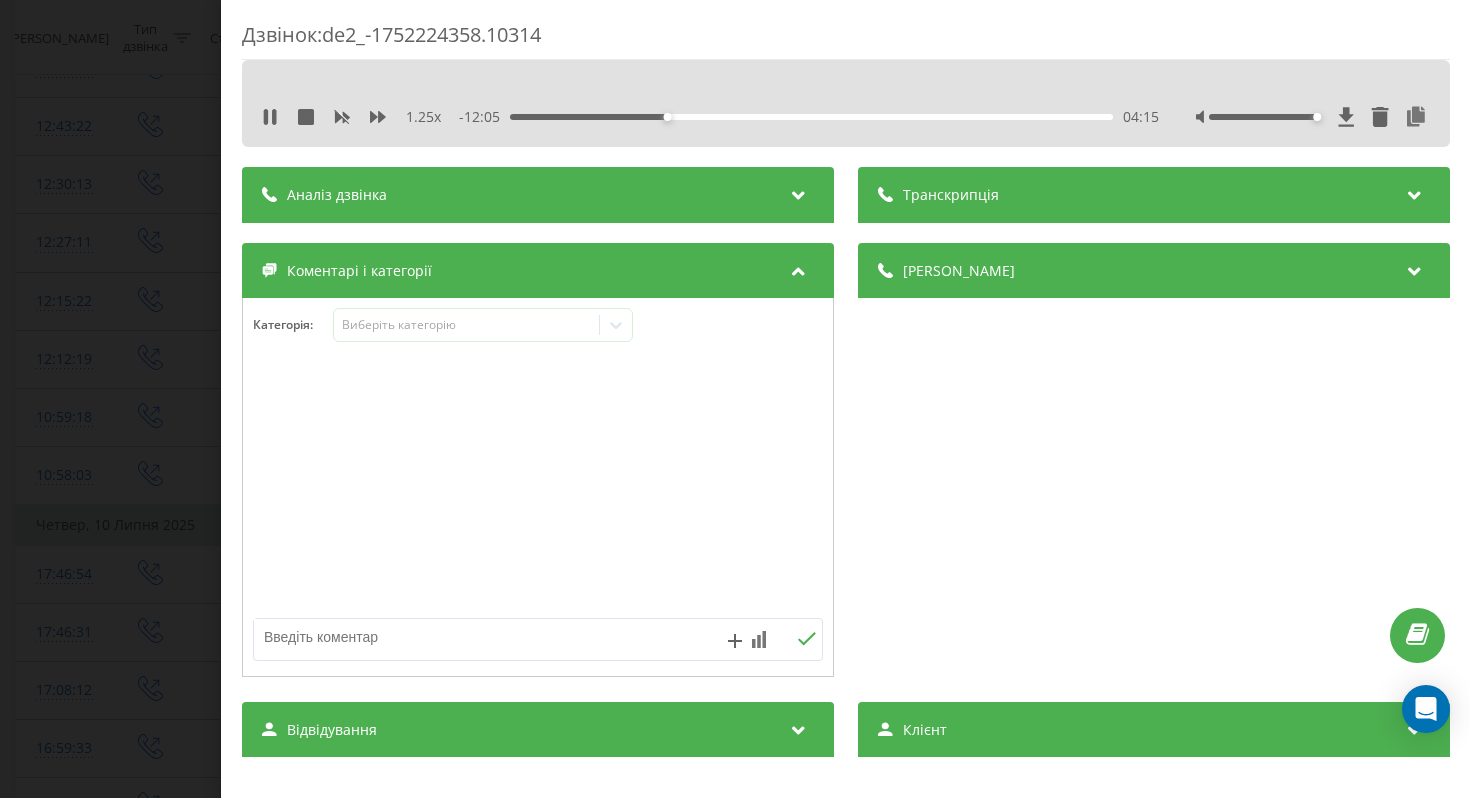click on "04:15" at bounding box center [811, 117] 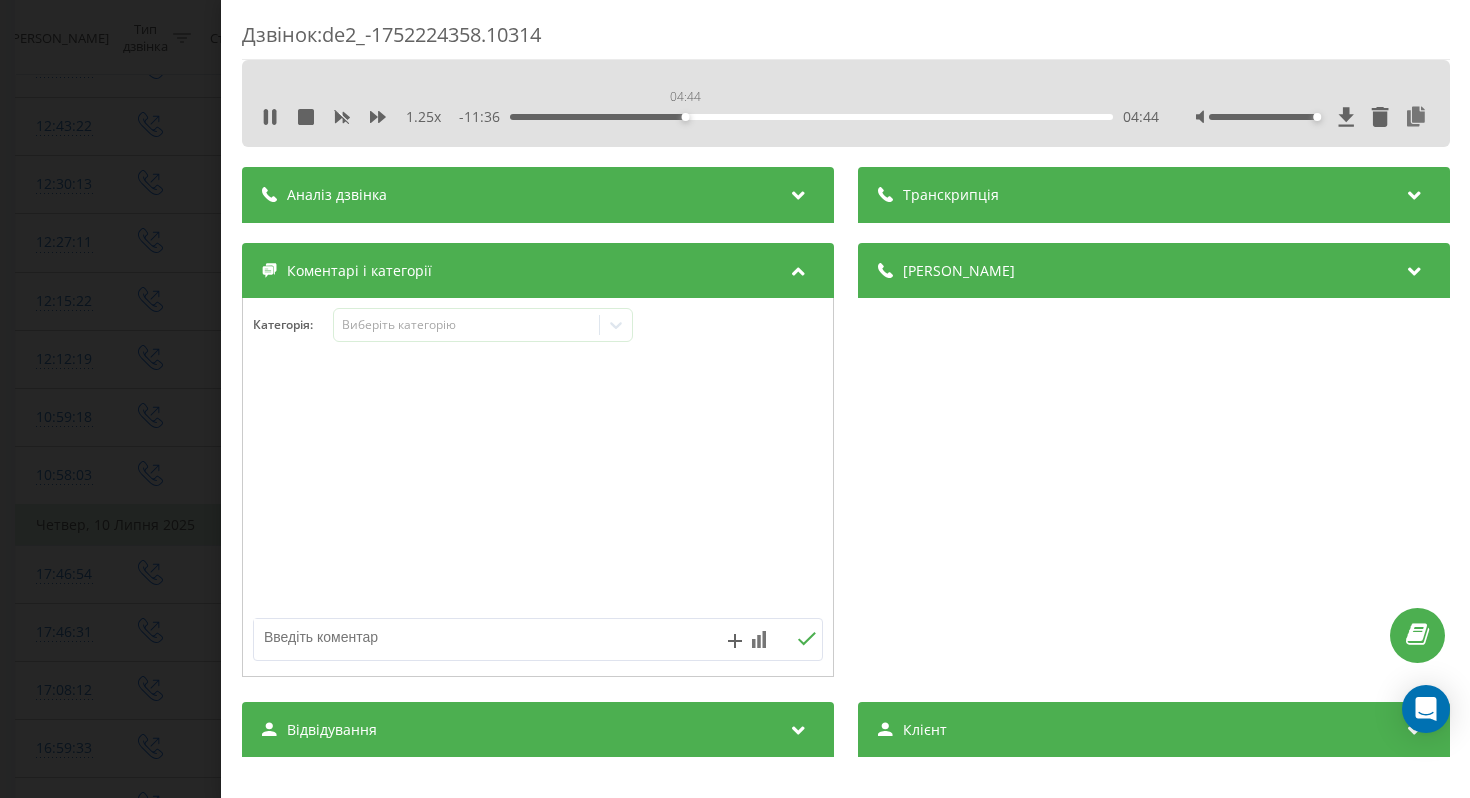 click on "04:44" at bounding box center (811, 117) 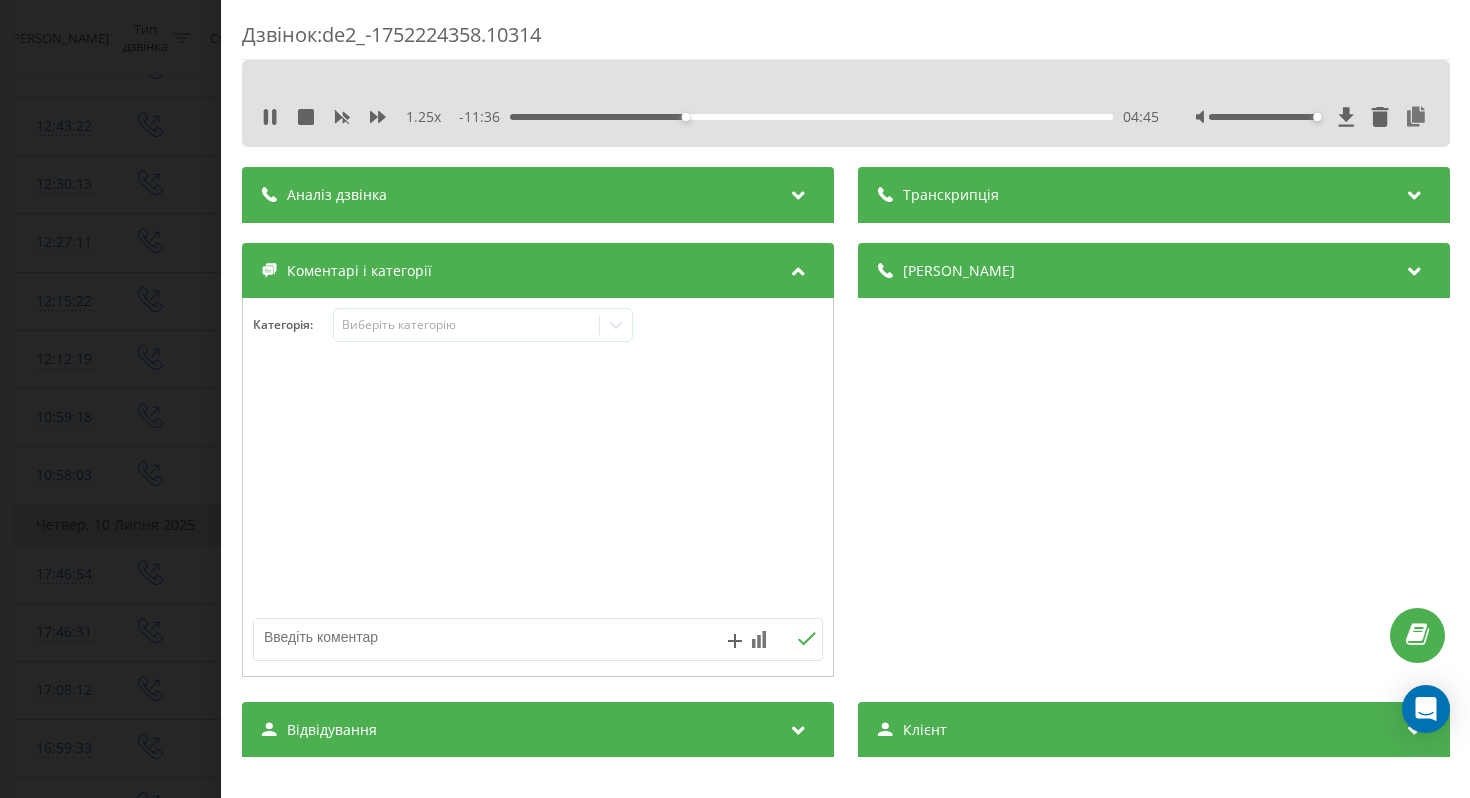 click on "04:45" at bounding box center (811, 117) 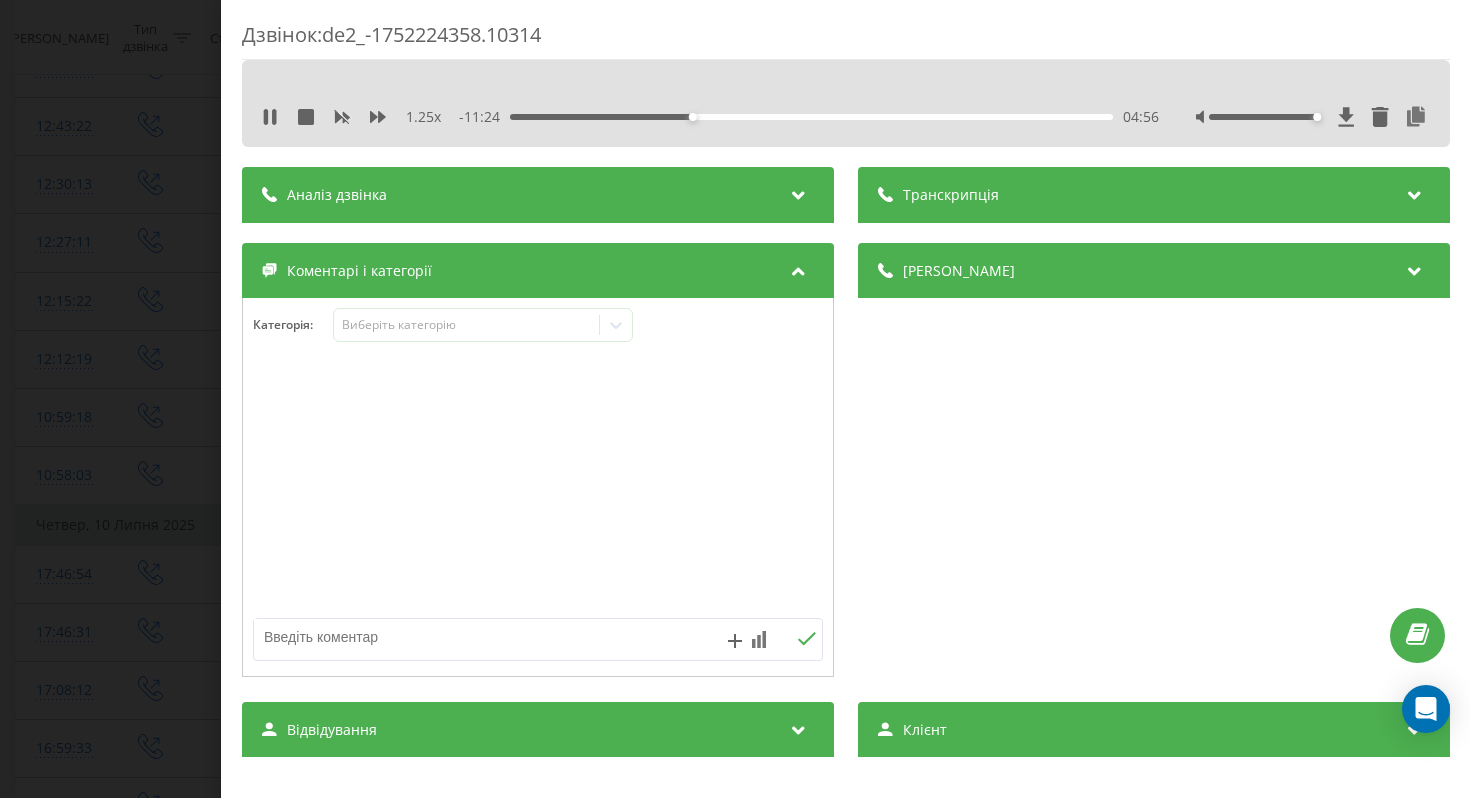 click on "04:56" at bounding box center (811, 117) 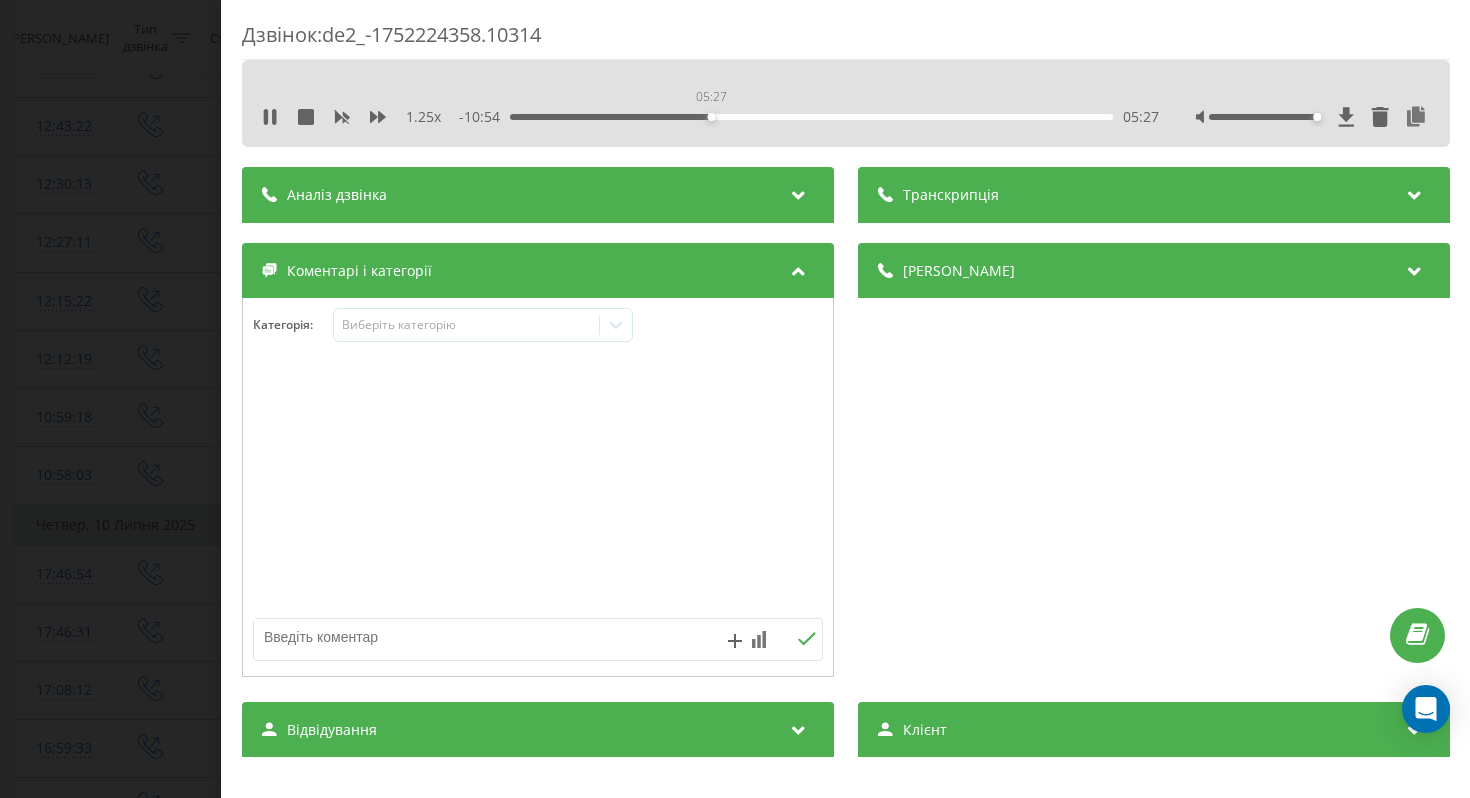 click on "05:27" at bounding box center (811, 117) 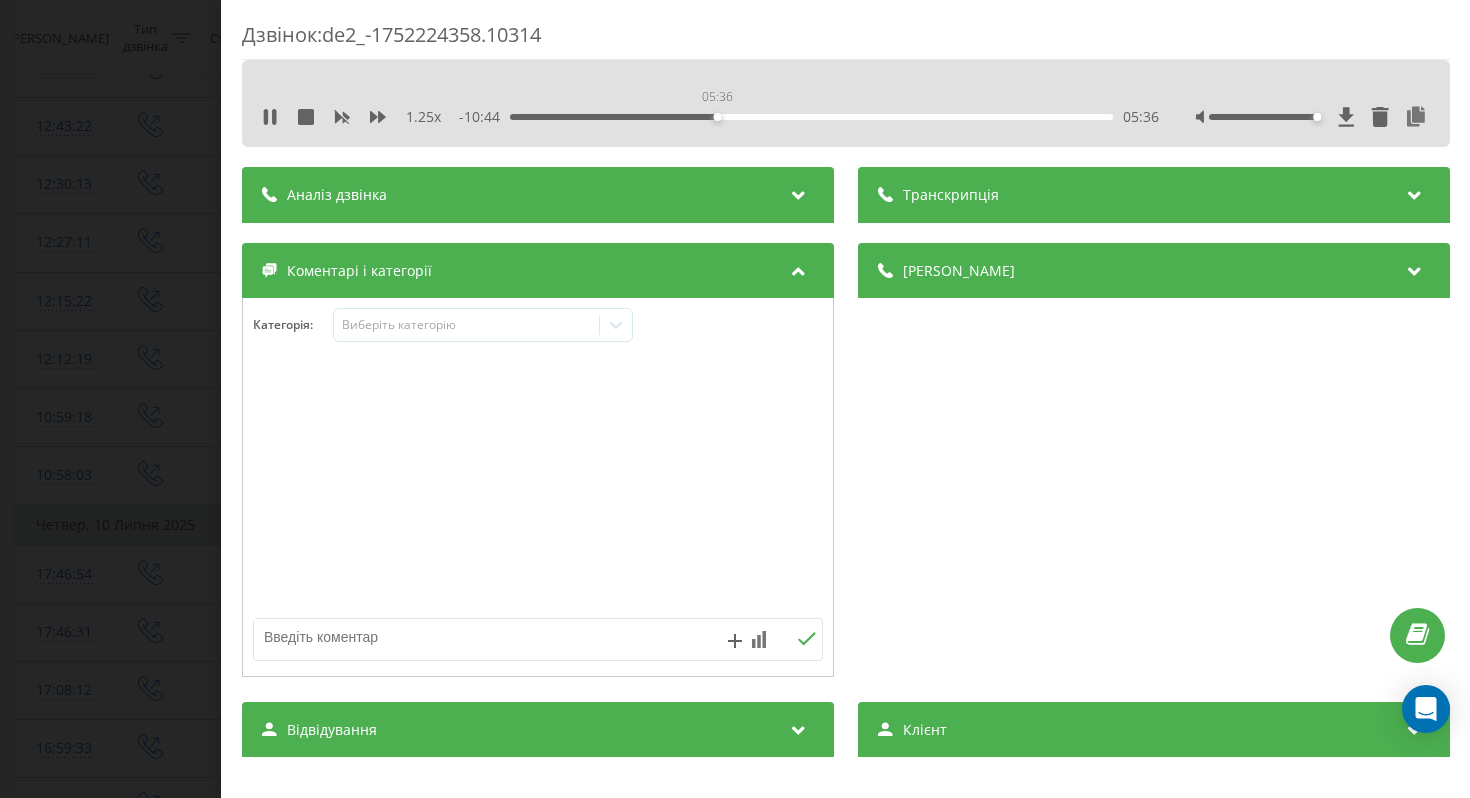 click on "05:36" at bounding box center (811, 117) 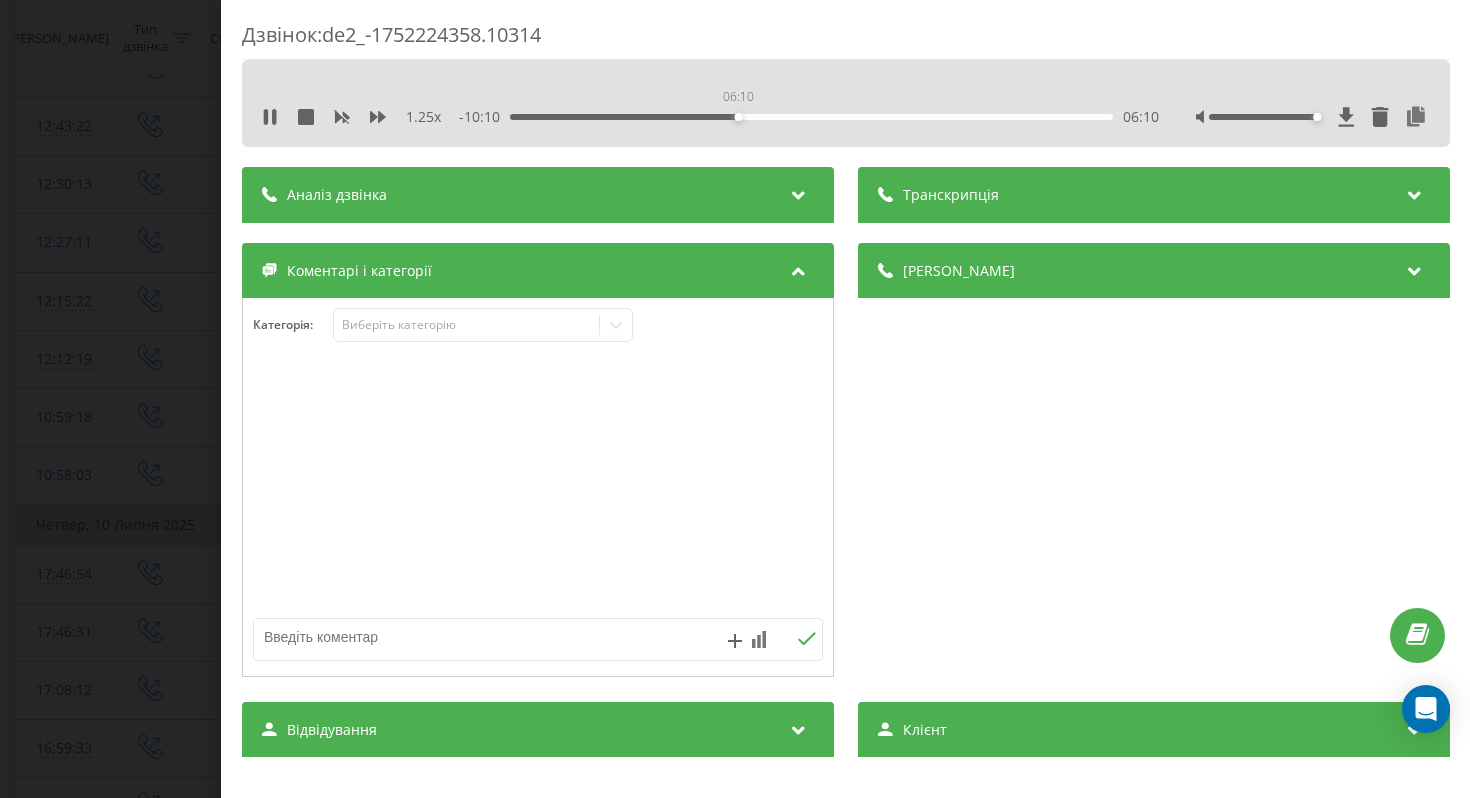 click on "06:10" at bounding box center (811, 117) 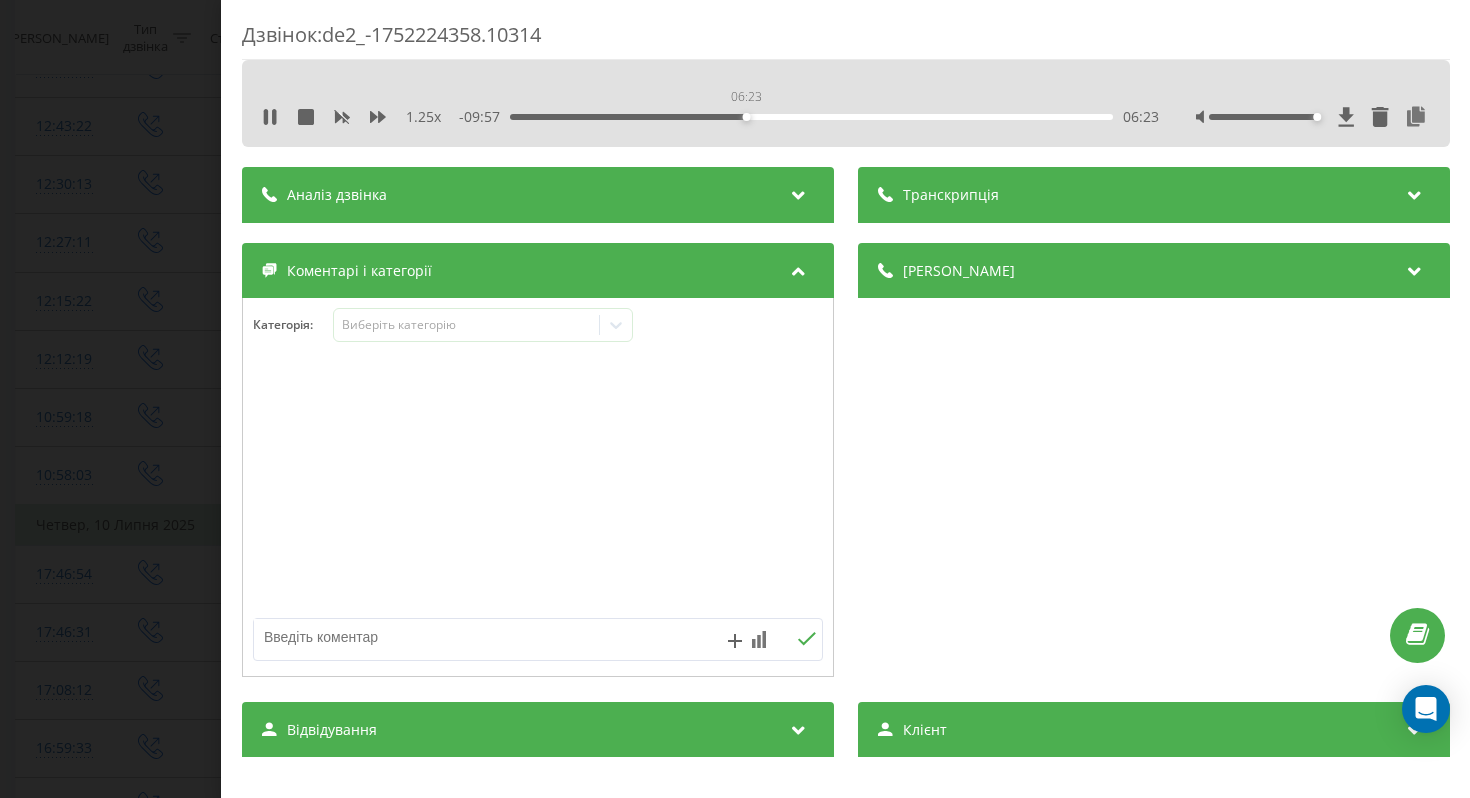 click on "06:23" at bounding box center [811, 117] 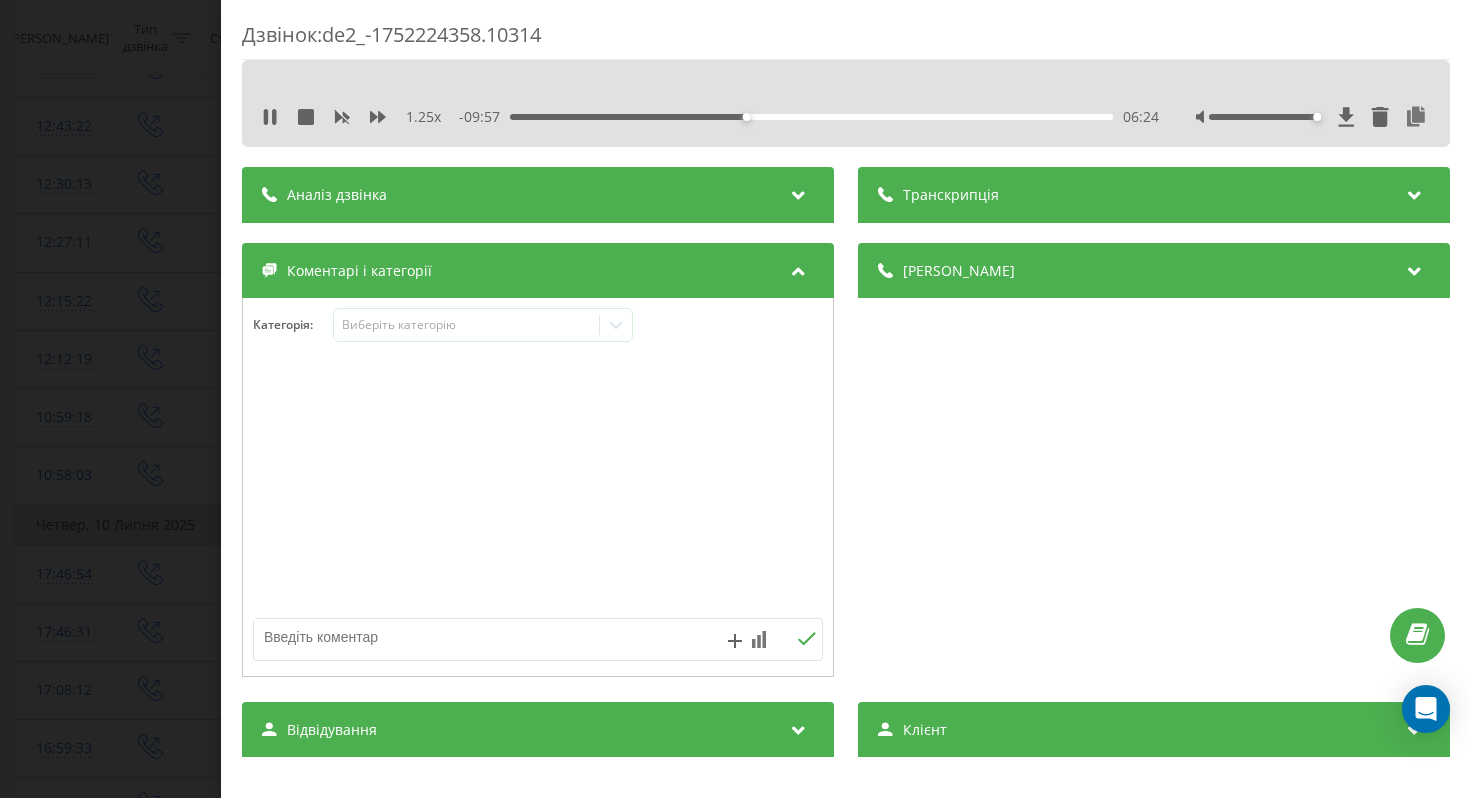 click on "06:24" at bounding box center (811, 117) 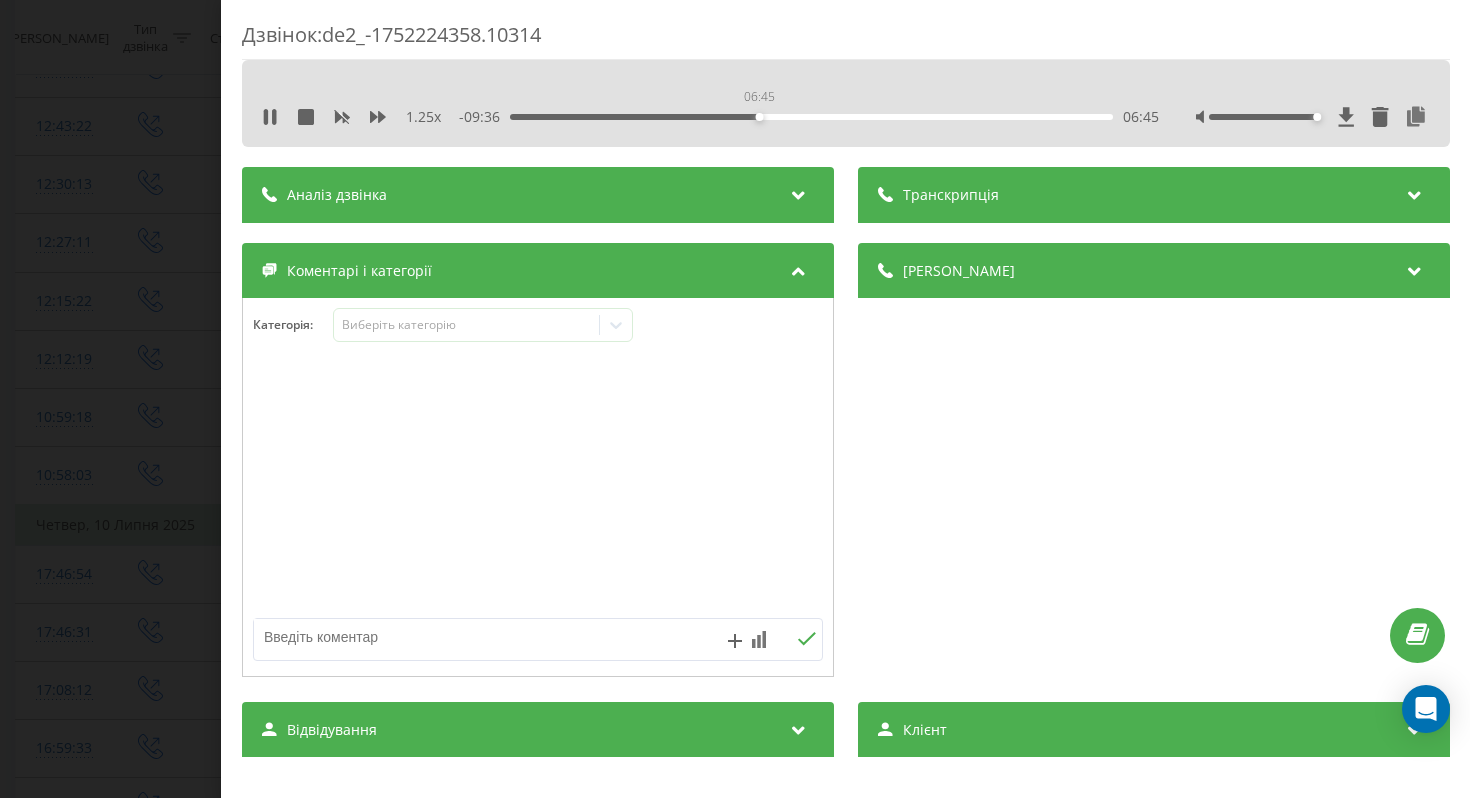 click on "06:45" at bounding box center (811, 117) 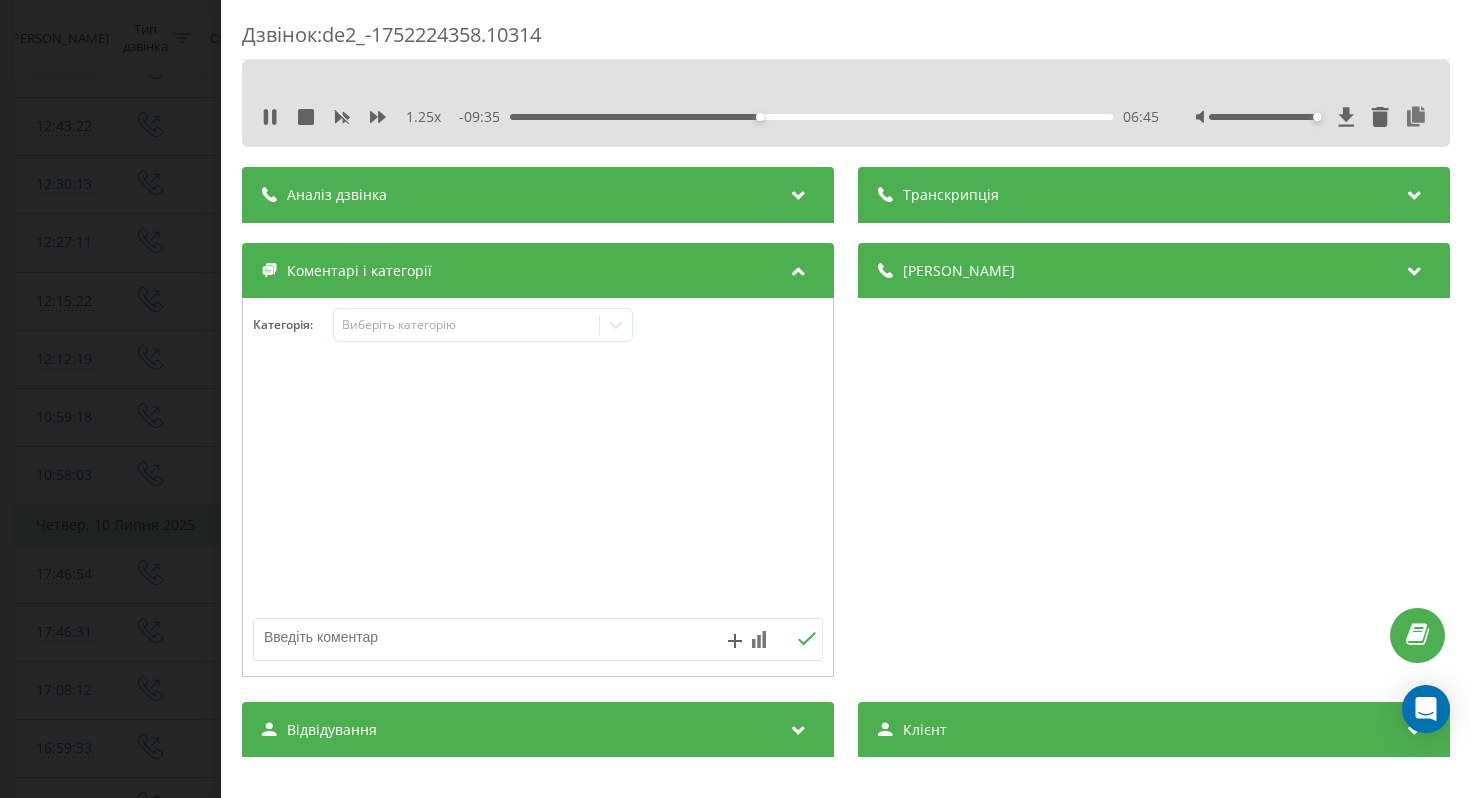 click on "06:45" at bounding box center [811, 117] 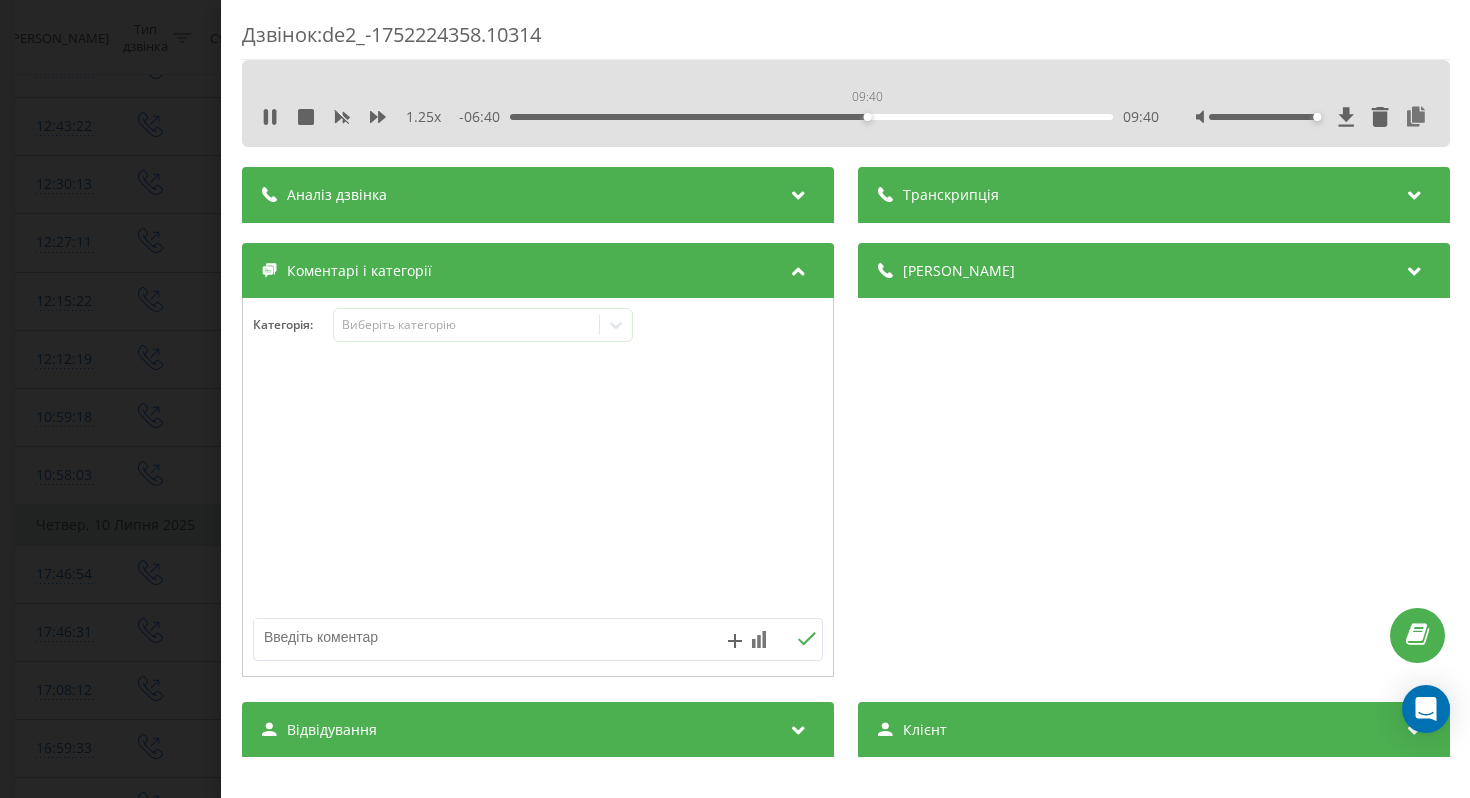 click on "09:40" at bounding box center [811, 117] 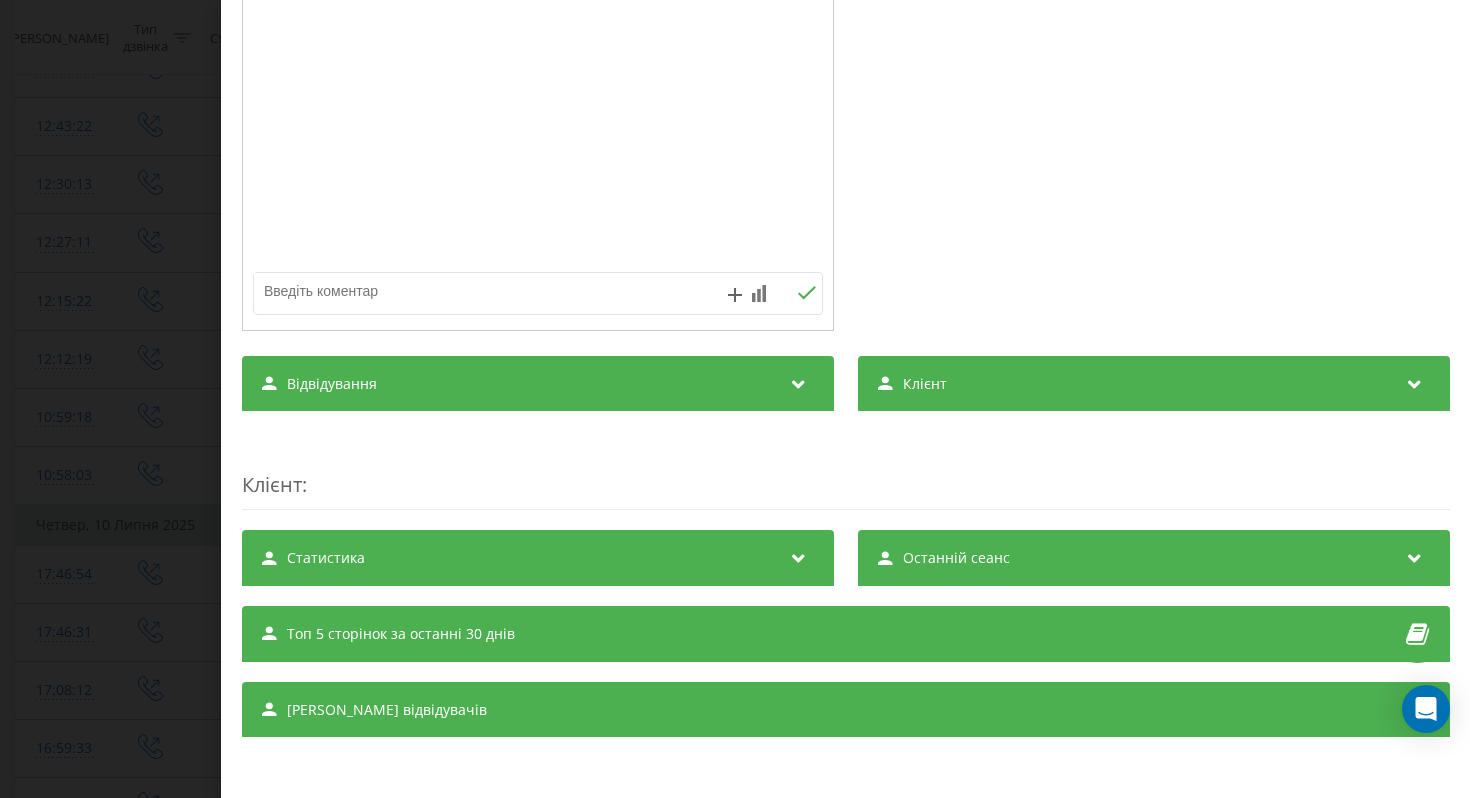 scroll, scrollTop: 0, scrollLeft: 0, axis: both 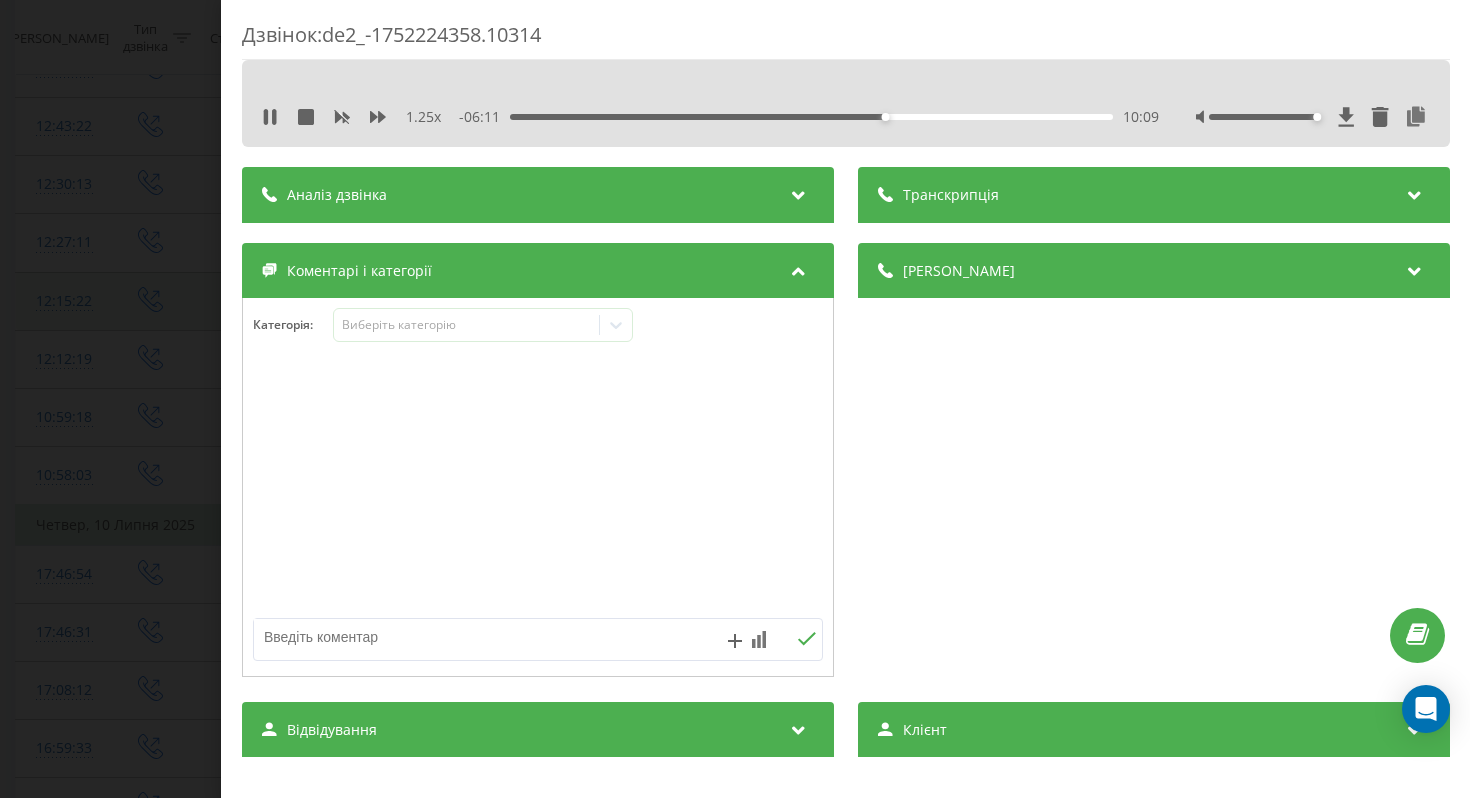 click on "Дзвінок :  de2_-1752224358.10314   1.25 x  - 06:11 10:09   10:09   Транскрипція Для AI-аналізу майбутніх дзвінків  налаштуйте та активуйте профіль на сторінці . Якщо профіль вже є і дзвінок відповідає його умовам, оновіть сторінку через 10 хвилин - AI аналізує поточний дзвінок. Аналіз дзвінка Для AI-аналізу майбутніх дзвінків  налаштуйте та активуйте профіль на сторінці . Якщо профіль вже є і дзвінок відповідає його умовам, оновіть сторінку через 10 хвилин - AI аналізує поточний дзвінок. Деталі дзвінка Загальне Дата дзвінка 2025-07-11 10:59:18 Тип дзвінка Вихідний Статус дзвінка Повторний n/a : n/a" at bounding box center [735, 399] 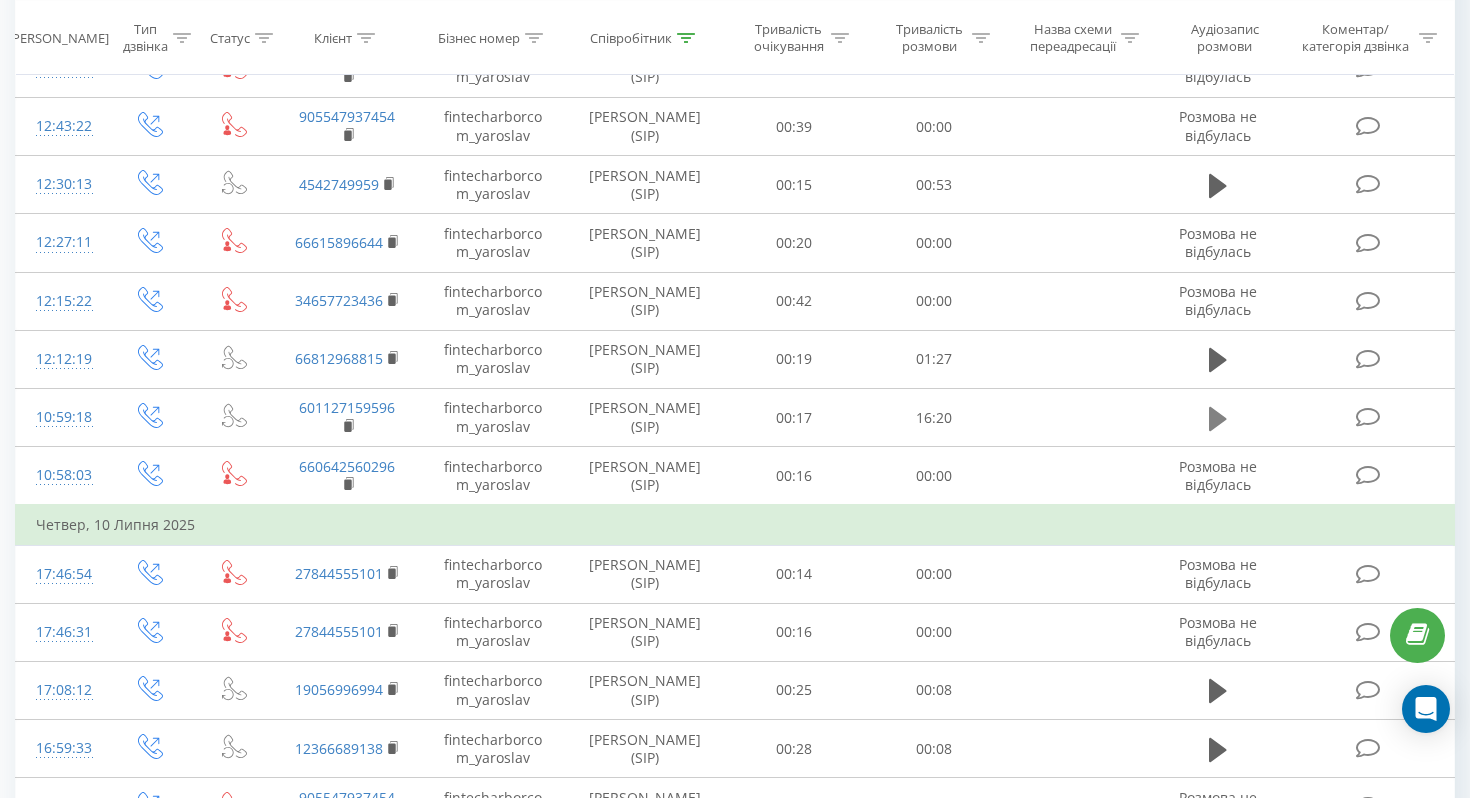 click 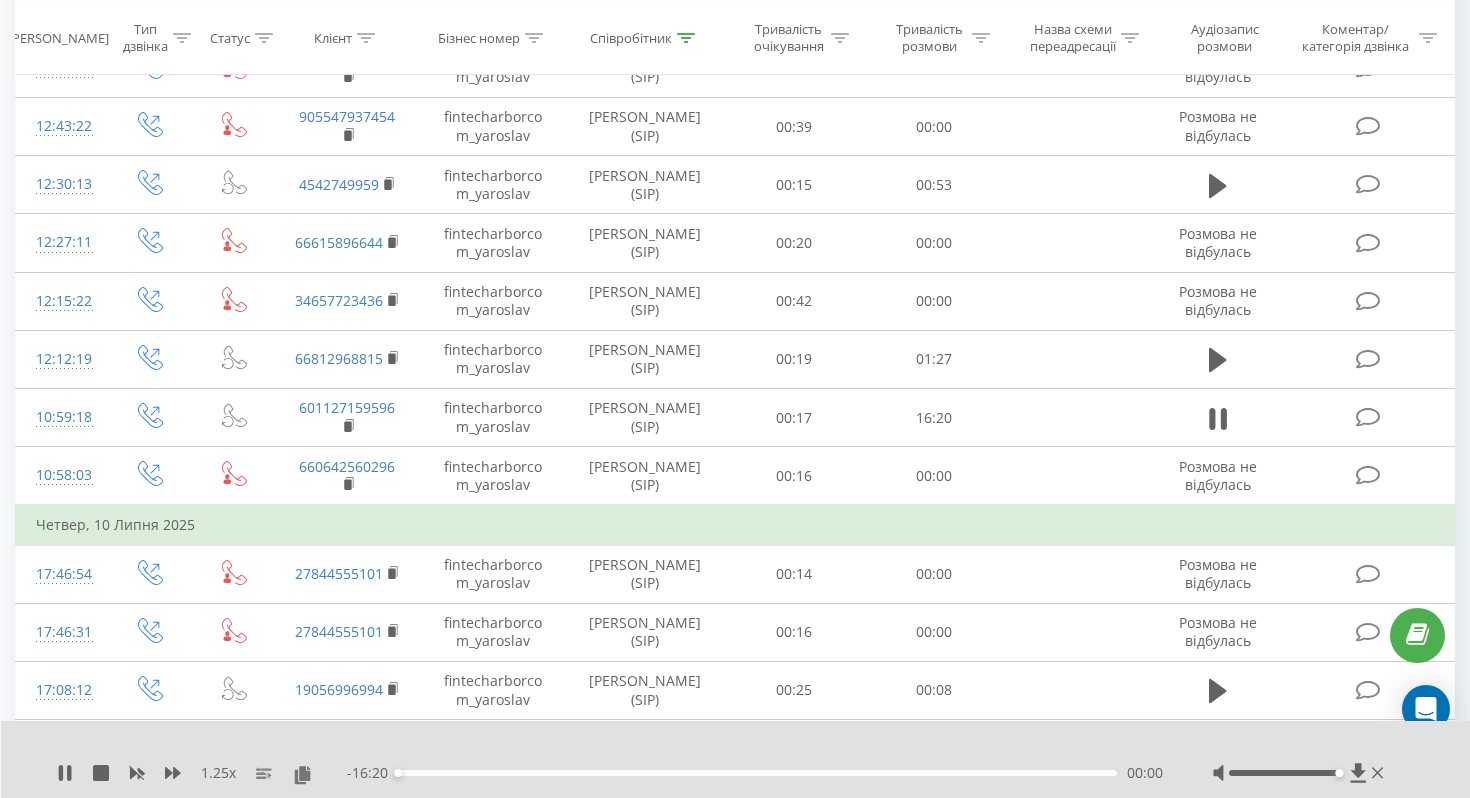 click on "00:00" at bounding box center (757, 773) 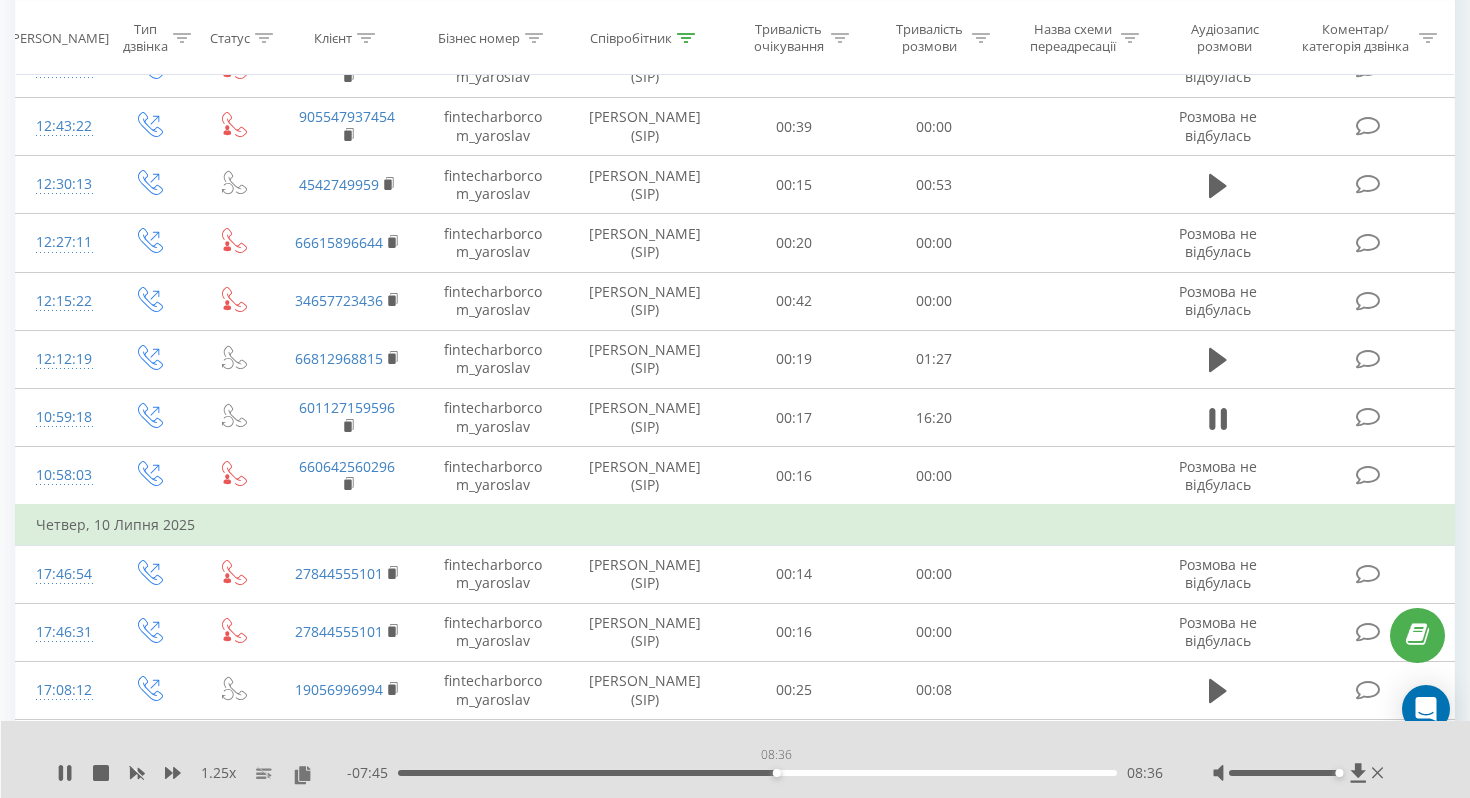 click on "08:36" at bounding box center [757, 773] 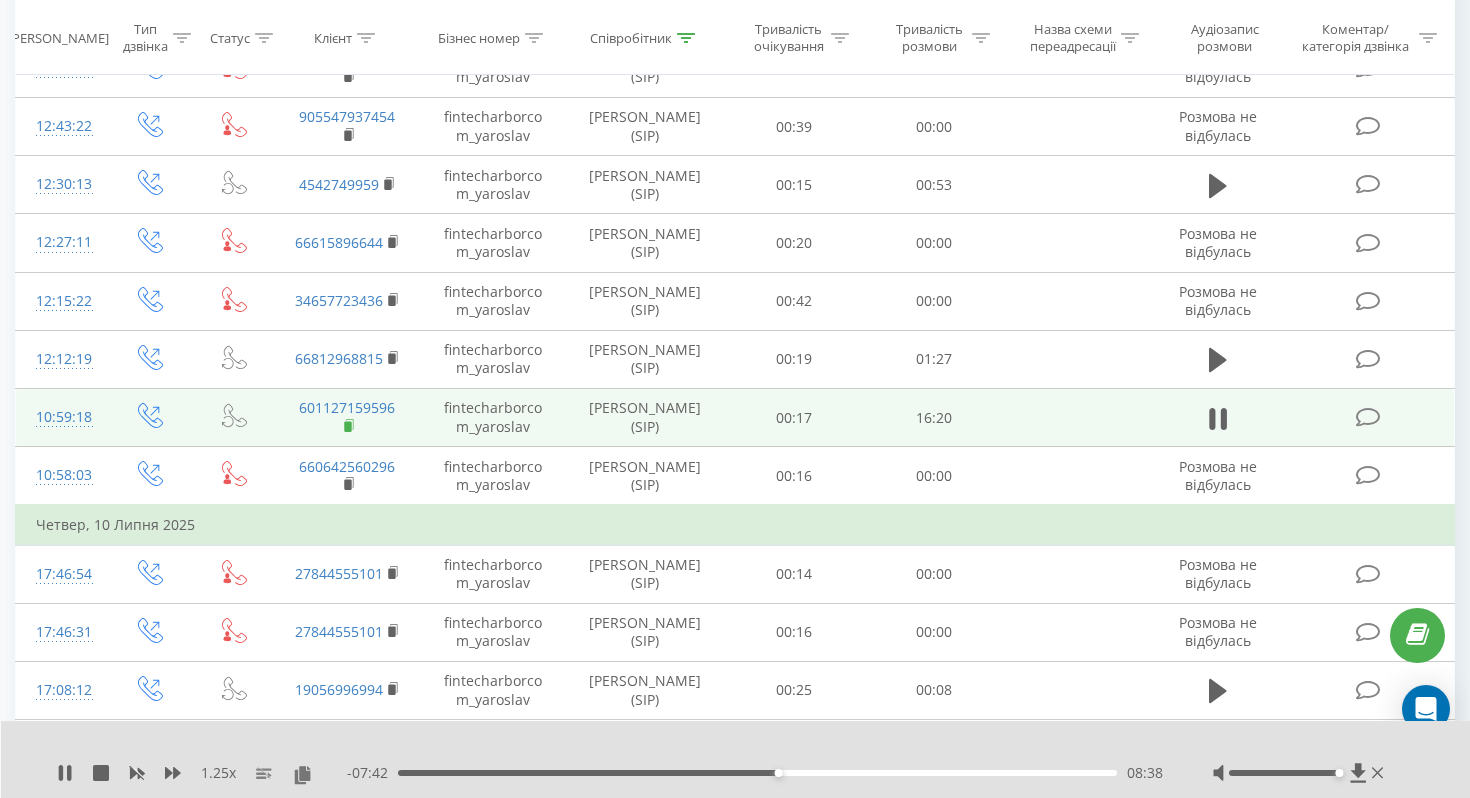 click 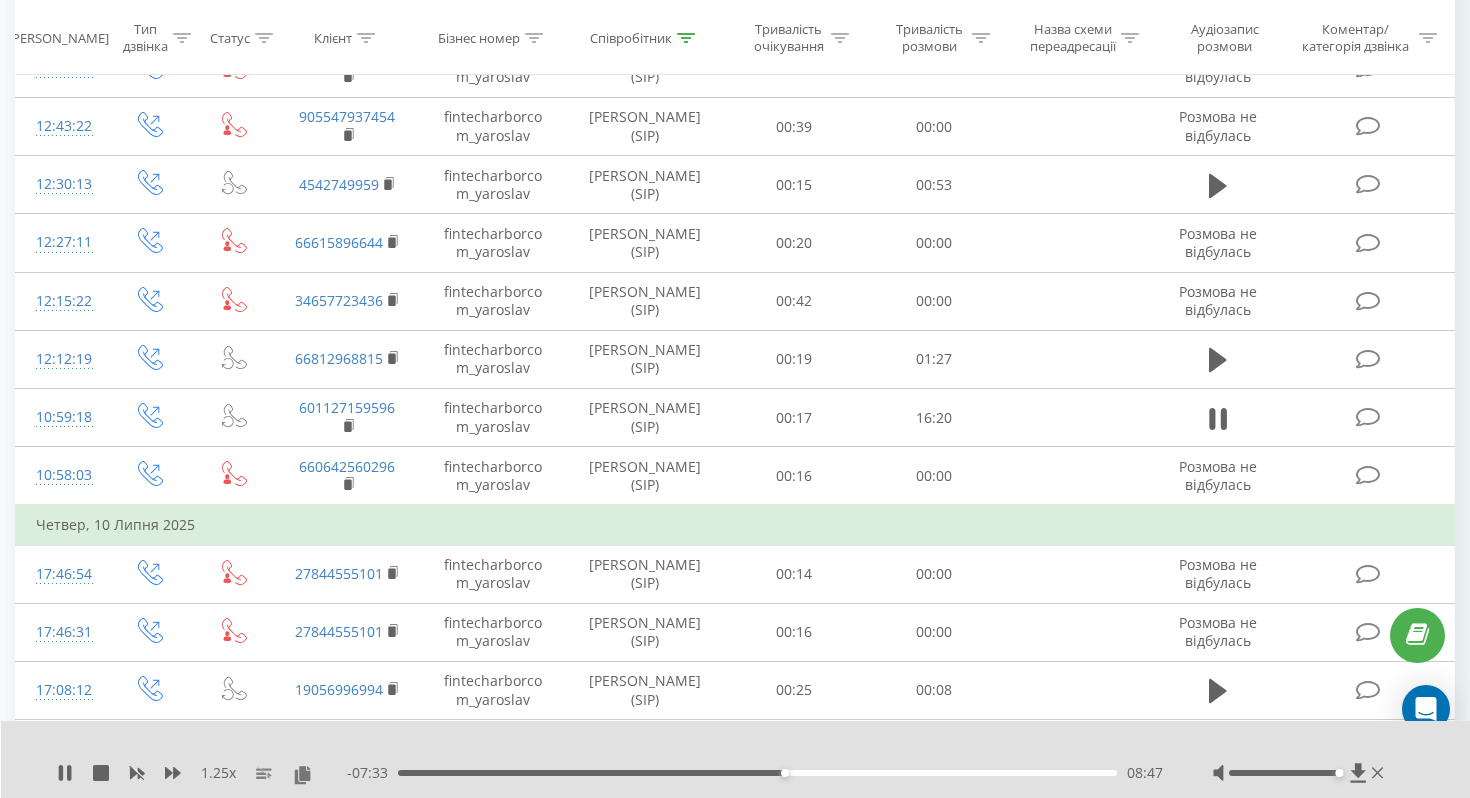 click on "08:47" at bounding box center (757, 773) 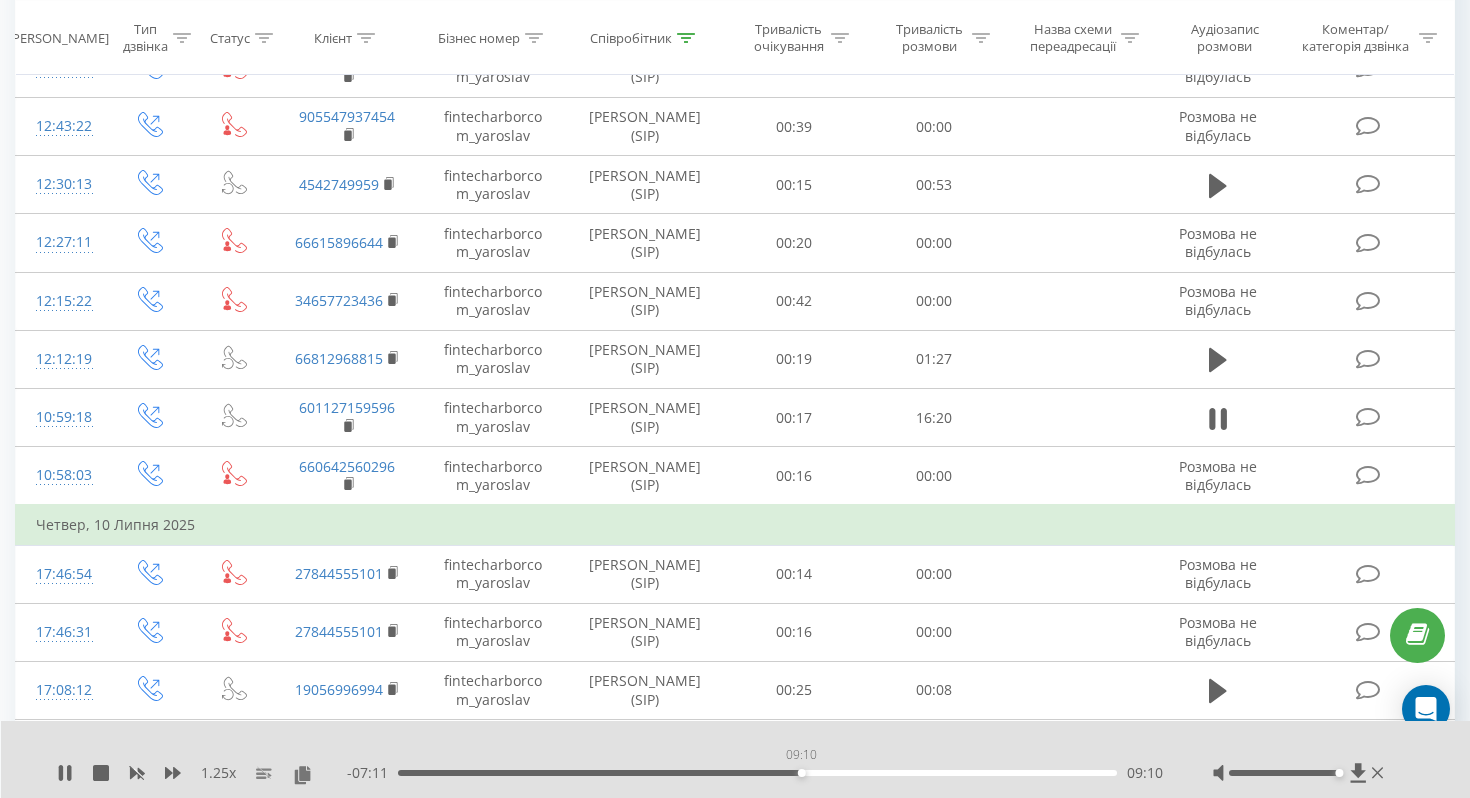 click on "09:10" at bounding box center (757, 773) 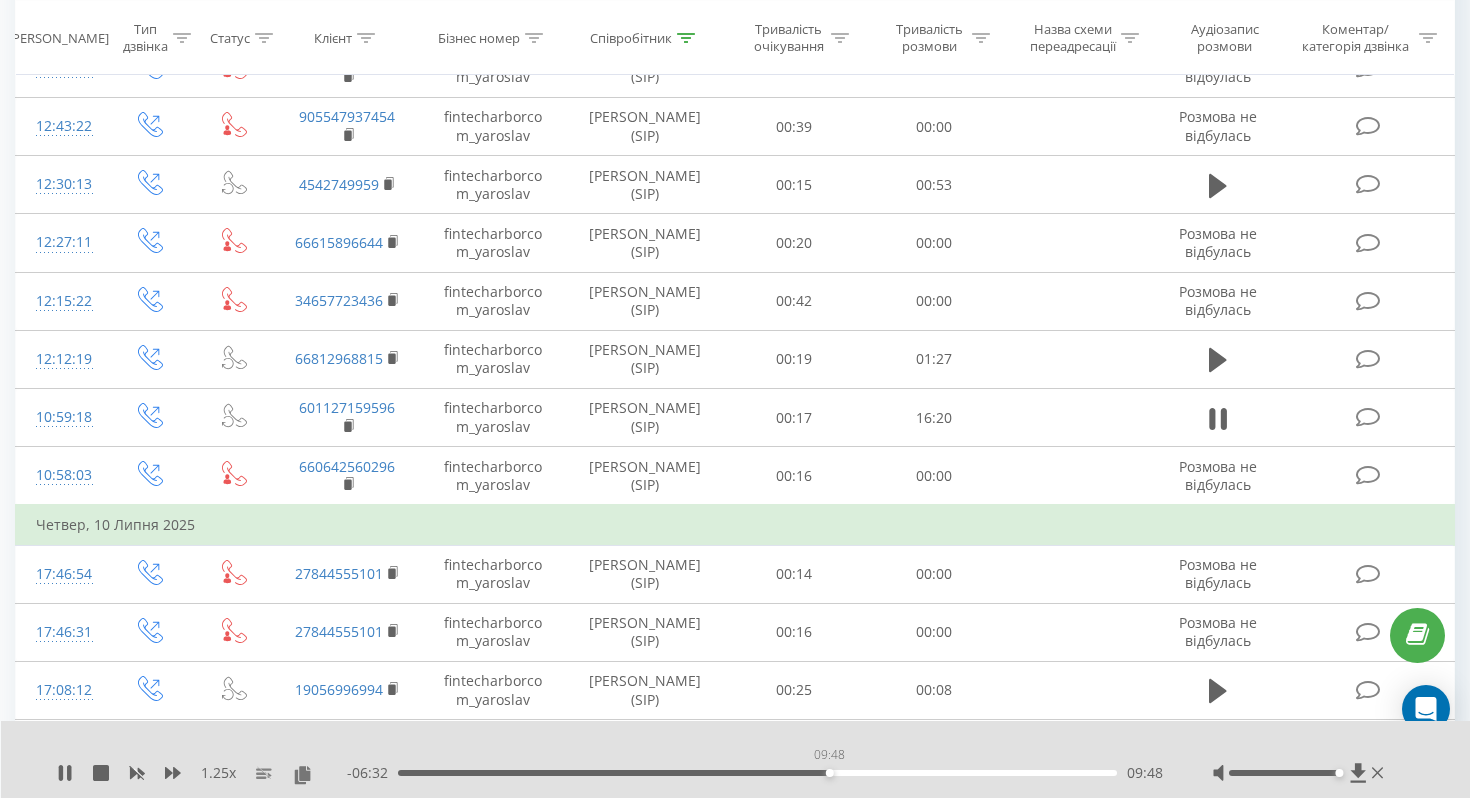click on "09:48" at bounding box center (757, 773) 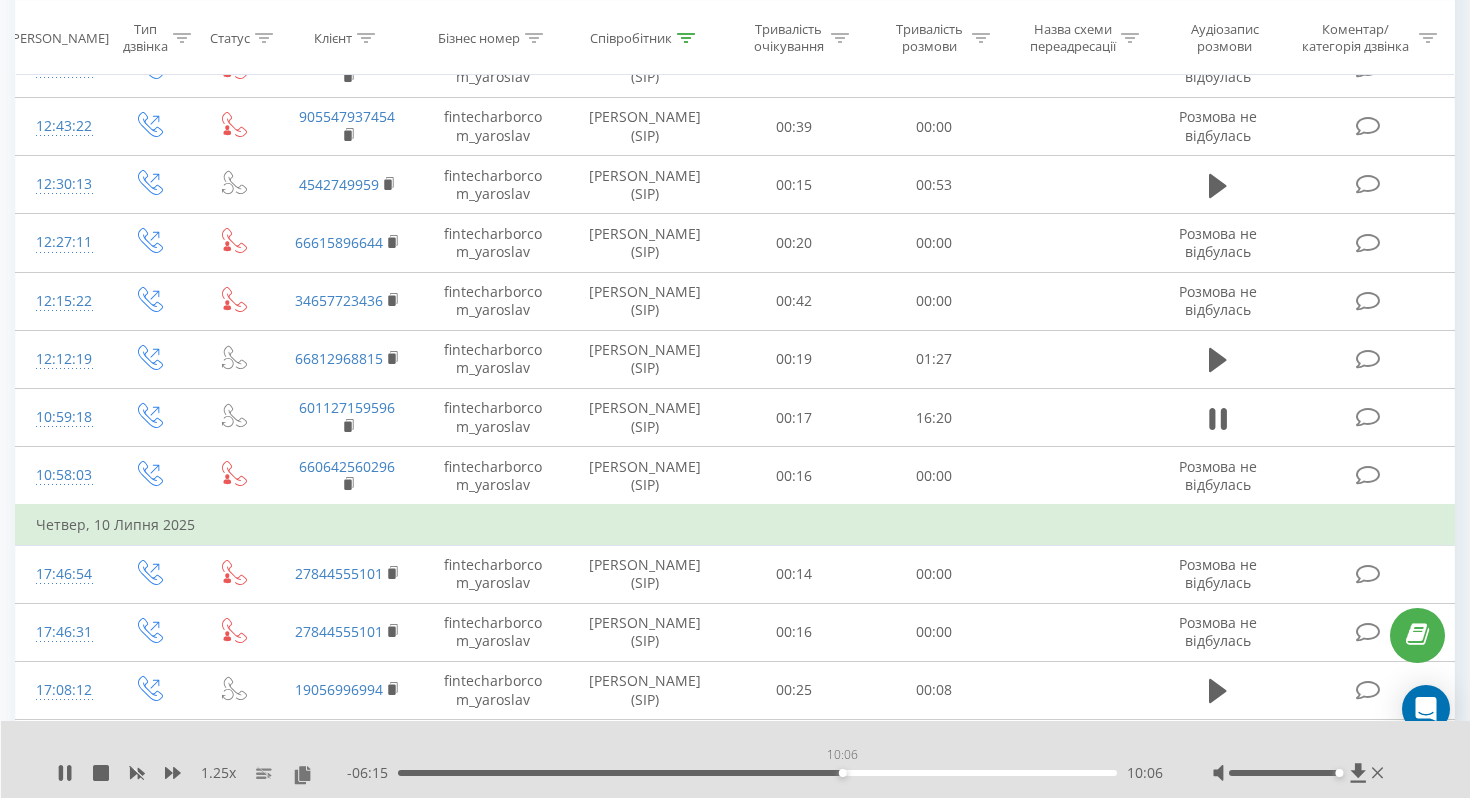 click on "10:06" at bounding box center [757, 773] 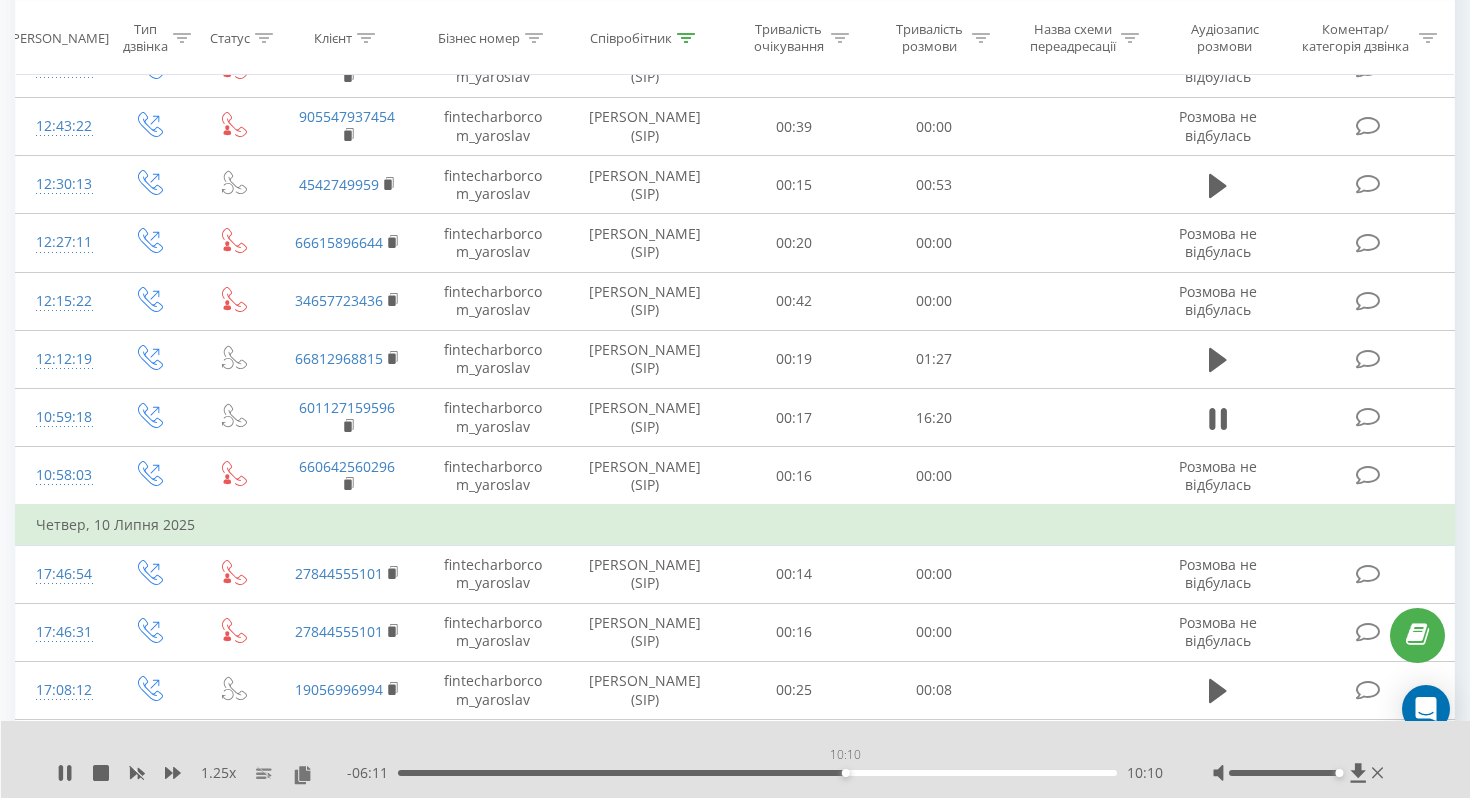click on "10:10" at bounding box center [846, 773] 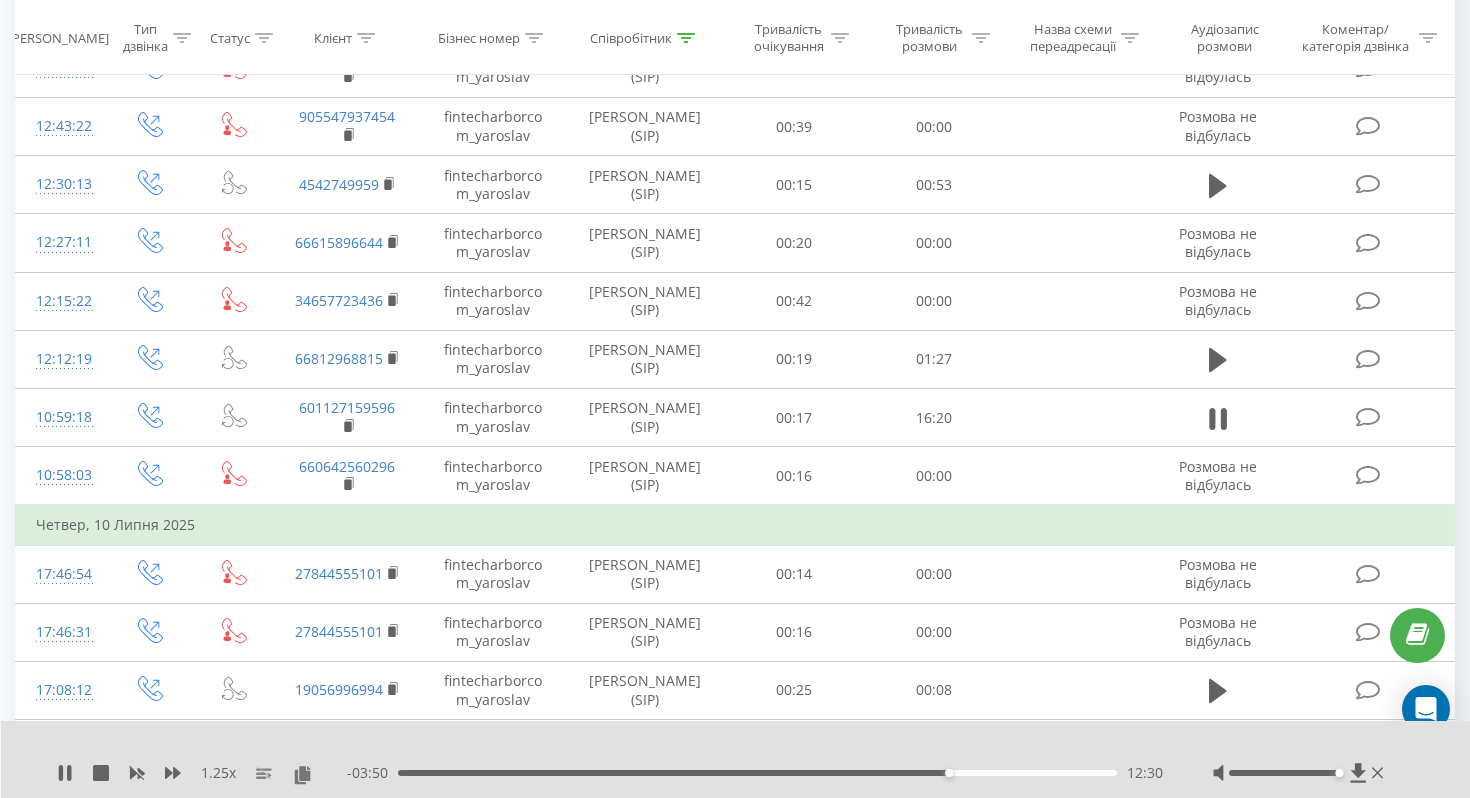 click on "- 03:50 12:30   12:30" at bounding box center (755, 773) 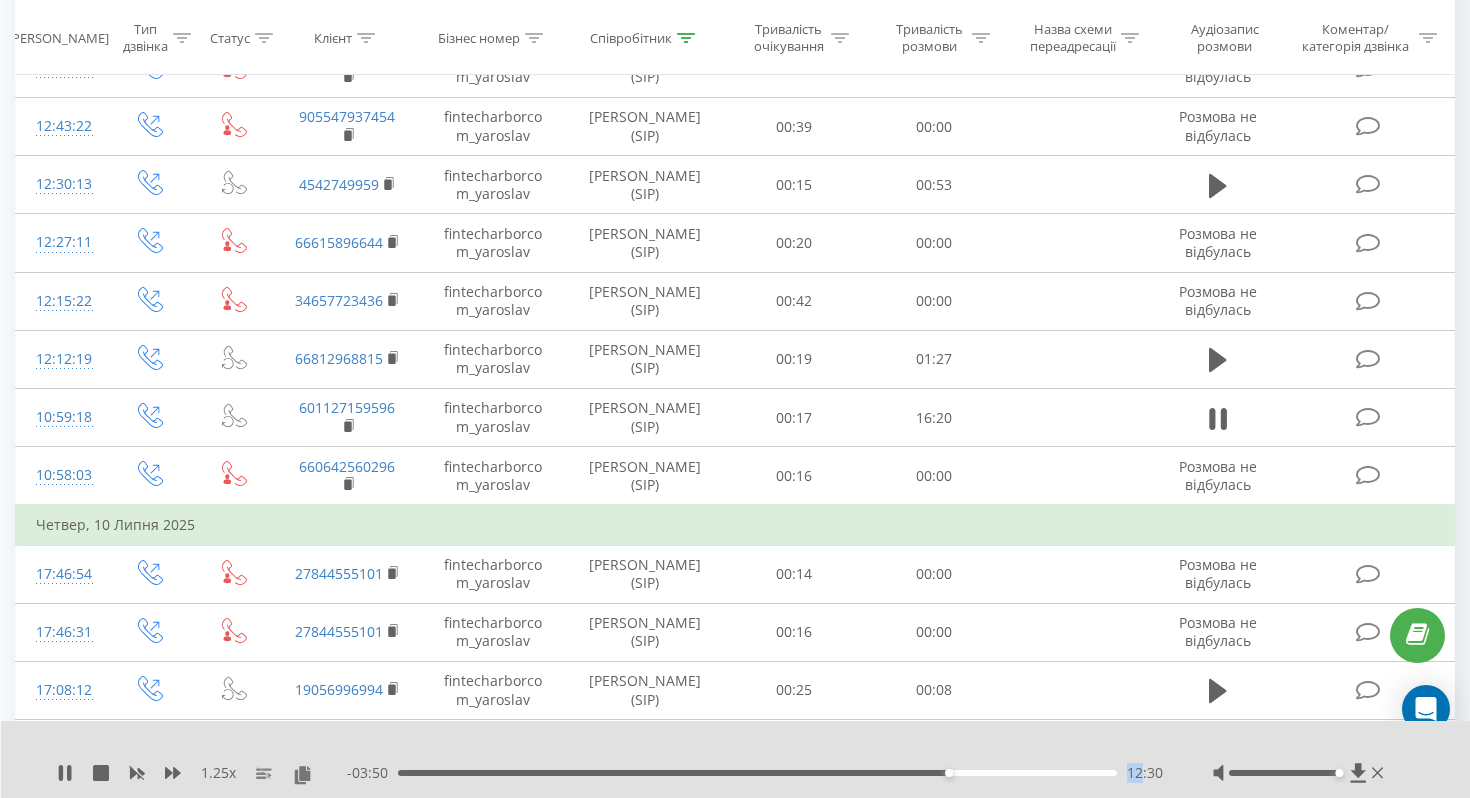 click on "- 03:50 12:30   12:30" at bounding box center [755, 773] 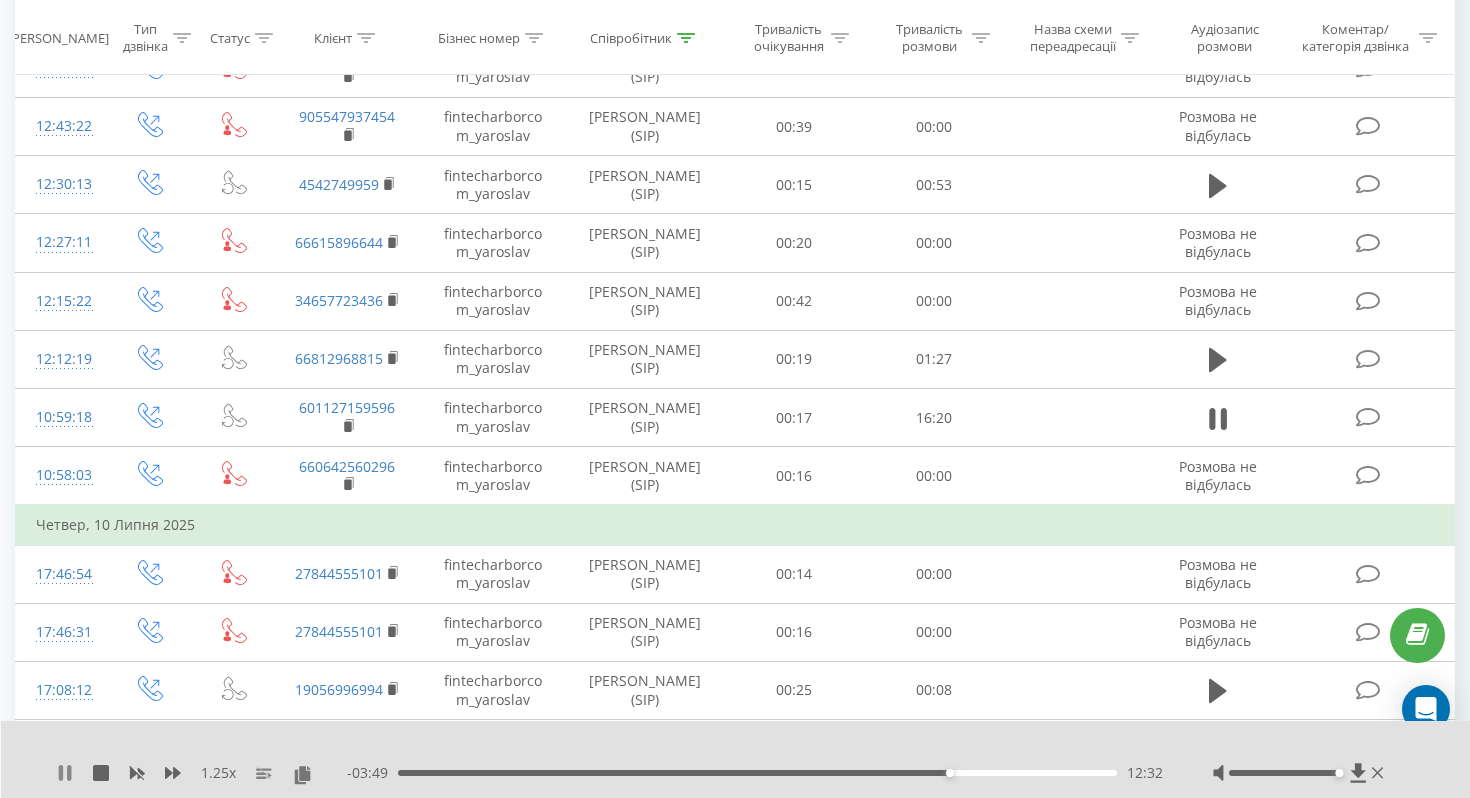 click 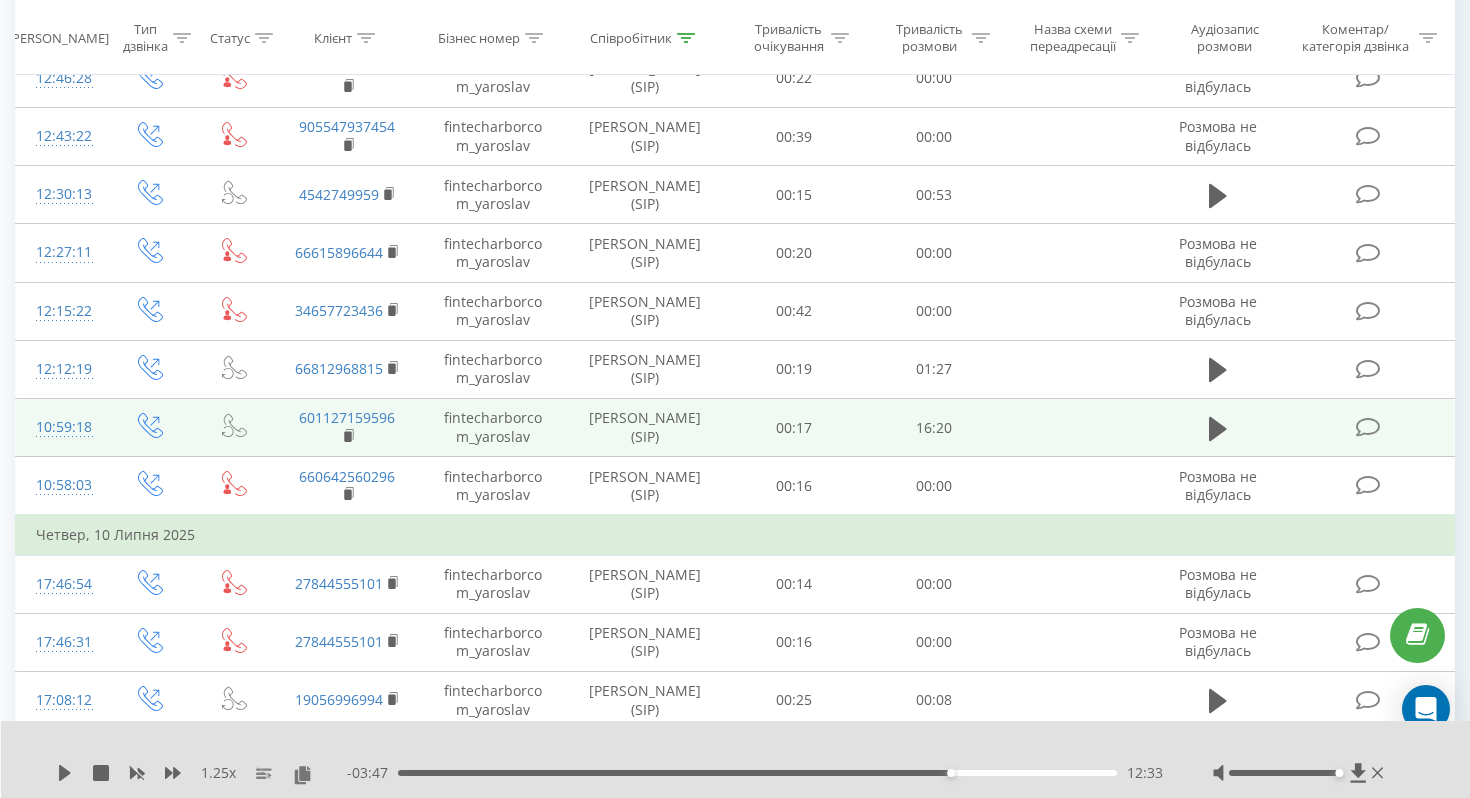 scroll, scrollTop: 1622, scrollLeft: 0, axis: vertical 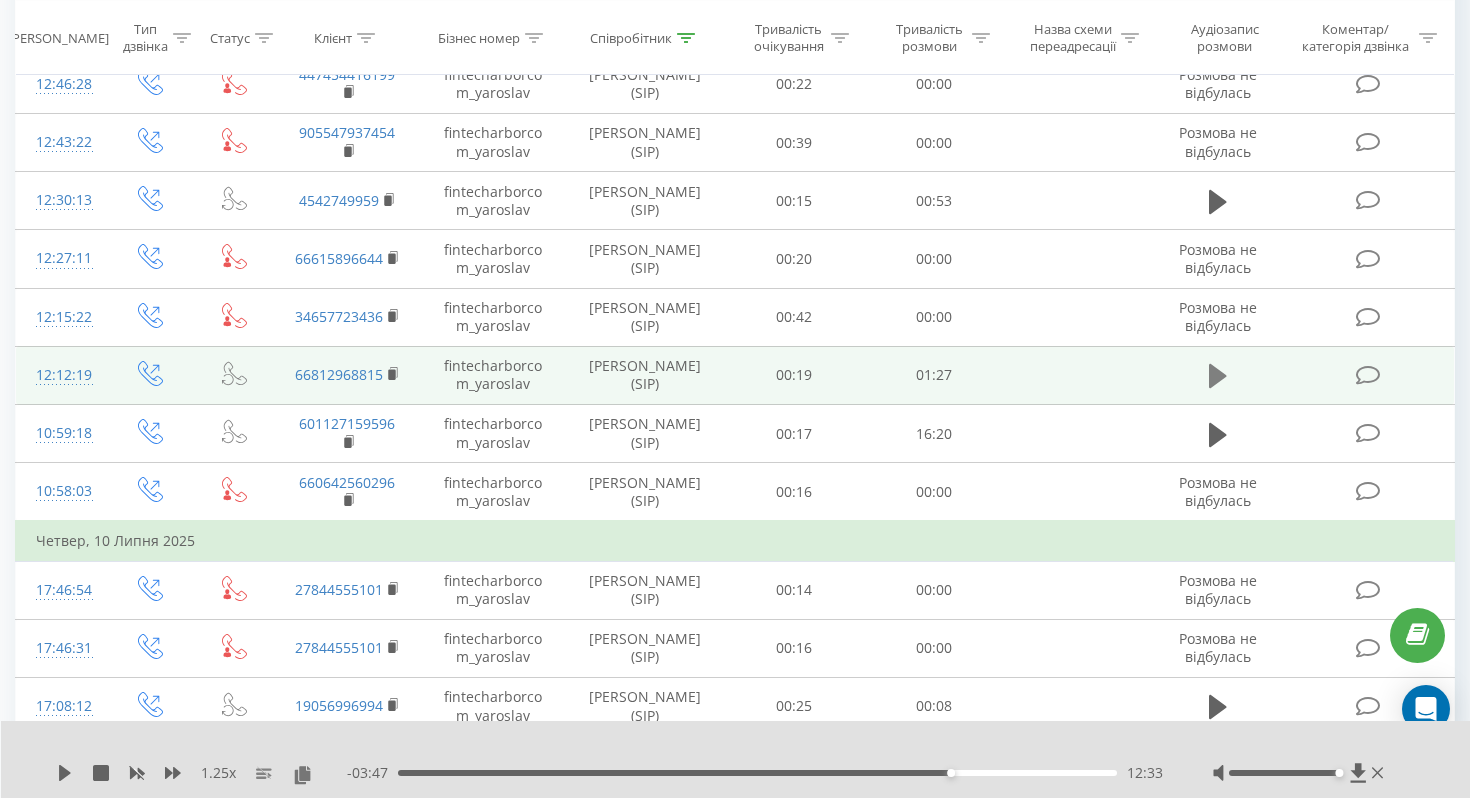 click at bounding box center (1218, 375) 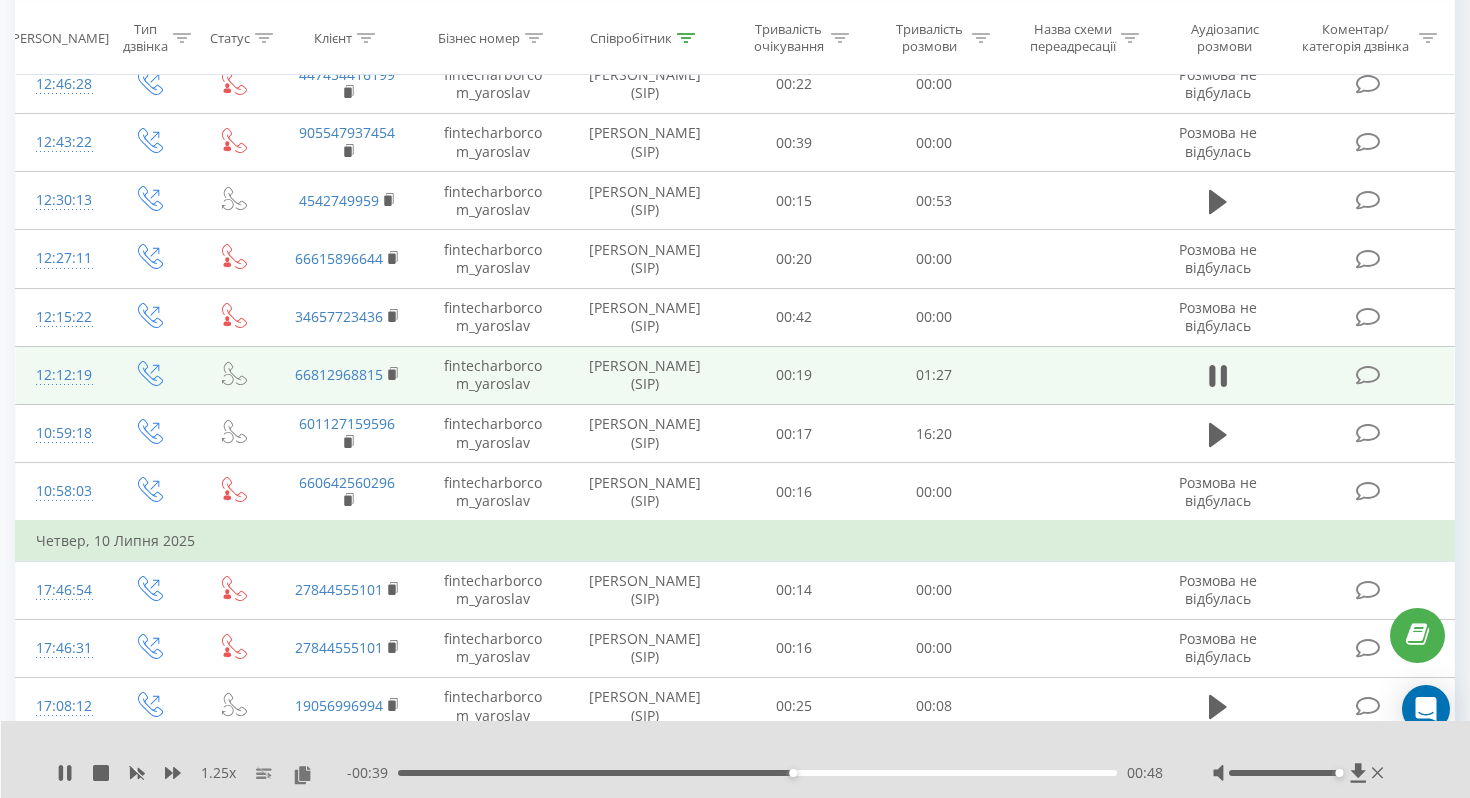 click at bounding box center (1367, 375) 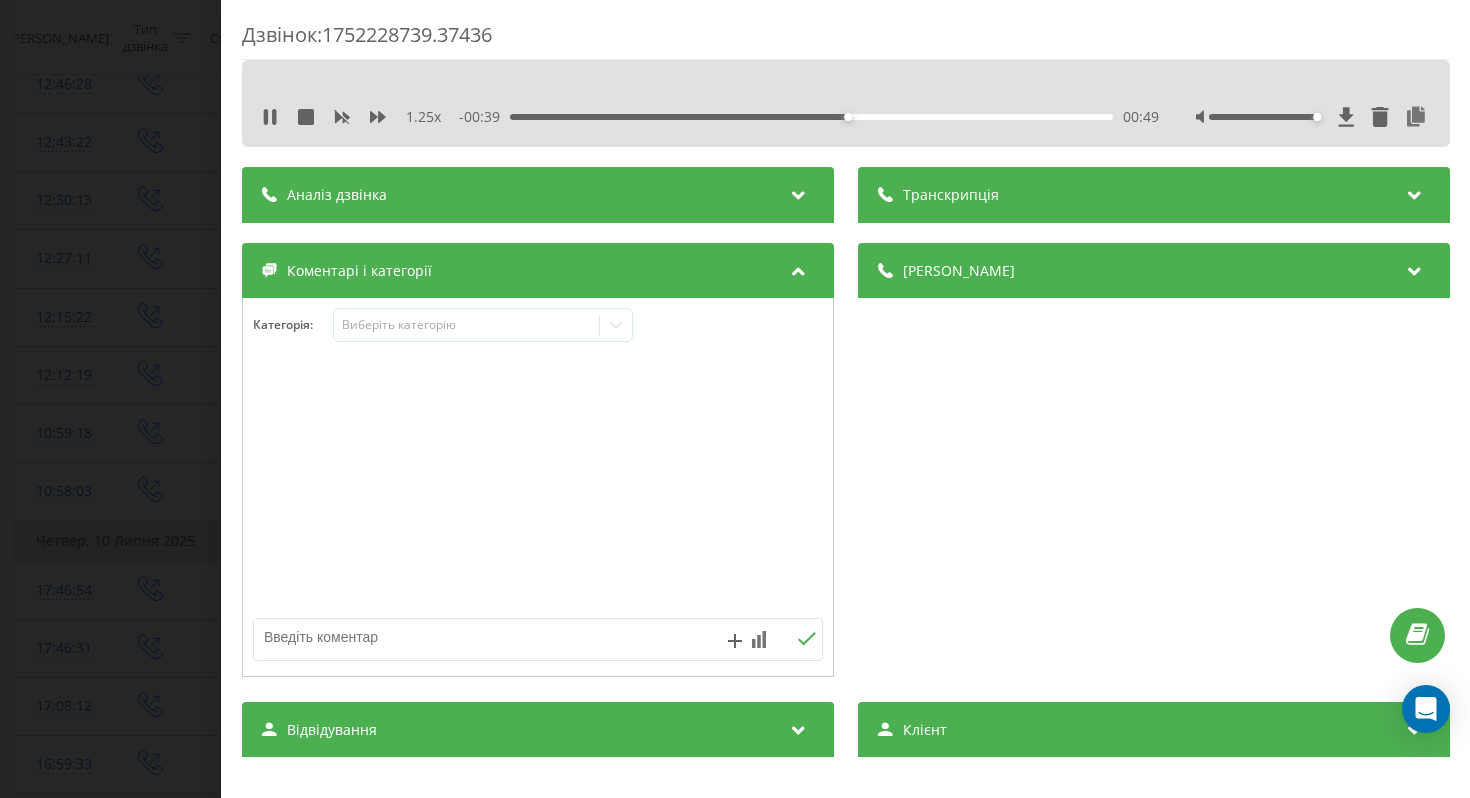 click on "- 00:39 00:49   00:49" at bounding box center [808, 117] 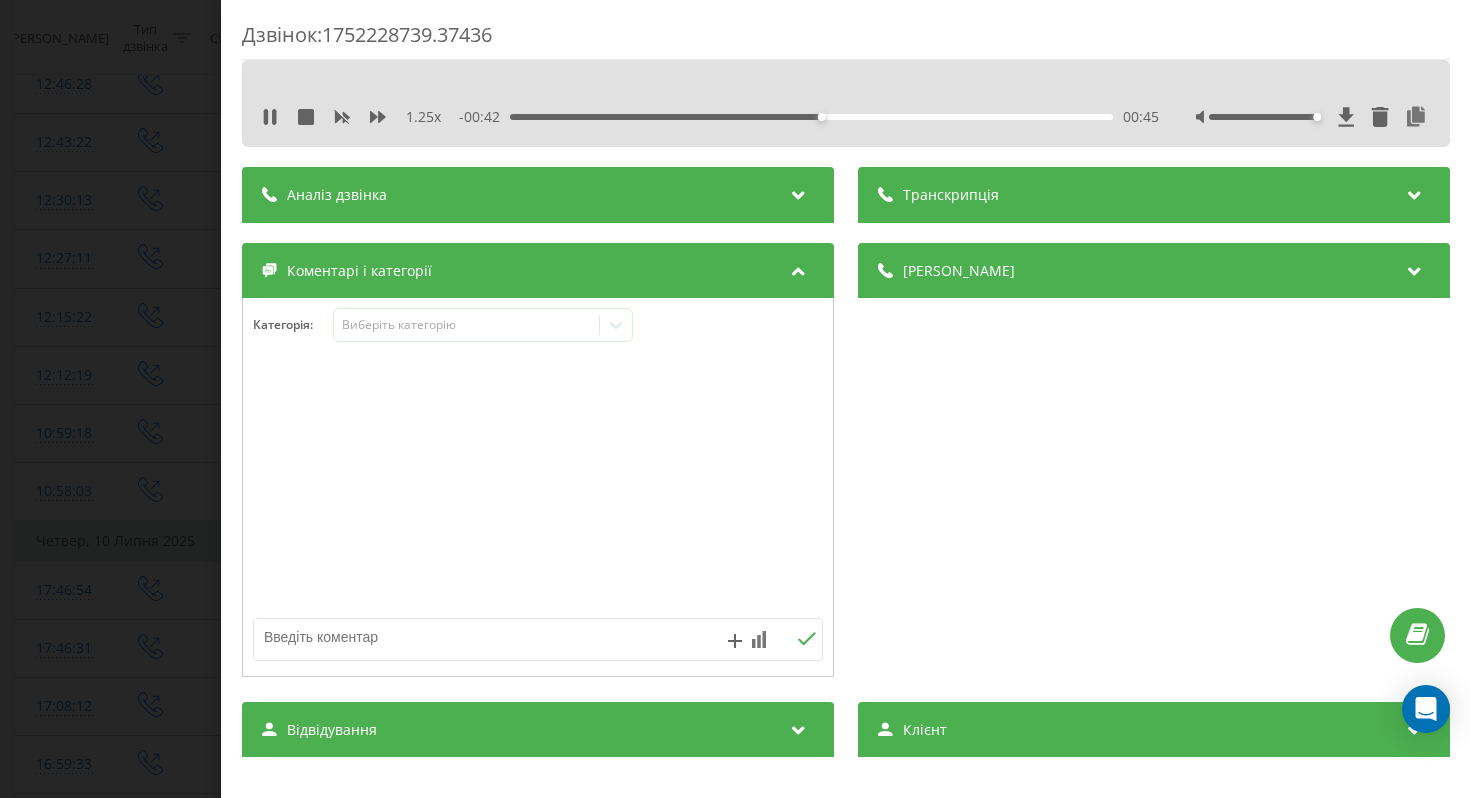 click on "00:45" at bounding box center (811, 117) 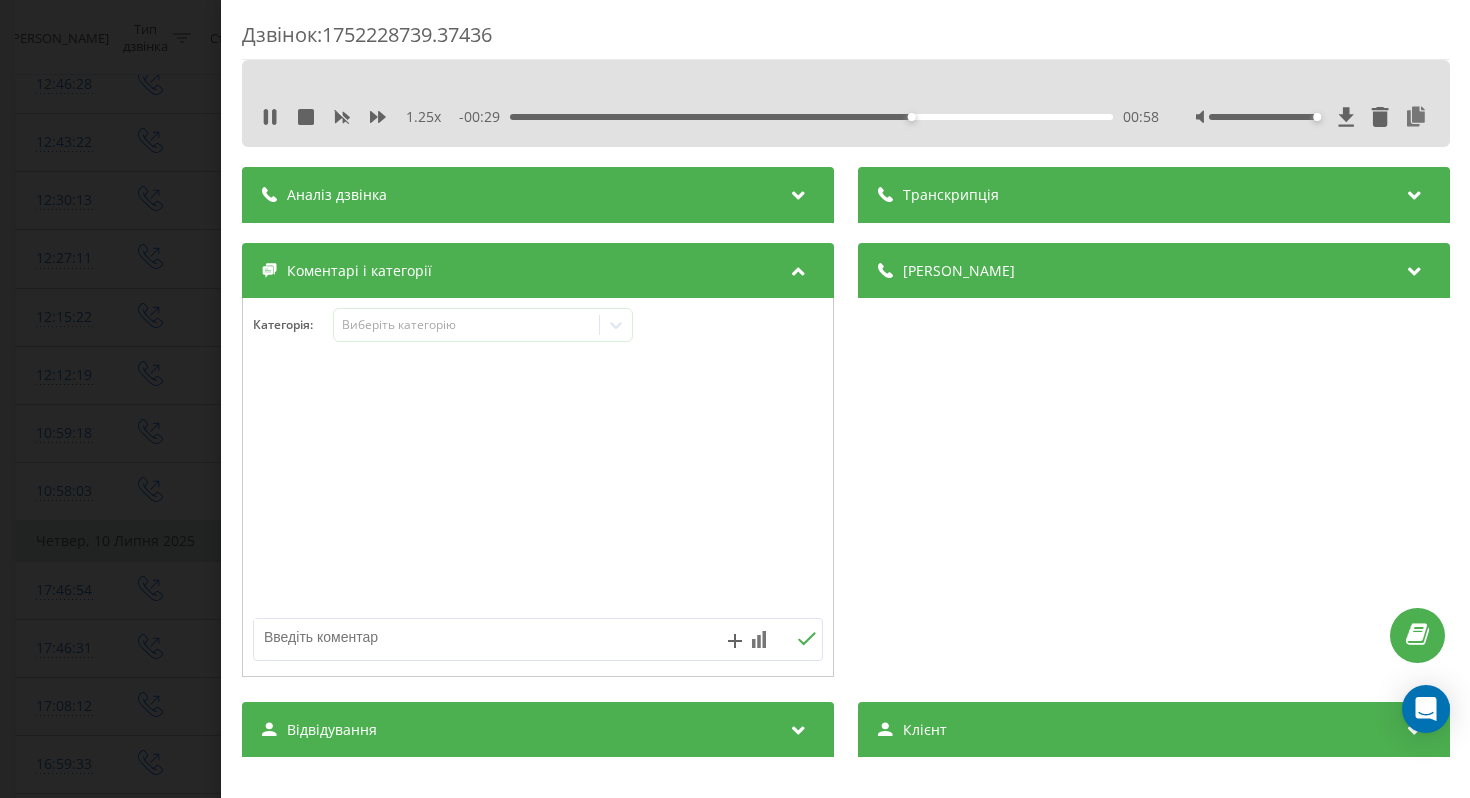 click 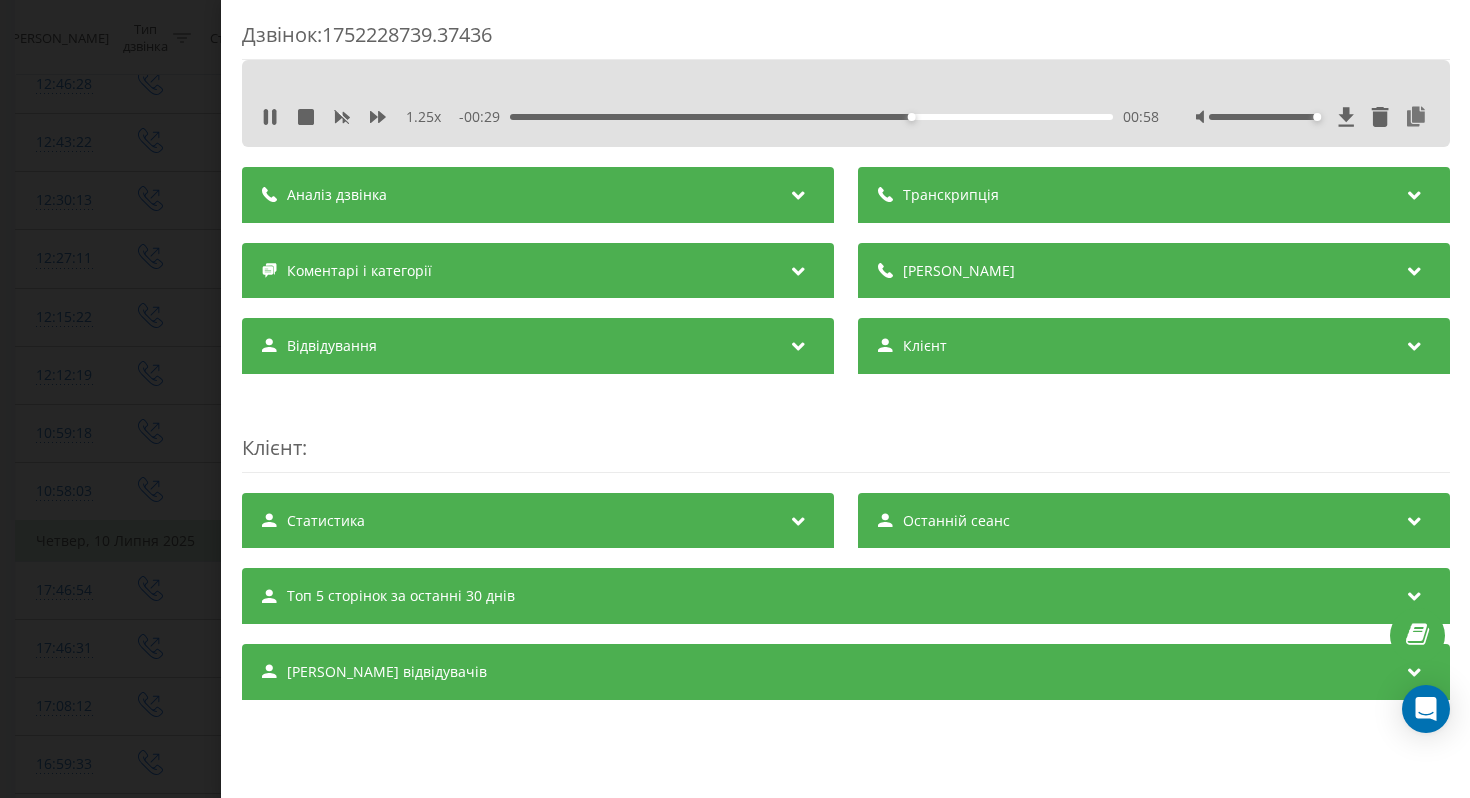 click on "Дзвінок :  1752228739.37436   1.25 x  - 00:29 00:58   00:58   Транскрипція Для AI-аналізу майбутніх дзвінків  налаштуйте та активуйте профіль на сторінці . Якщо профіль вже є і дзвінок відповідає його умовам, оновіть сторінку через 10 хвилин - AI аналізує поточний дзвінок. Аналіз дзвінка Для AI-аналізу майбутніх дзвінків  налаштуйте та активуйте профіль на сторінці . Якщо профіль вже є і дзвінок відповідає його умовам, оновіть сторінку через 10 хвилин - AI аналізує поточний дзвінок. Деталі дзвінка Загальне Дата дзвінка 2025-07-11 12:12:19 Тип дзвінка Вихідний Статус дзвінка Повторний 66812968815 n/a" at bounding box center (735, 399) 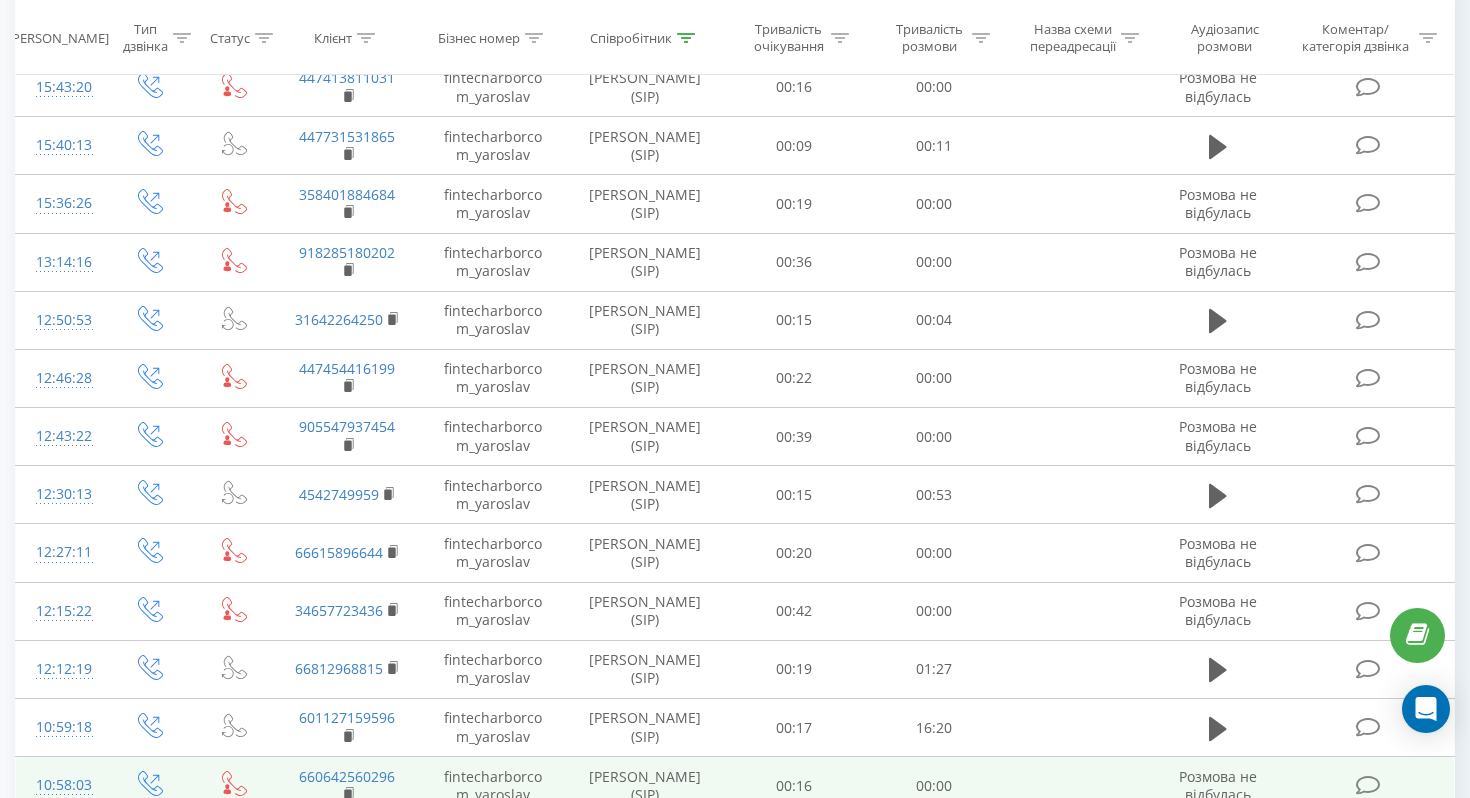 scroll, scrollTop: 1305, scrollLeft: 0, axis: vertical 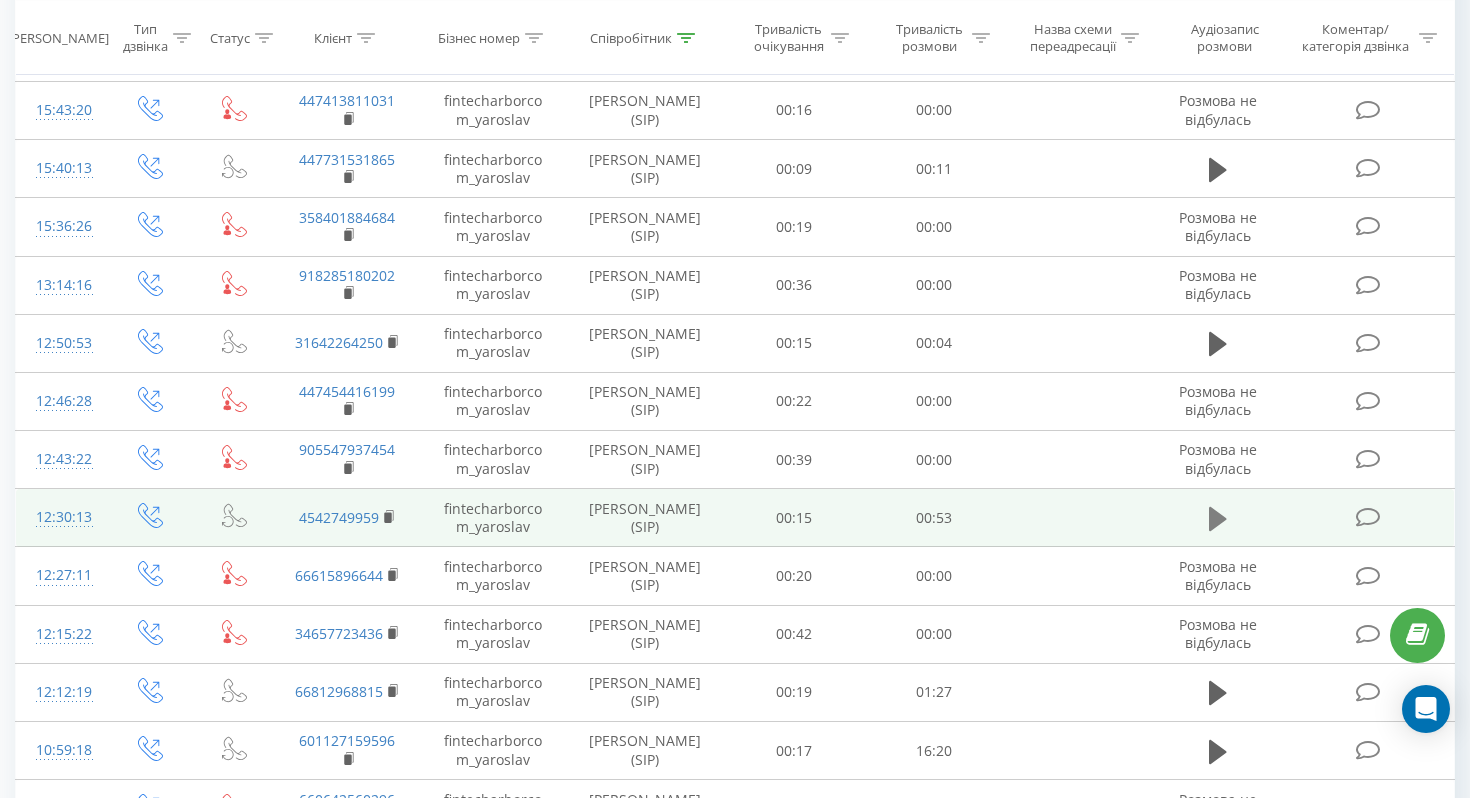 click at bounding box center (1218, 519) 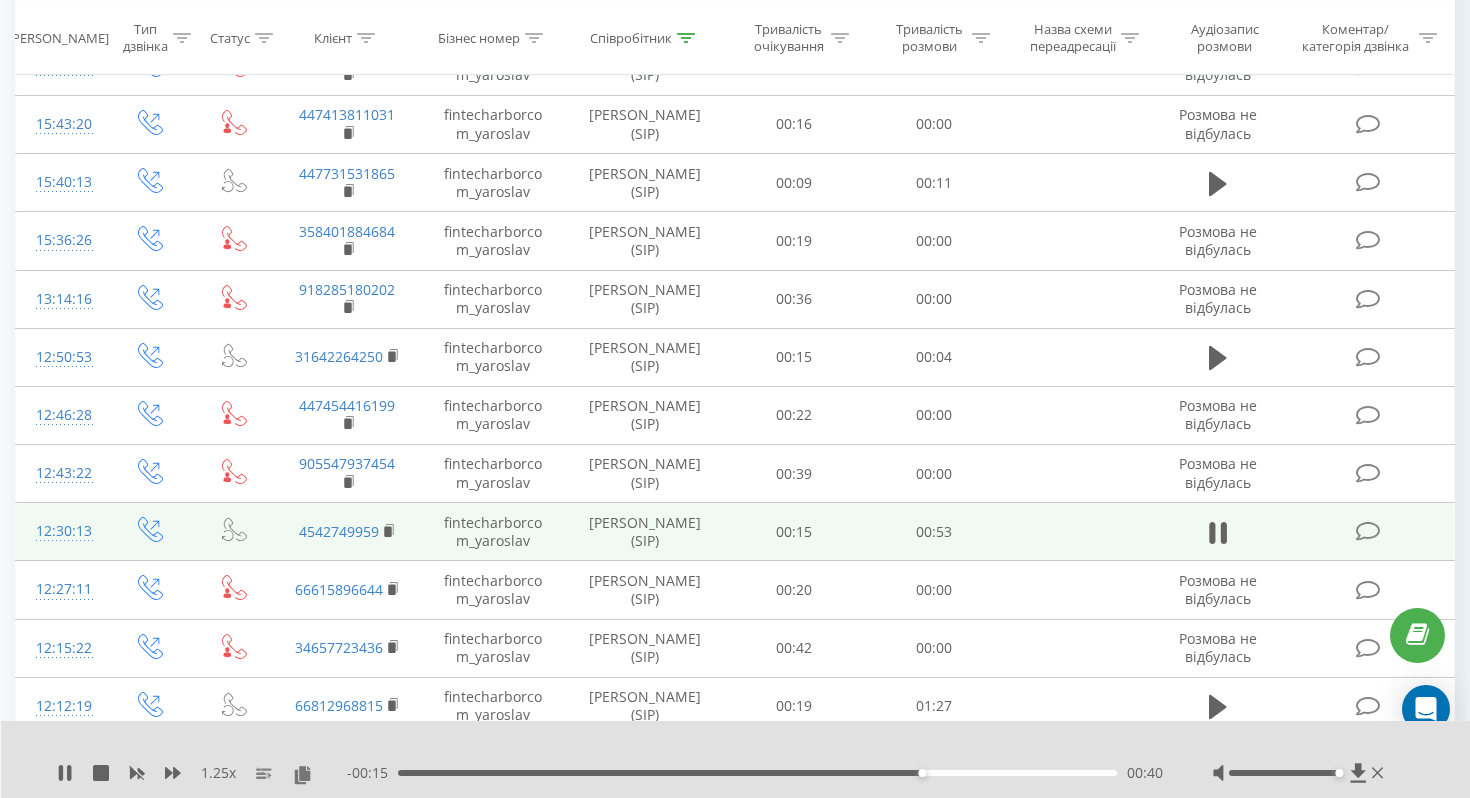 scroll, scrollTop: 1303, scrollLeft: 0, axis: vertical 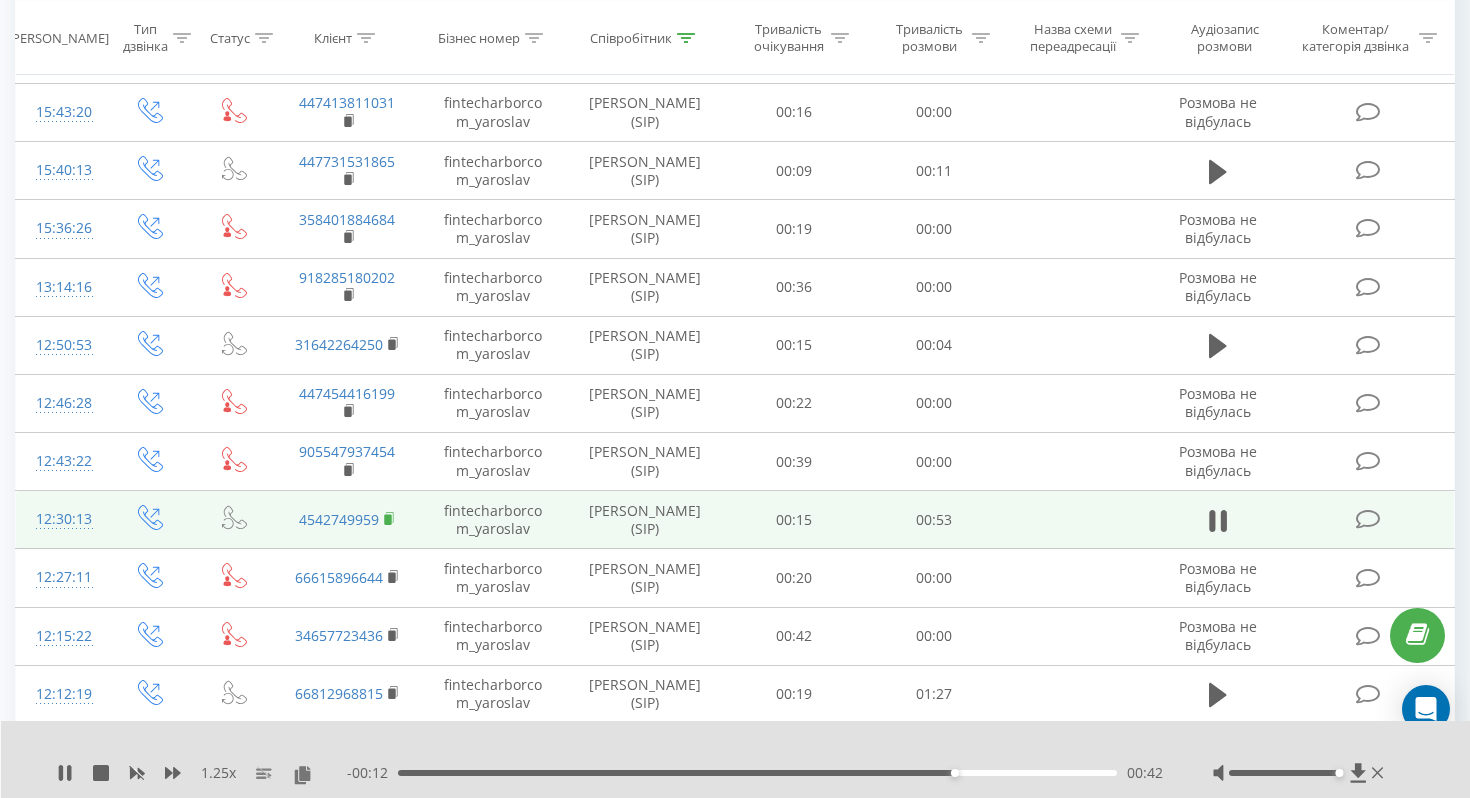 click 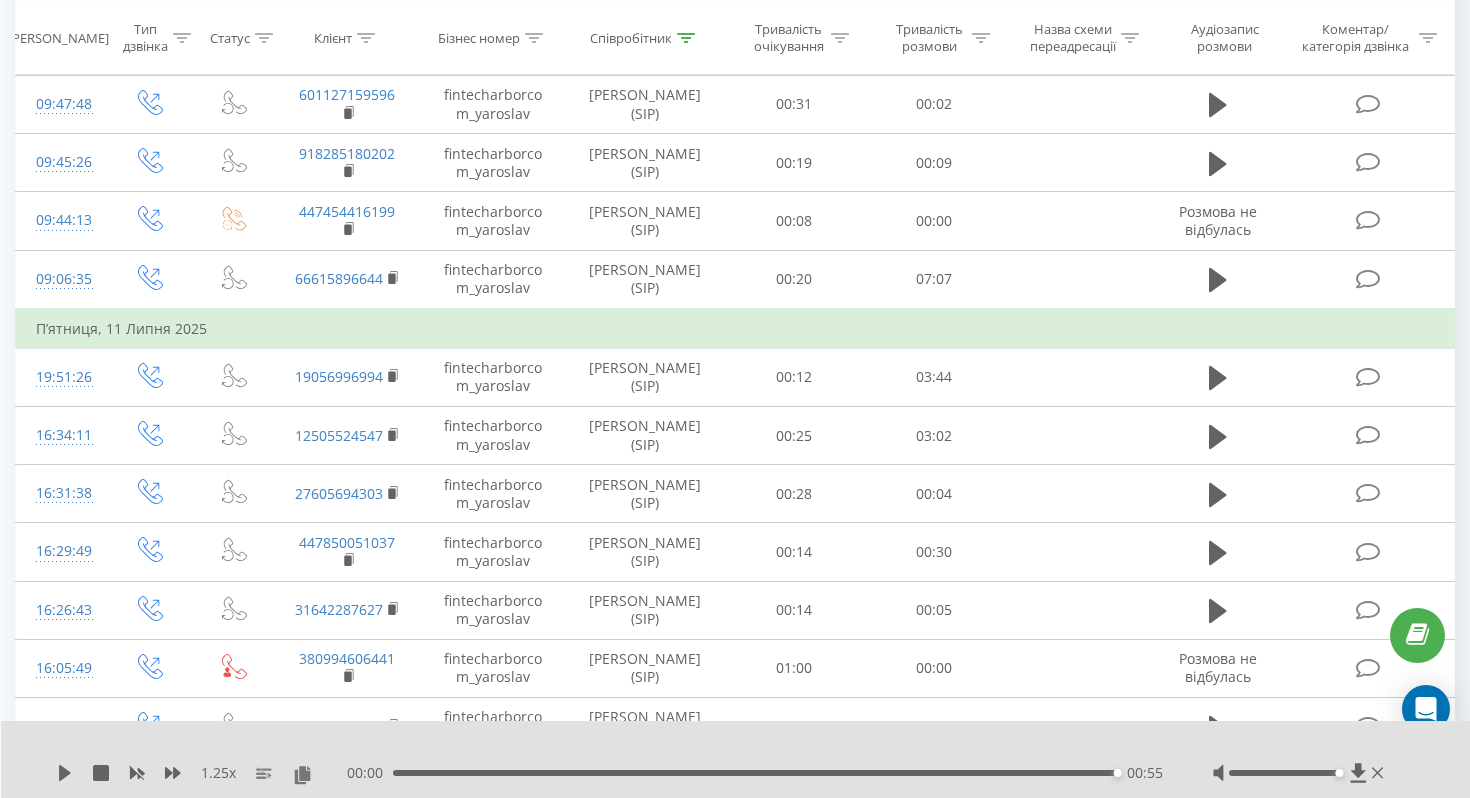 scroll, scrollTop: 374, scrollLeft: 0, axis: vertical 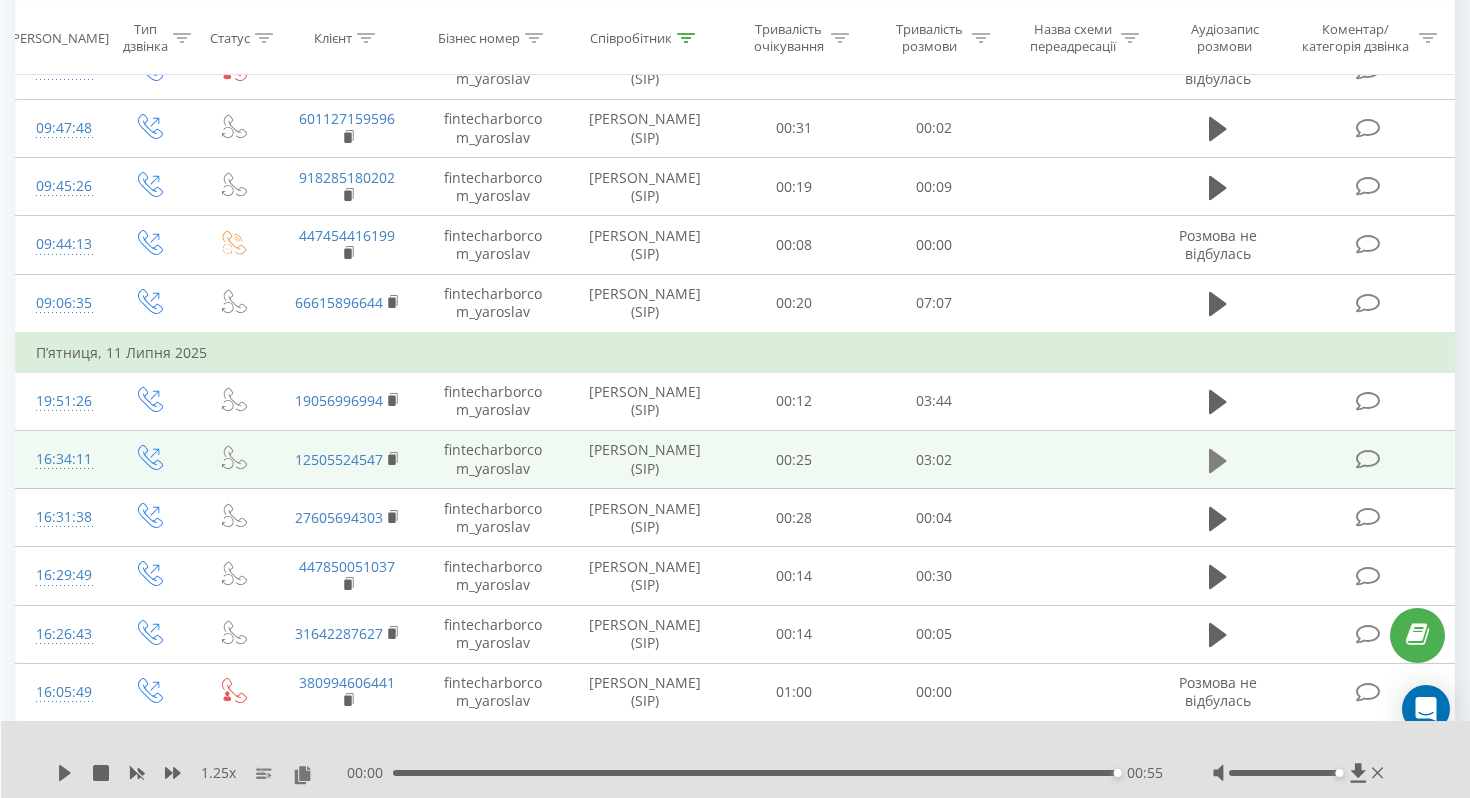click 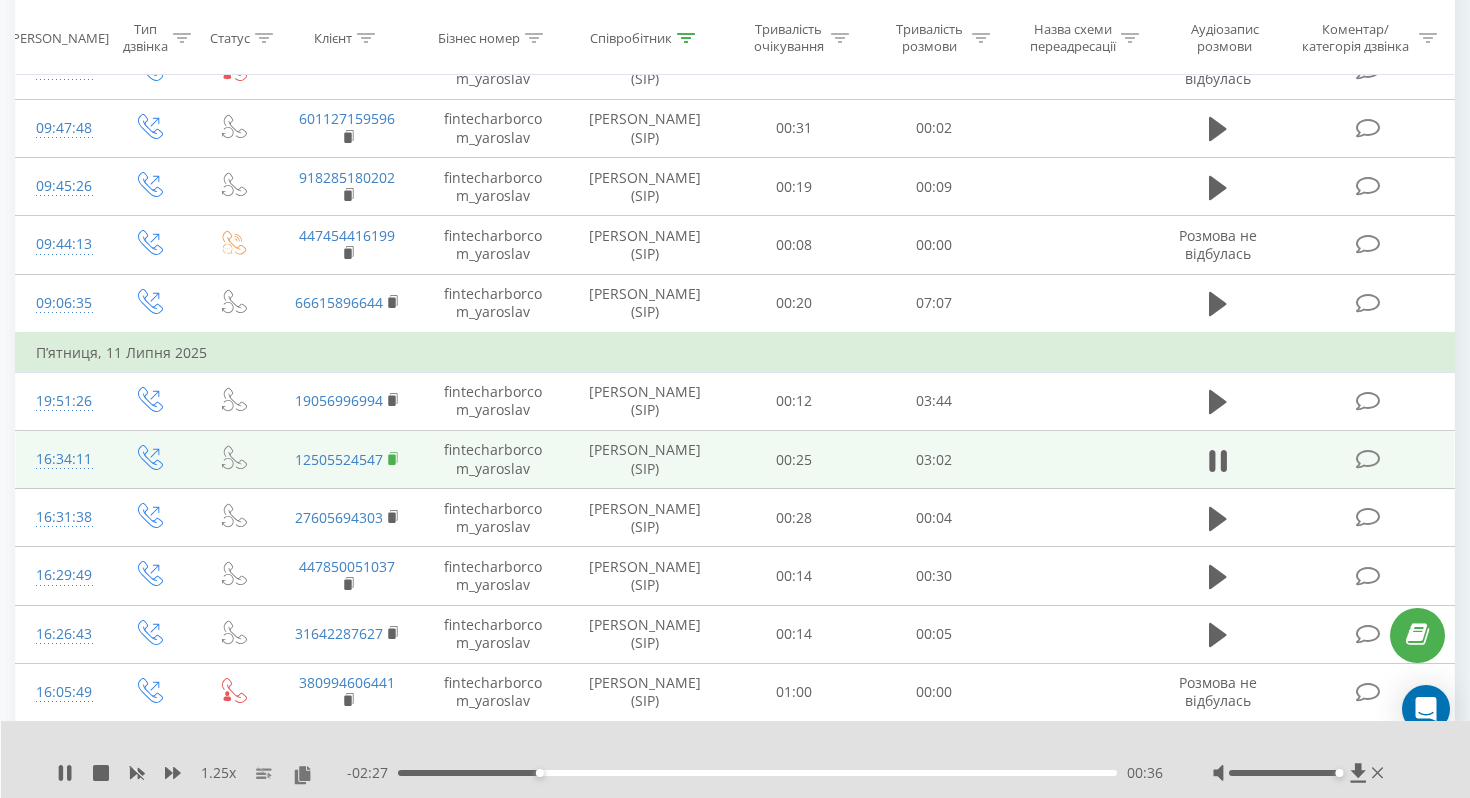 click 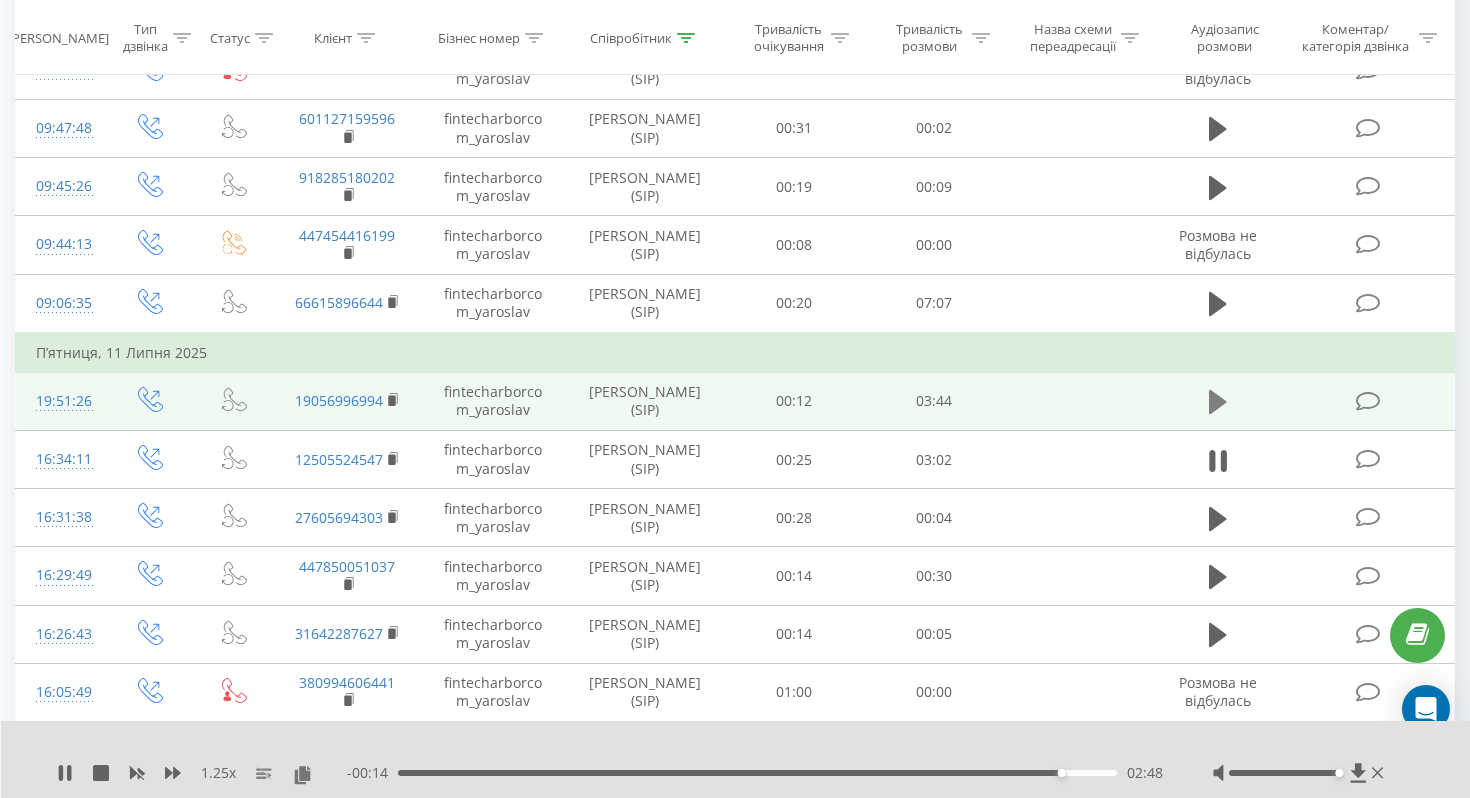click at bounding box center (1218, 402) 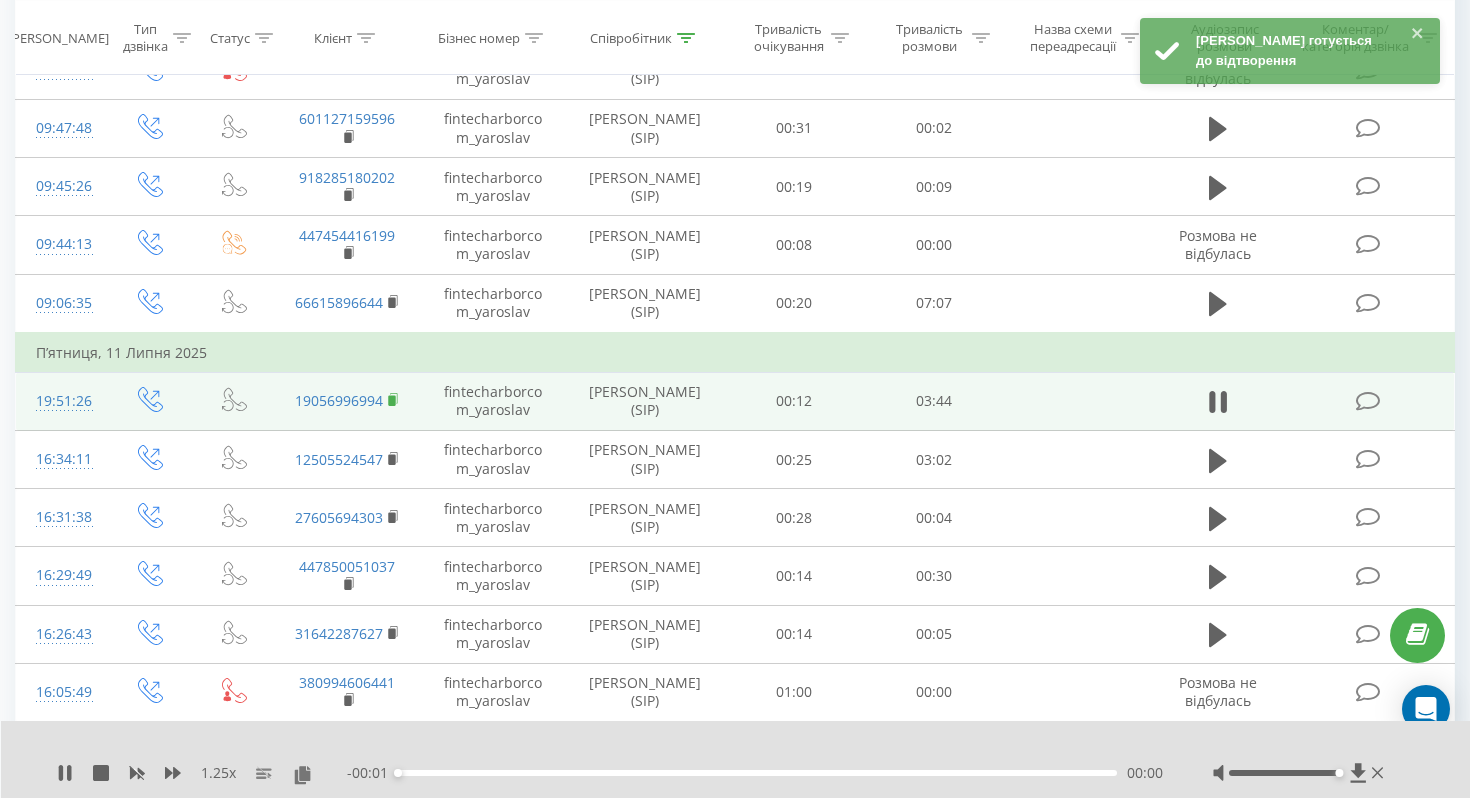 click 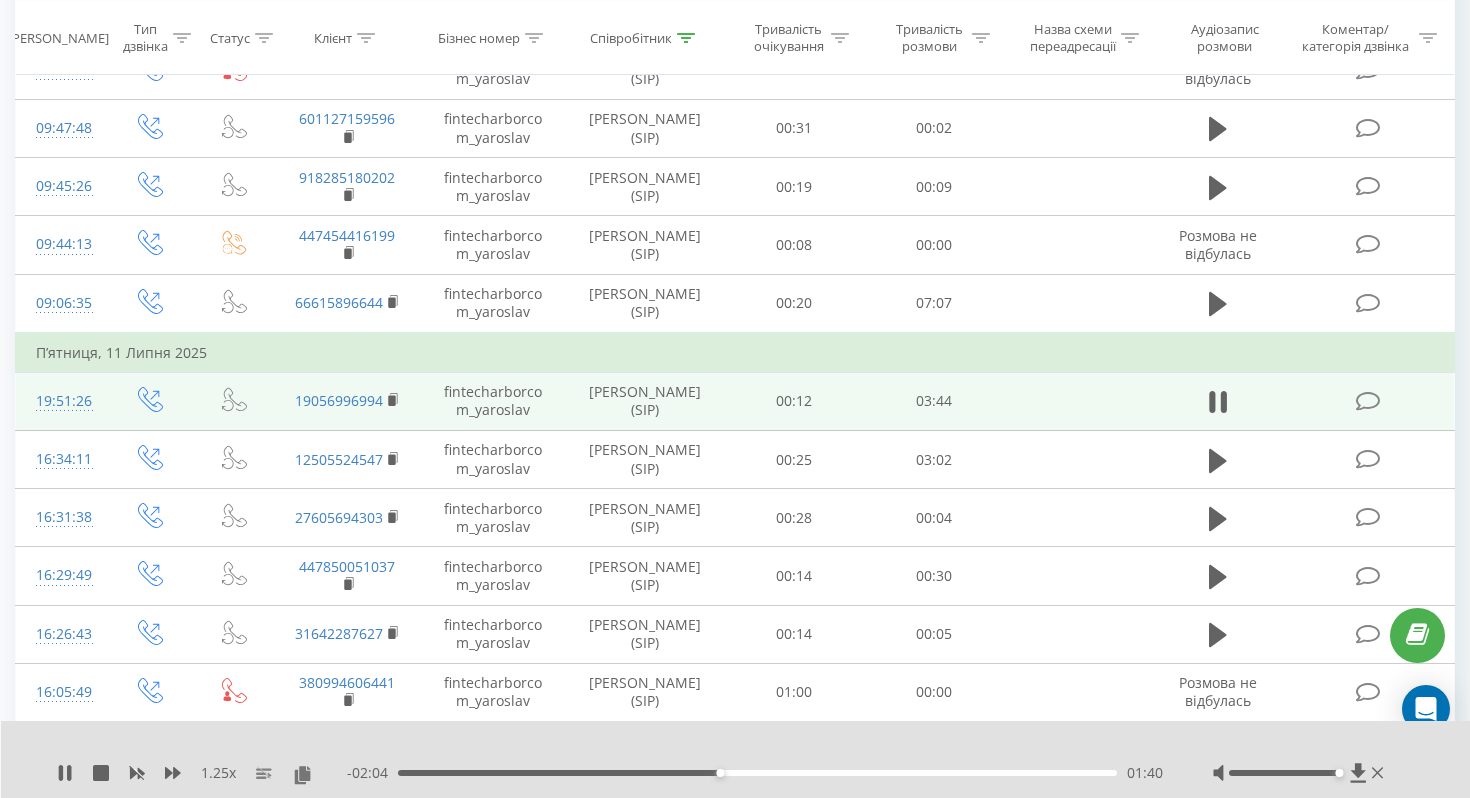 click at bounding box center [1367, 401] 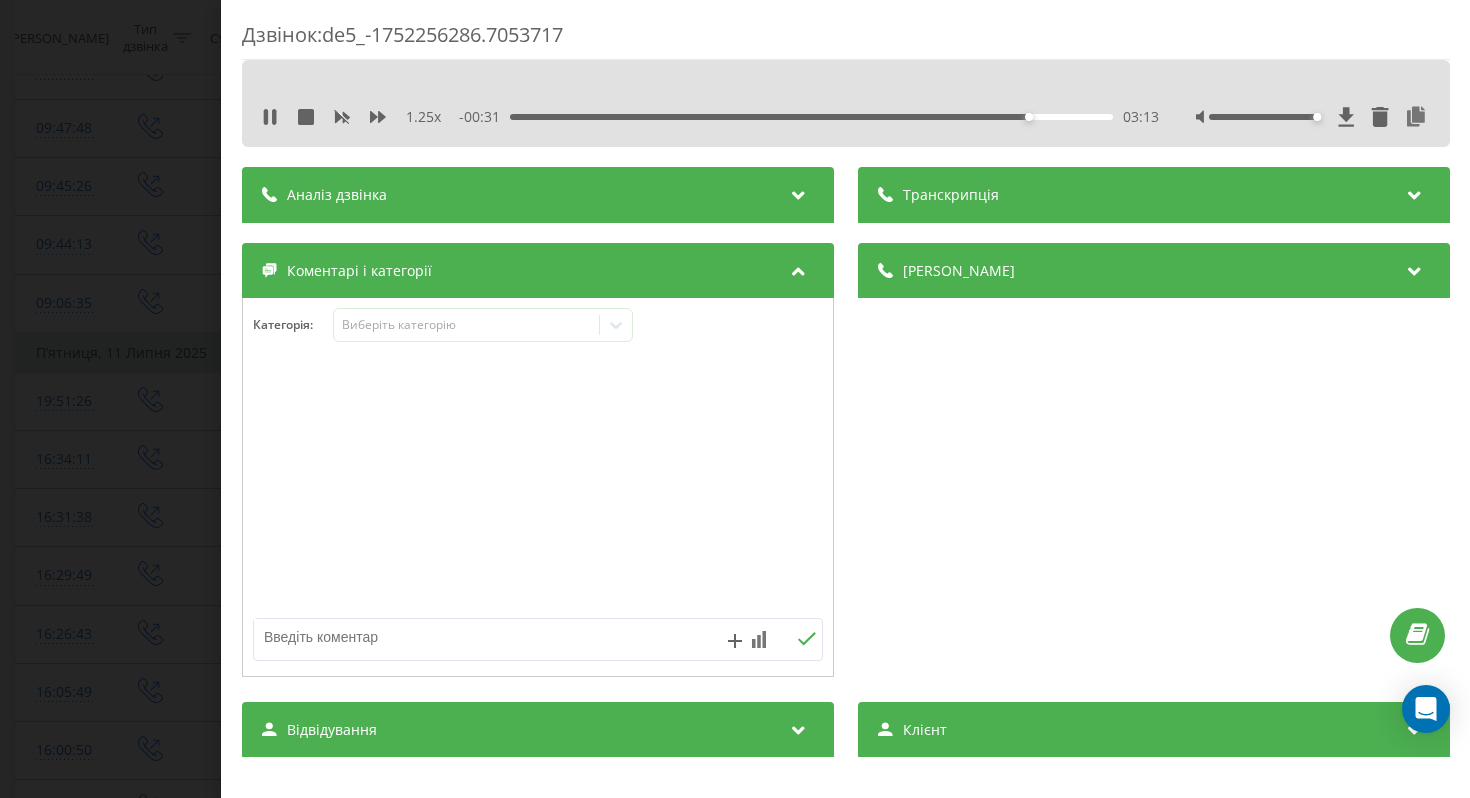 click on "Дзвінок :  de5_-1752256286.7053717   1.25 x  - 00:31 03:13   03:13   Транскрипція Для AI-аналізу майбутніх дзвінків  налаштуйте та активуйте профіль на сторінці . Якщо профіль вже є і дзвінок відповідає його умовам, оновіть сторінку через 10 хвилин - AI аналізує поточний дзвінок. Аналіз дзвінка Для AI-аналізу майбутніх дзвінків  налаштуйте та активуйте профіль на сторінці . Якщо профіль вже є і дзвінок відповідає його умовам, оновіть сторінку через 10 хвилин - AI аналізує поточний дзвінок. Деталі дзвінка Загальне Дата дзвінка 2025-07-11 19:51:26 Тип дзвінка Вихідний Статус дзвінка Повторний n/a : :" at bounding box center [735, 399] 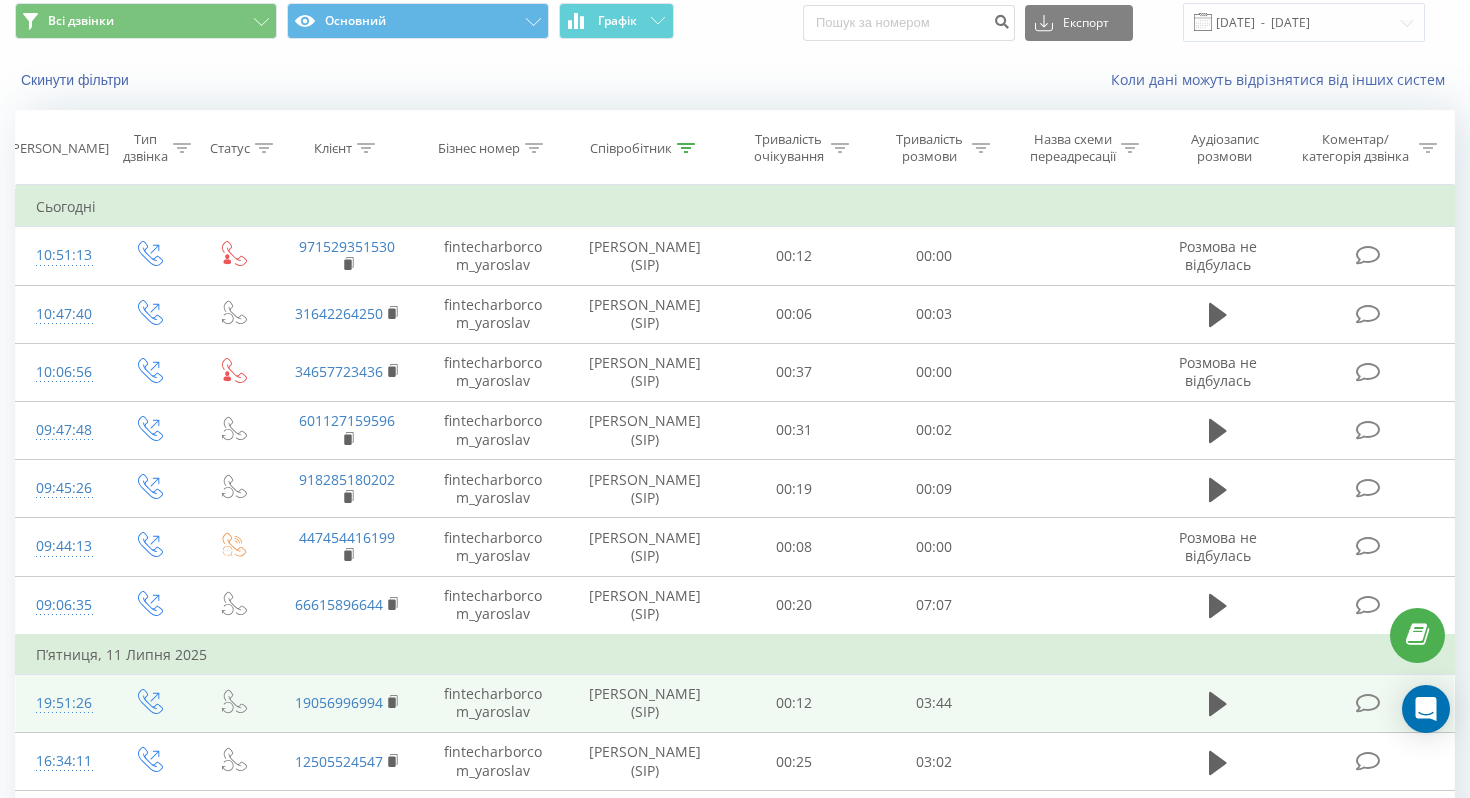 scroll, scrollTop: 67, scrollLeft: 0, axis: vertical 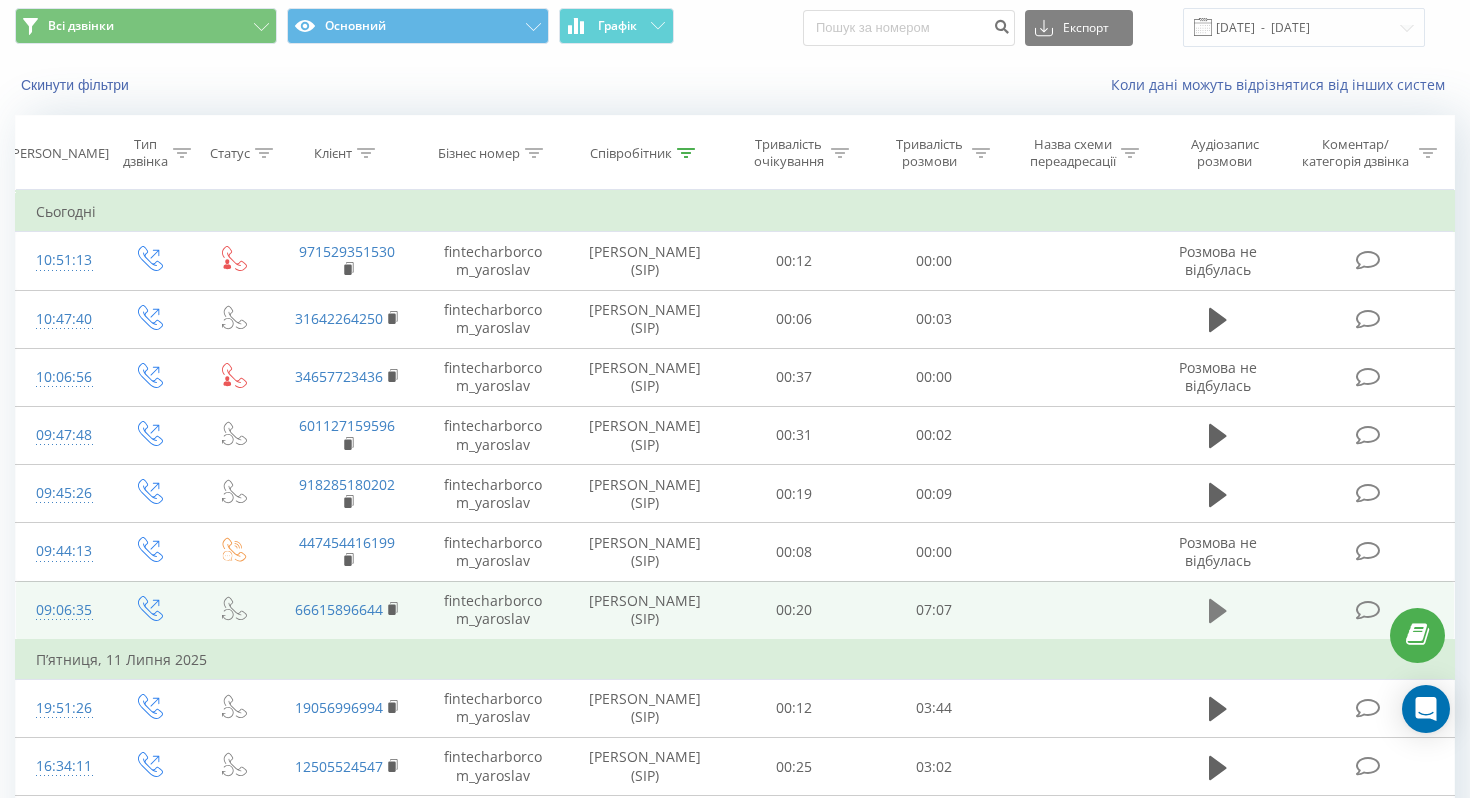 click 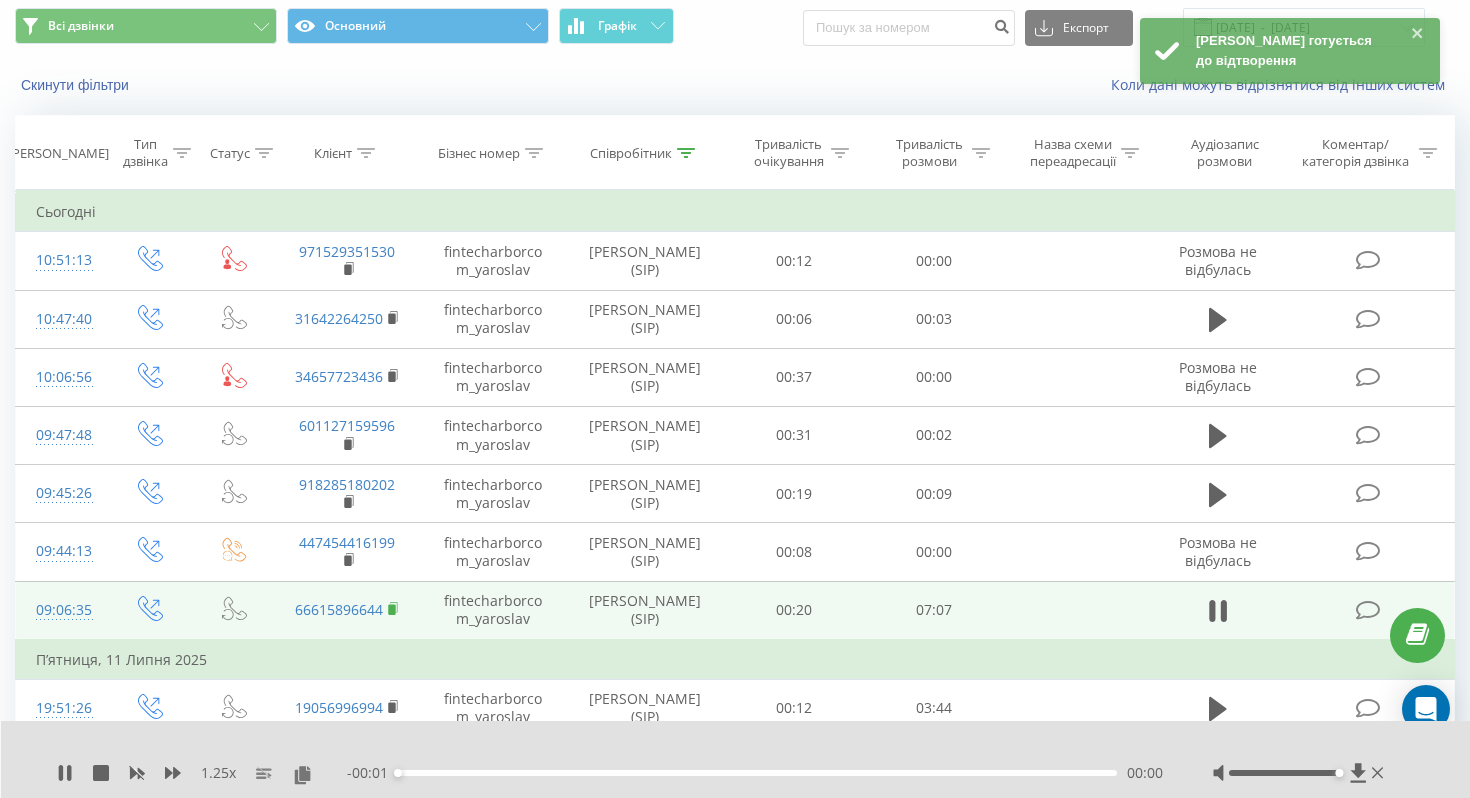 click 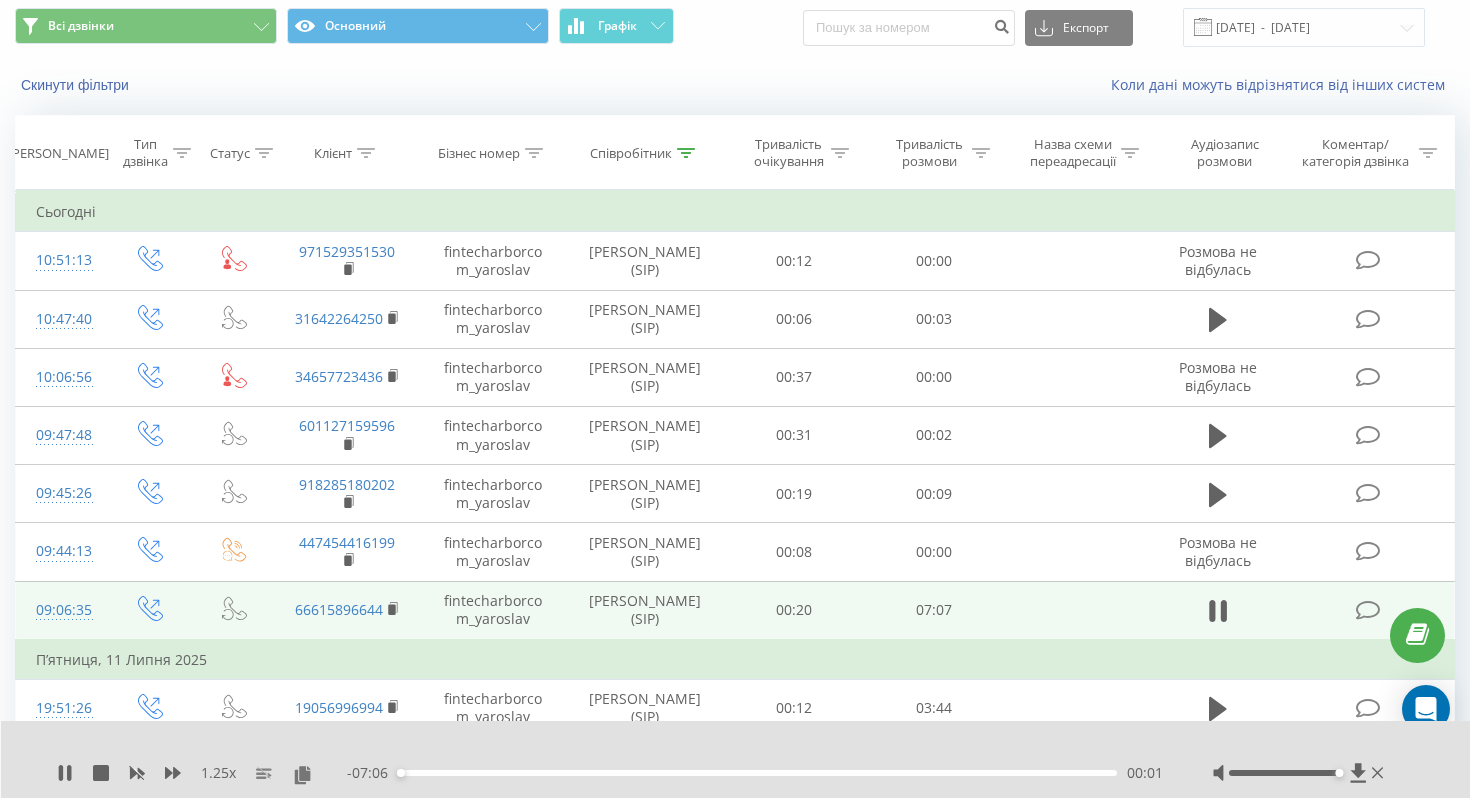 click at bounding box center [1367, 610] 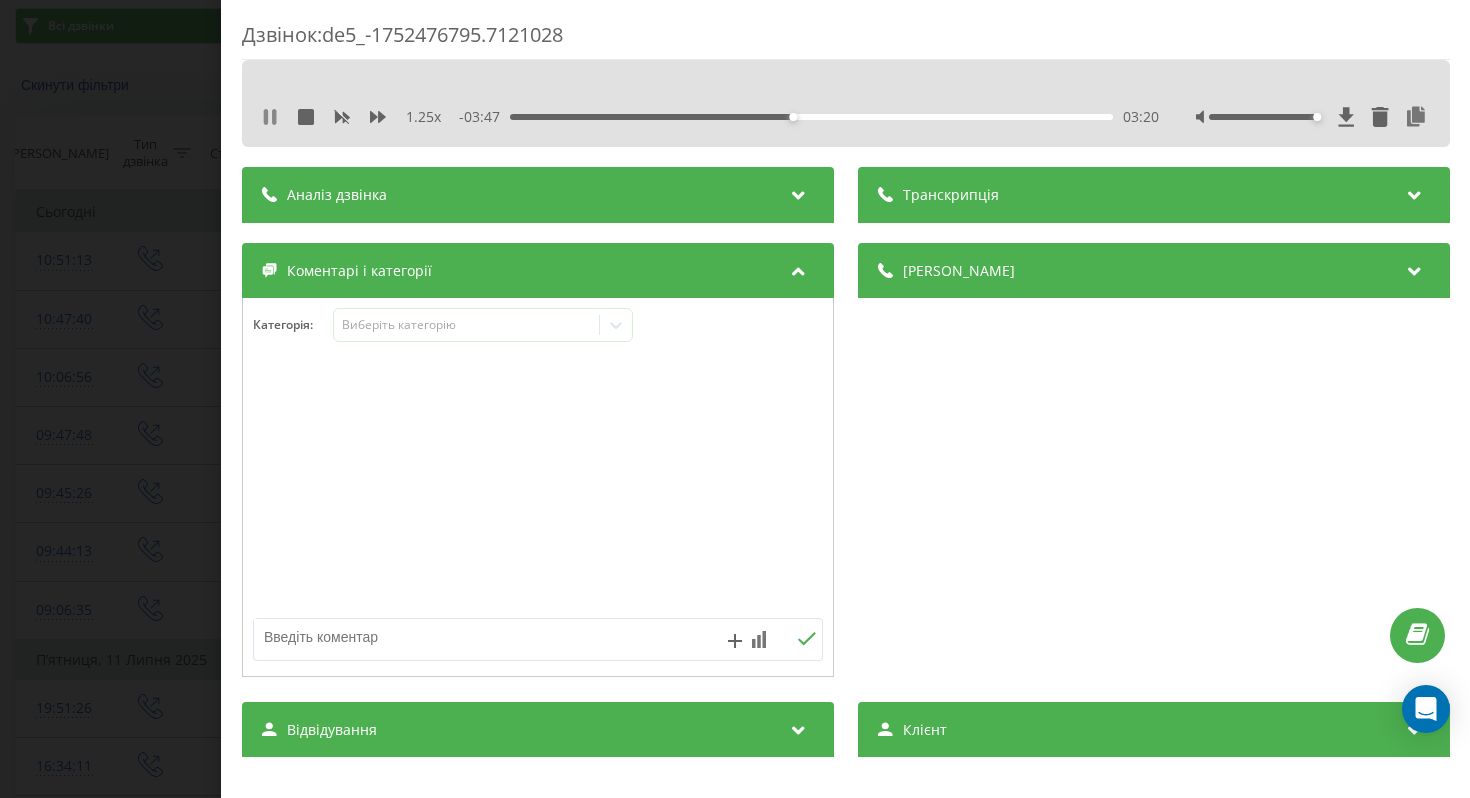 click 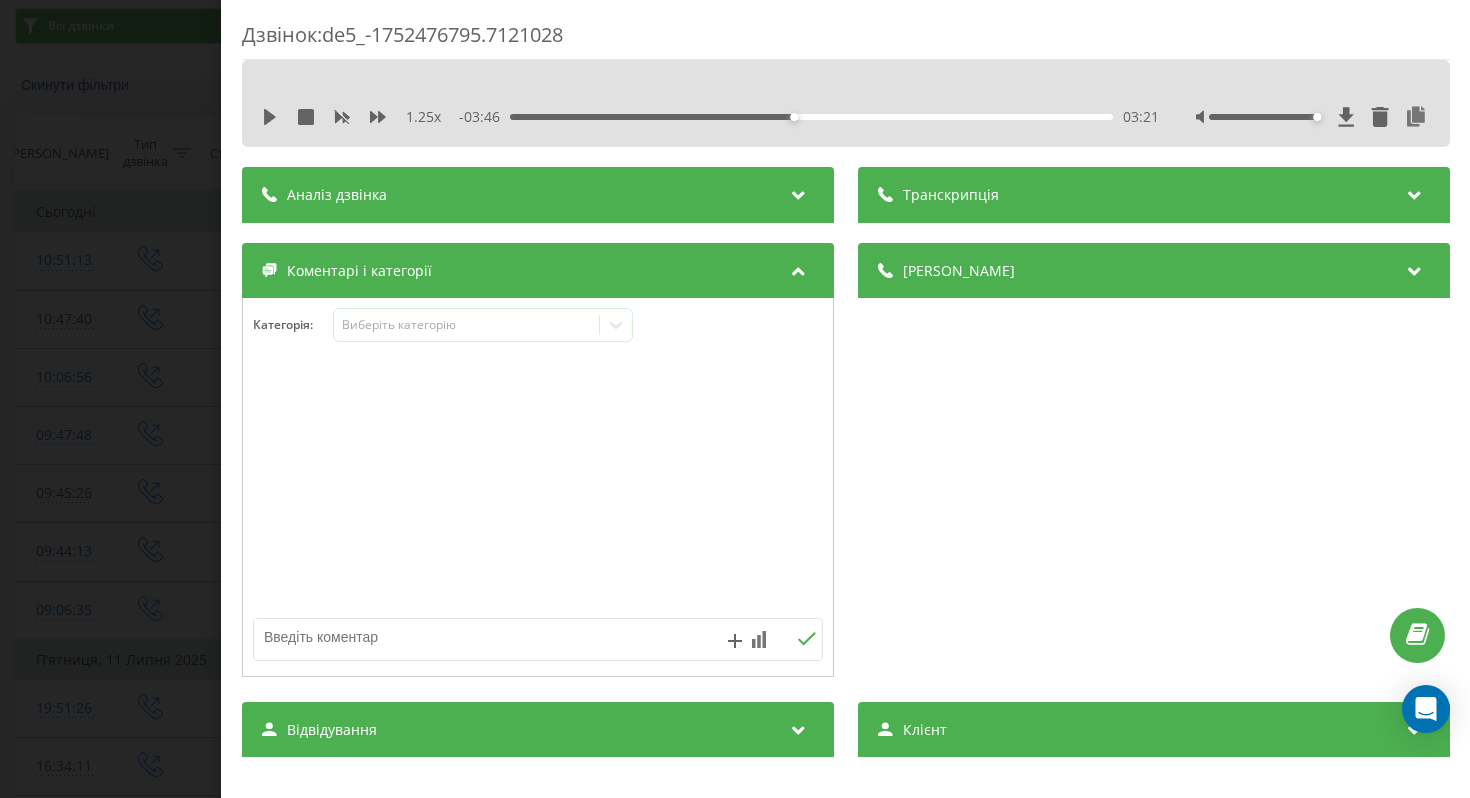 click on "1.25 x" at bounding box center (352, 117) 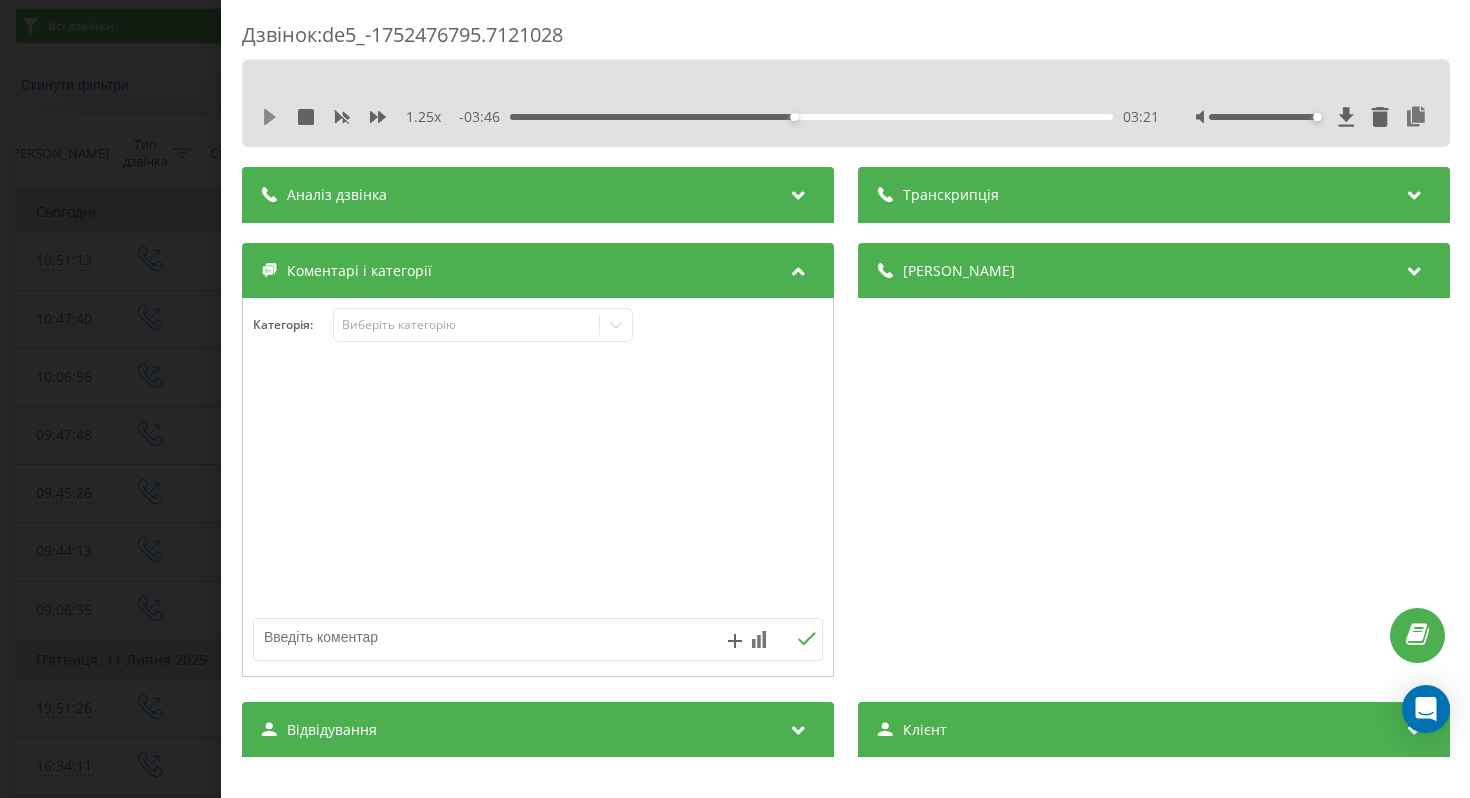 click 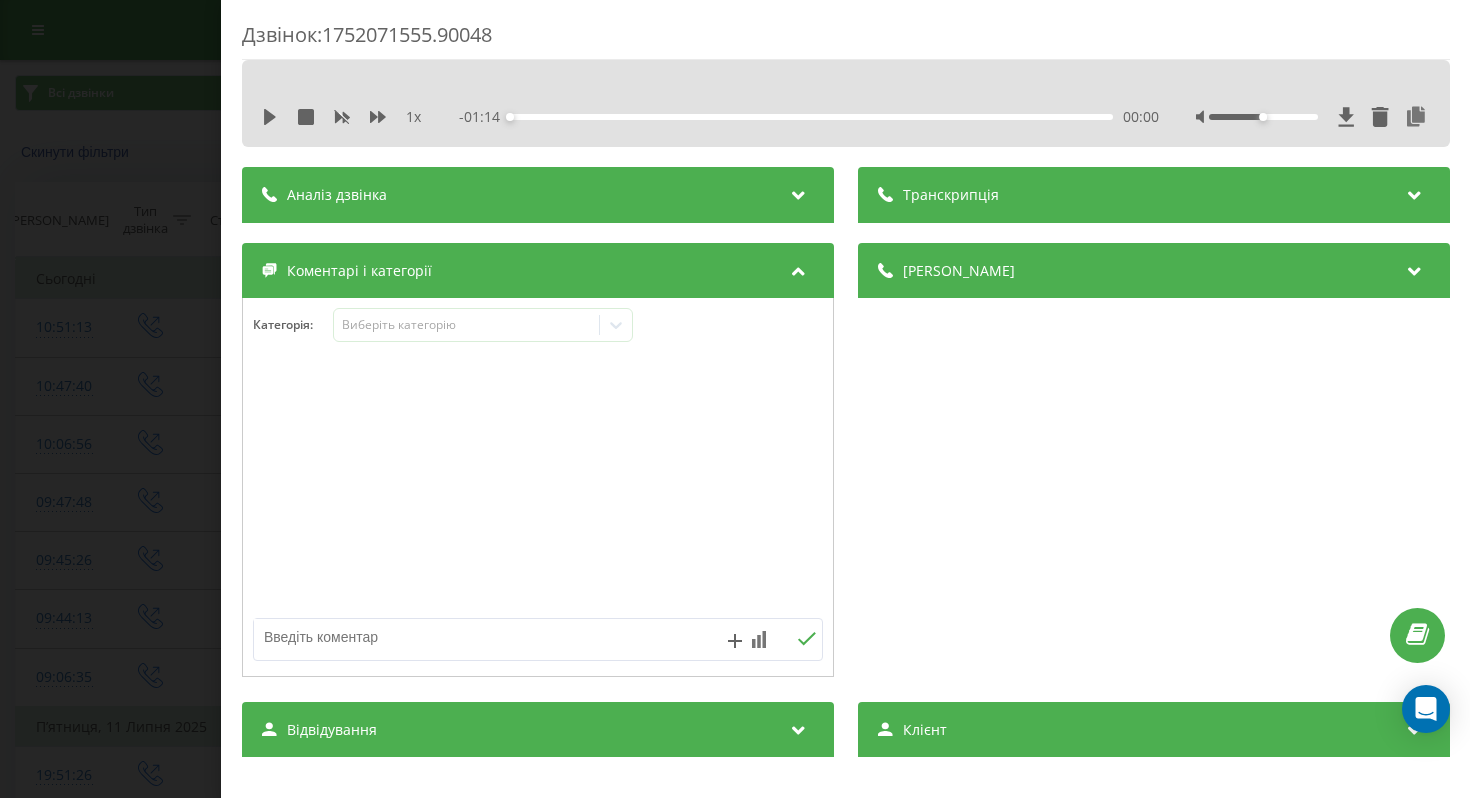 scroll, scrollTop: 0, scrollLeft: 0, axis: both 